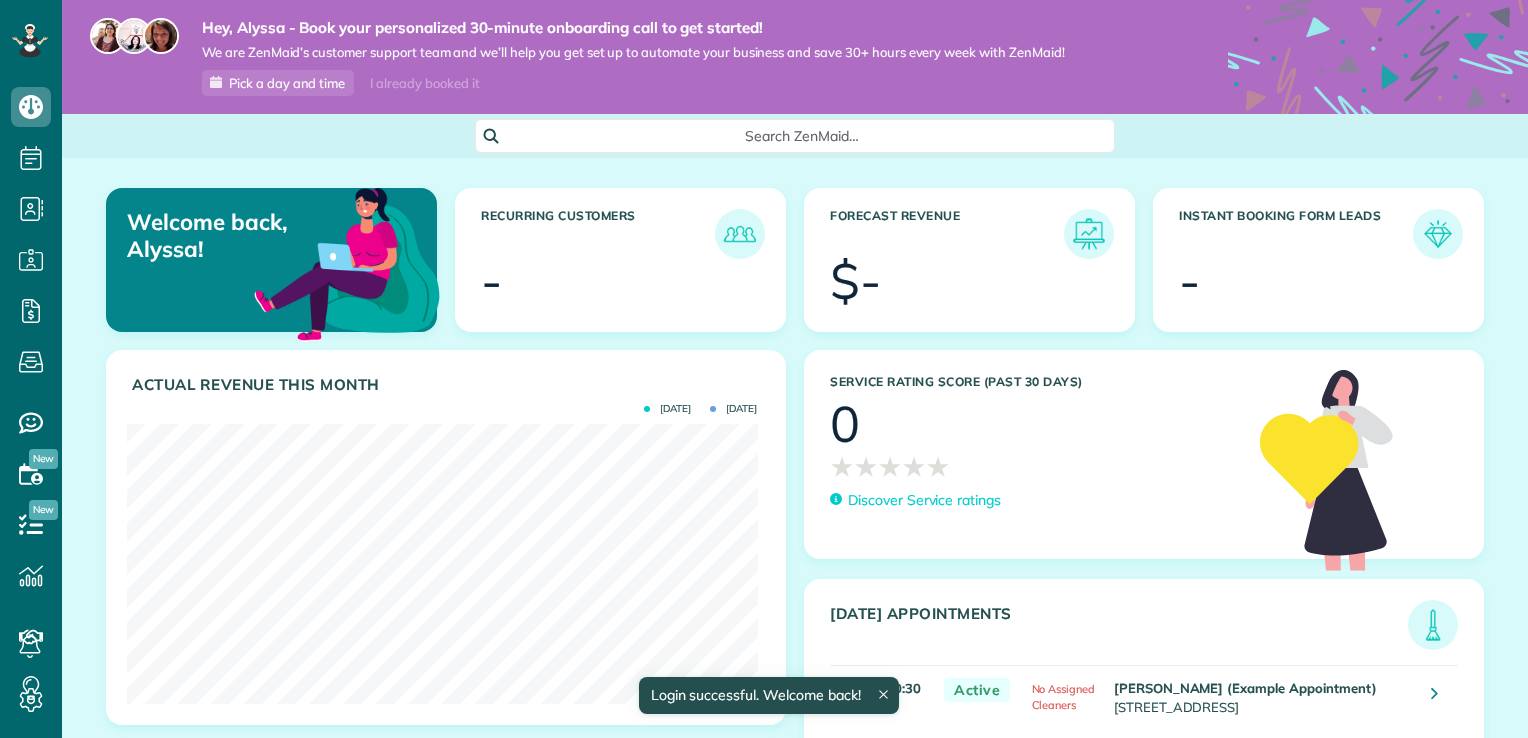 scroll, scrollTop: 0, scrollLeft: 0, axis: both 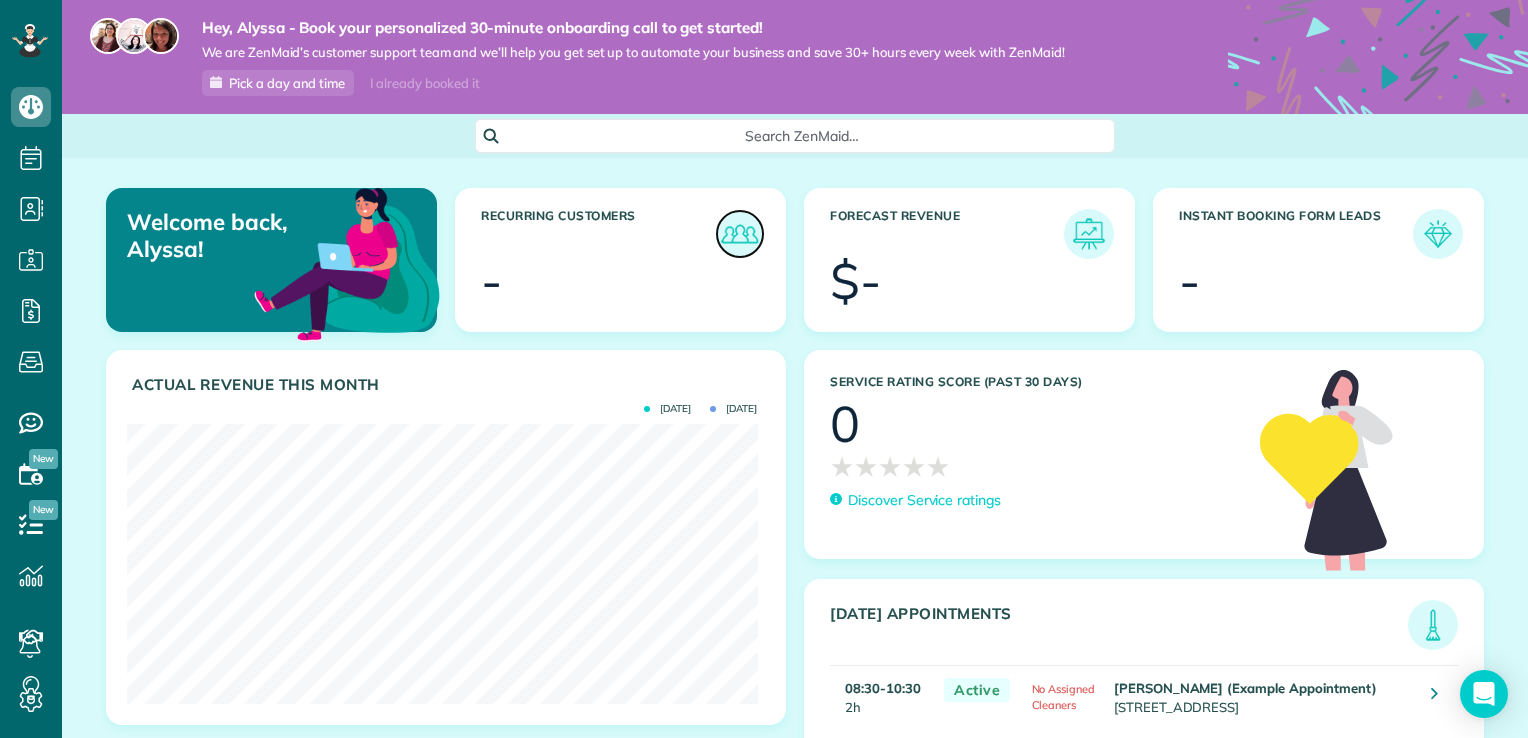 click at bounding box center [740, 234] 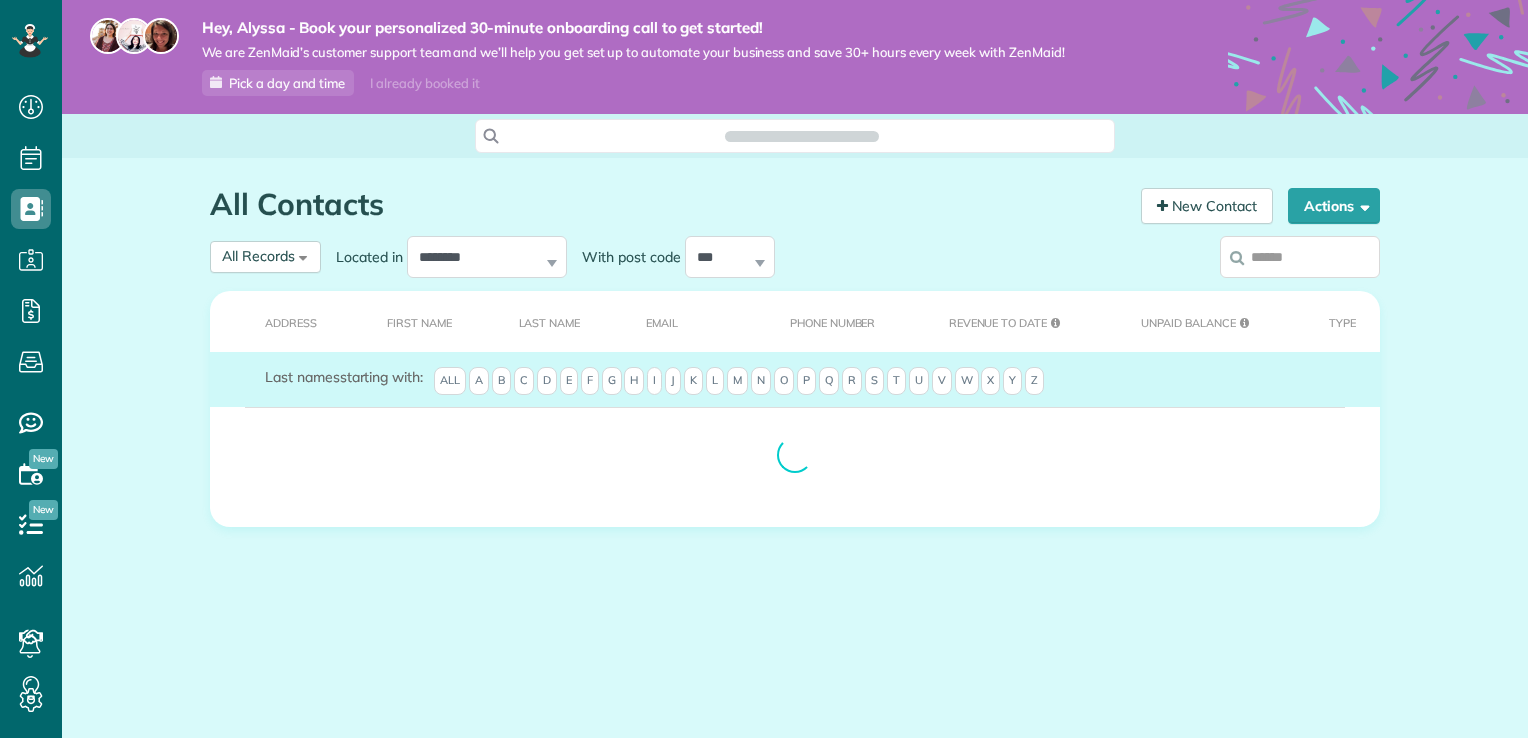 scroll, scrollTop: 0, scrollLeft: 0, axis: both 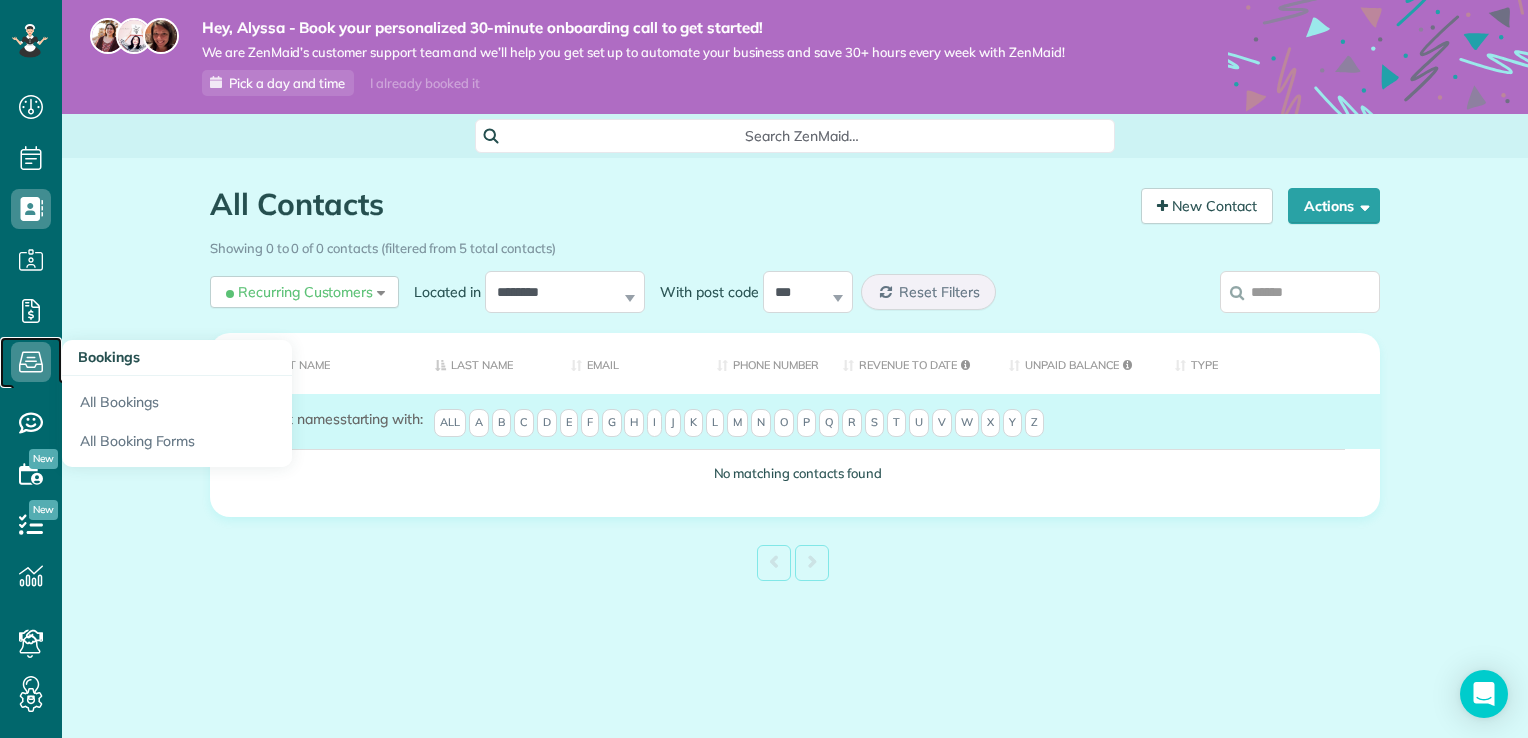 click 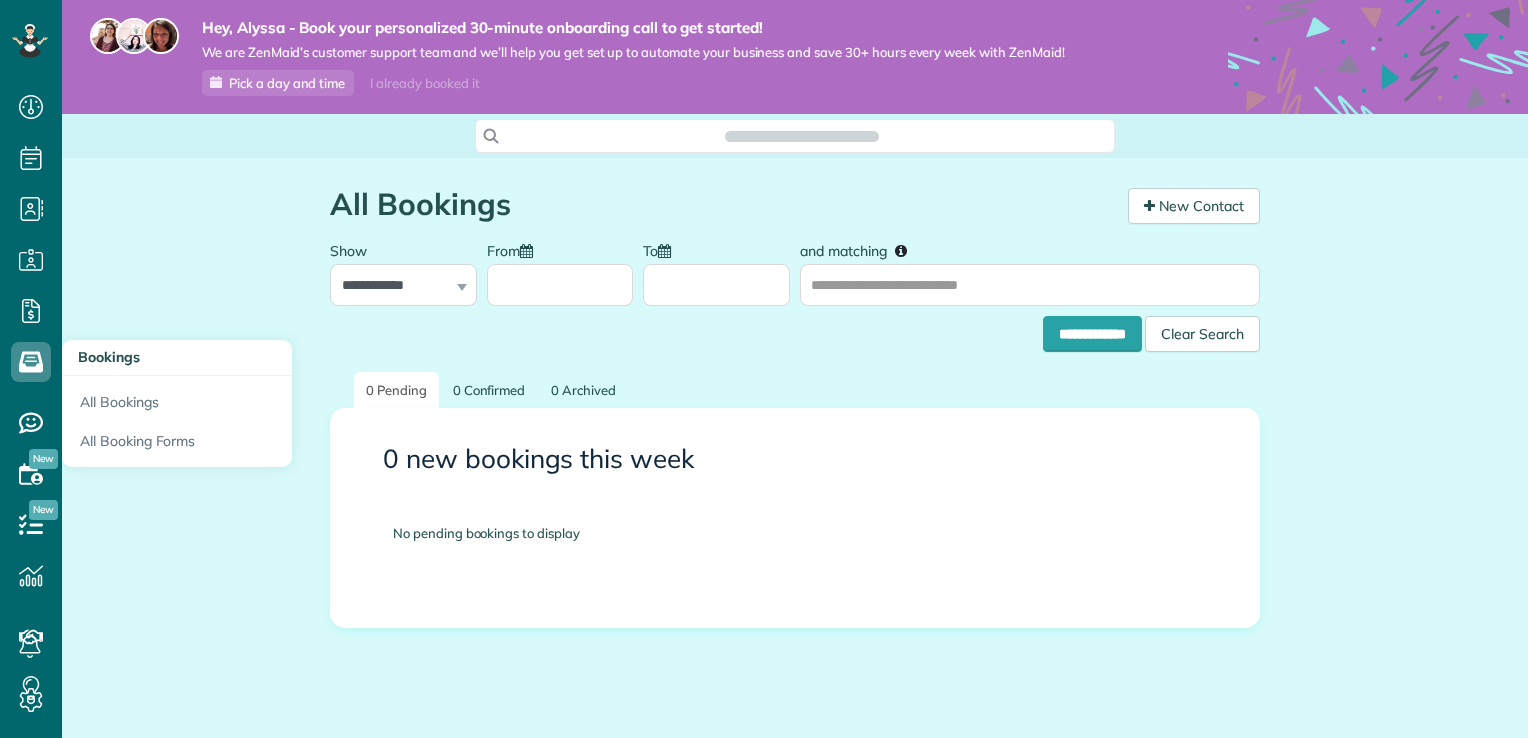 scroll, scrollTop: 0, scrollLeft: 0, axis: both 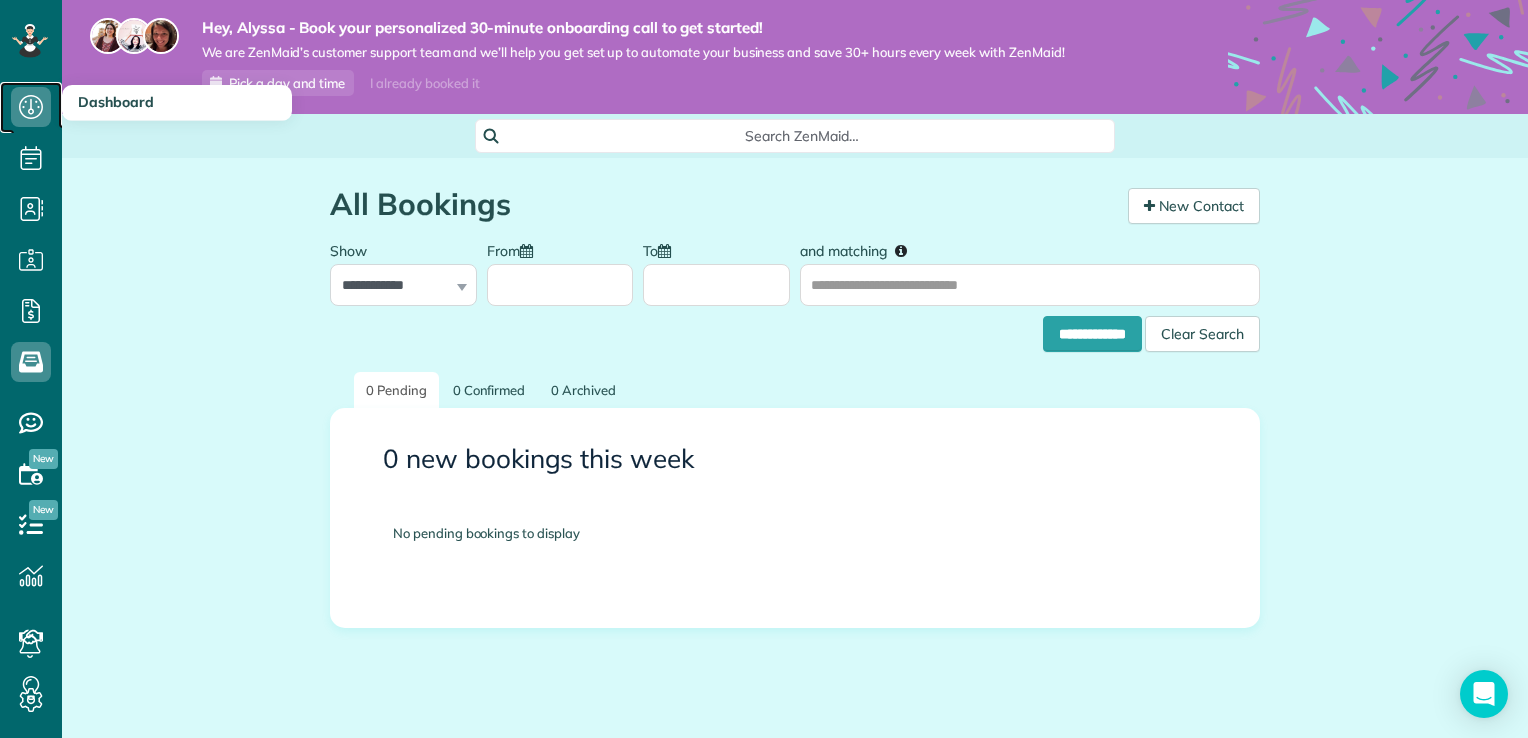 click 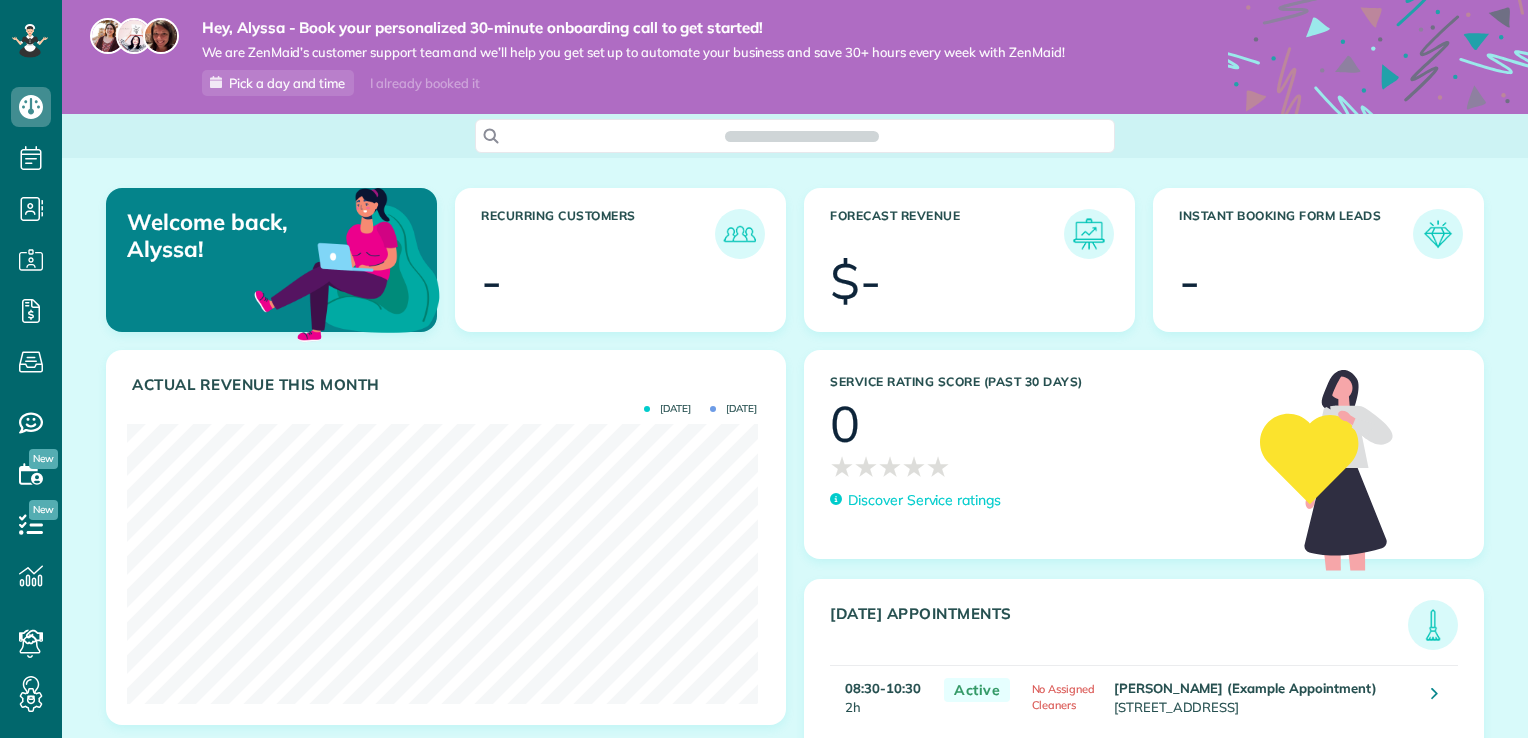 scroll, scrollTop: 0, scrollLeft: 0, axis: both 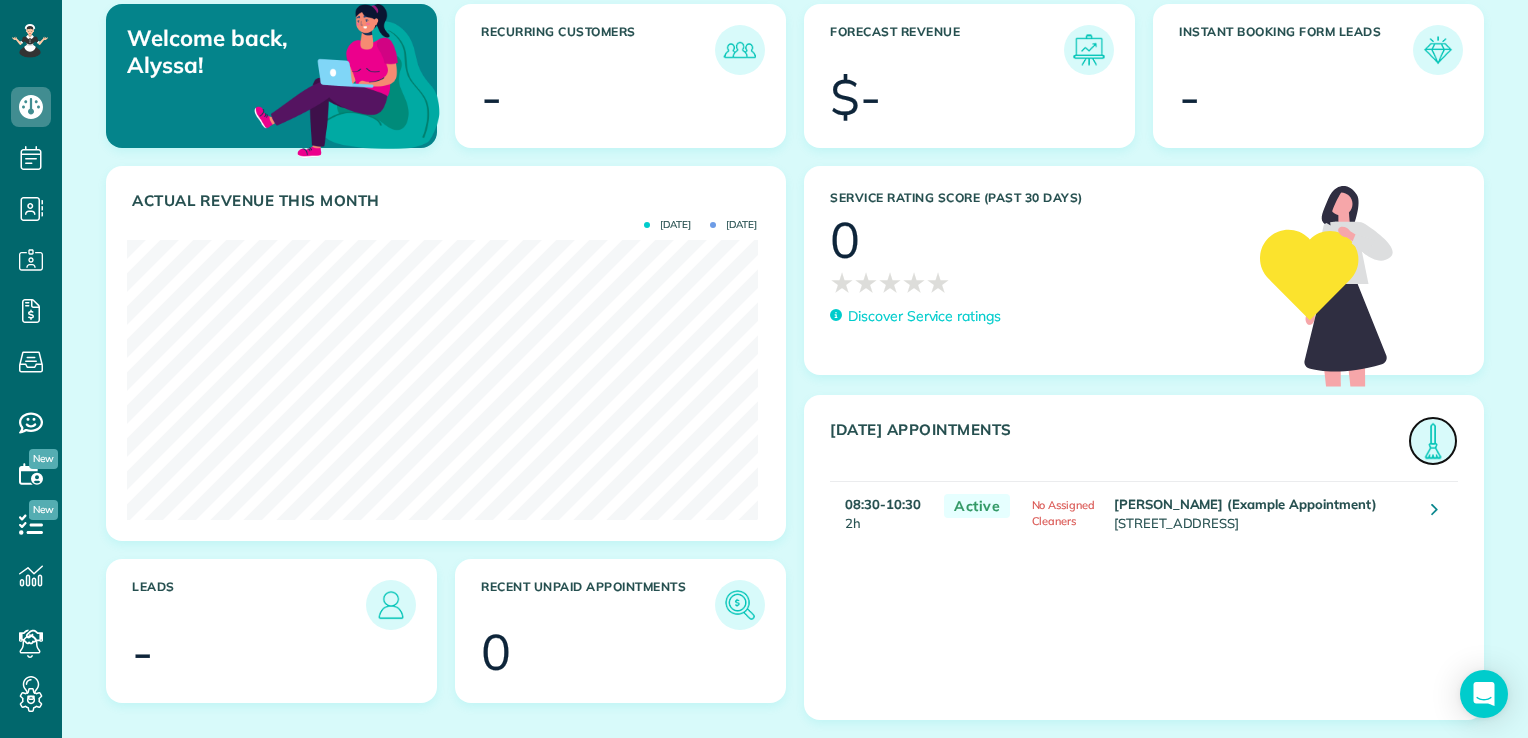 click at bounding box center [1433, 441] 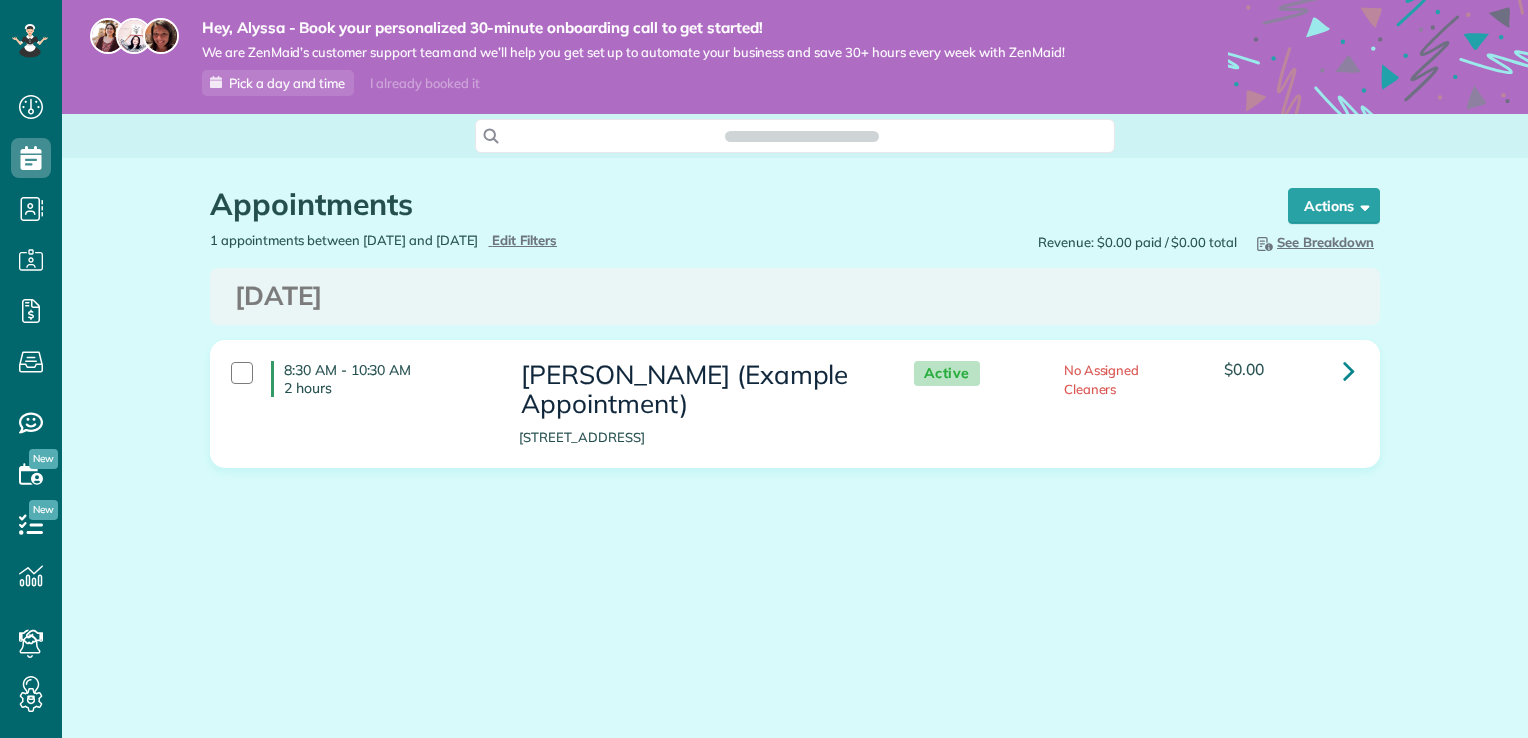 scroll, scrollTop: 0, scrollLeft: 0, axis: both 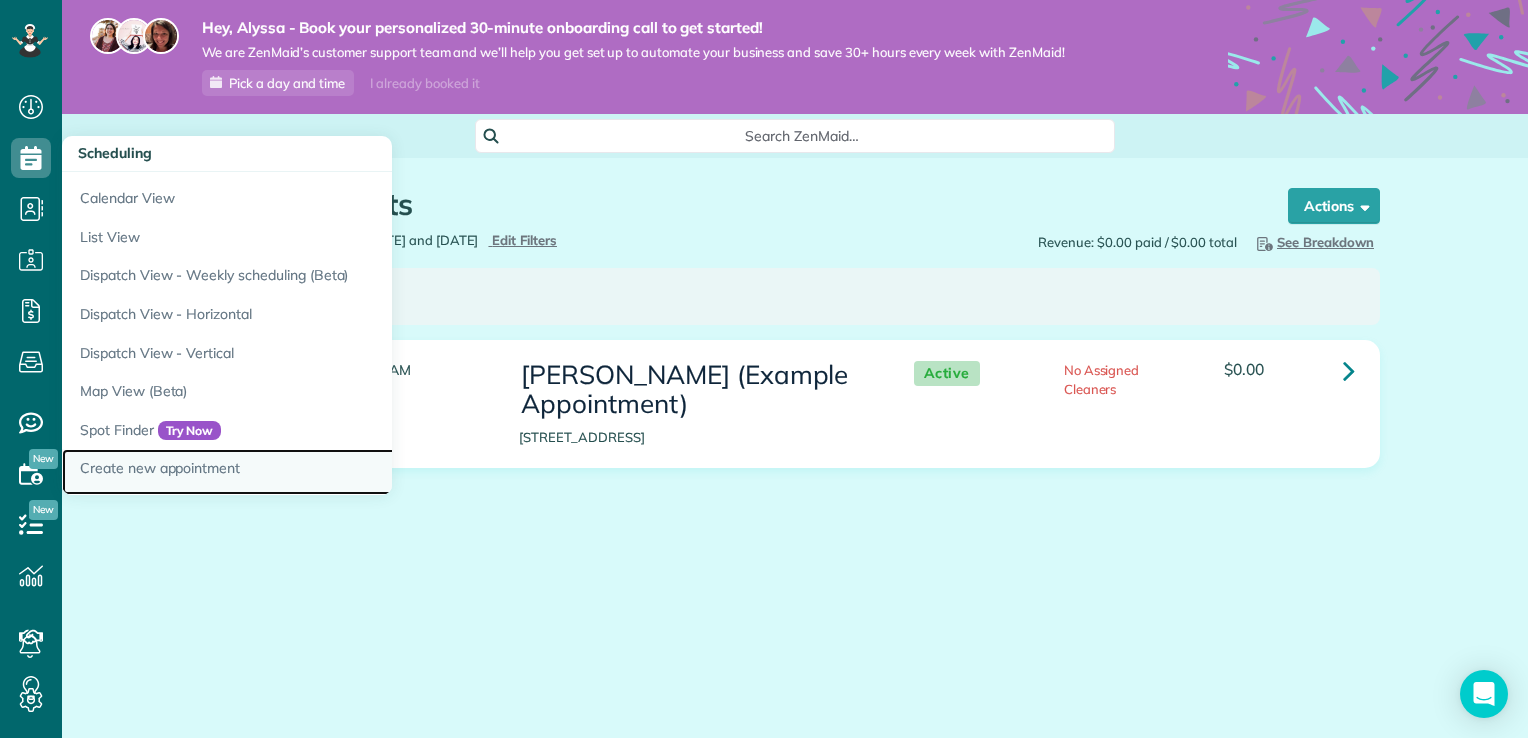 click on "Create new appointment" at bounding box center [312, 472] 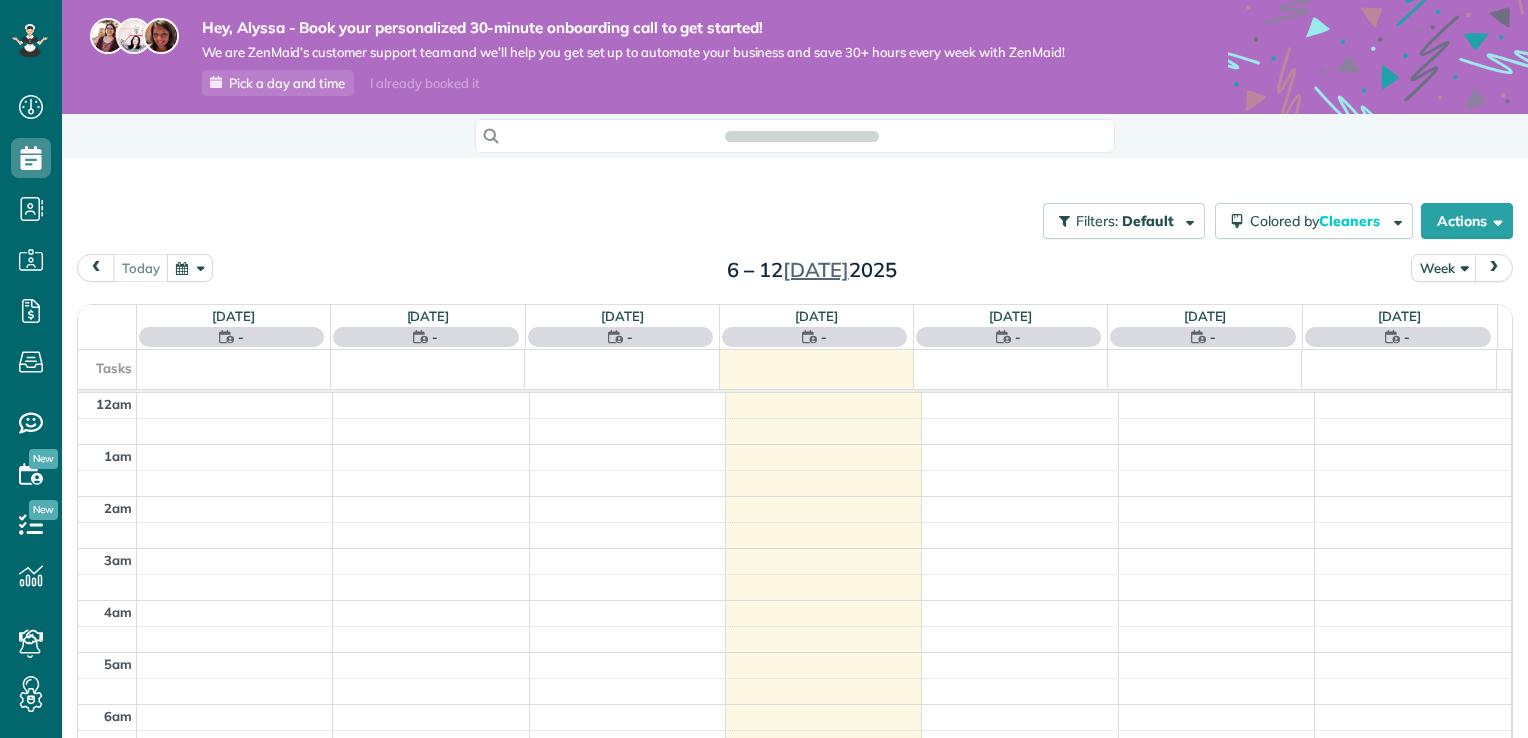 scroll, scrollTop: 0, scrollLeft: 0, axis: both 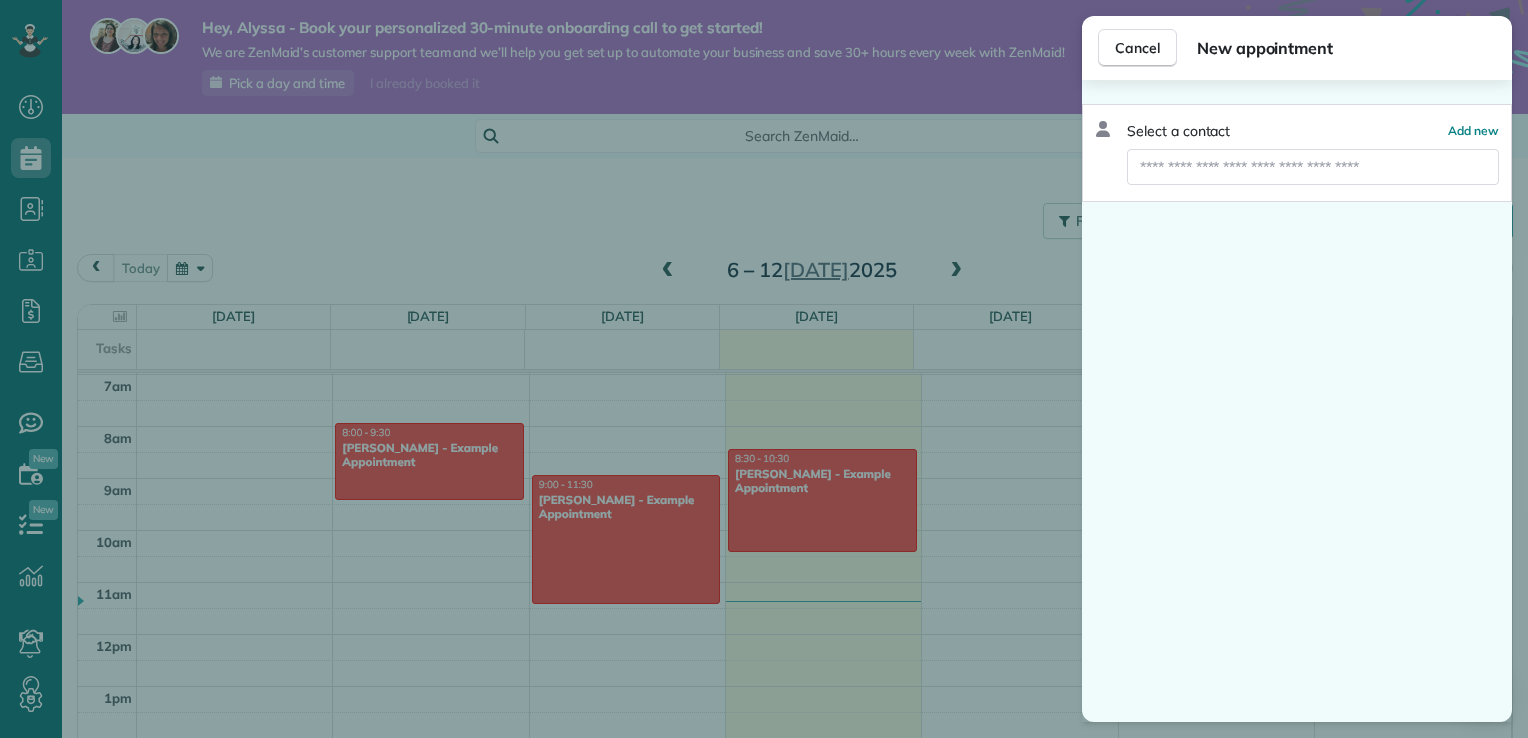 click at bounding box center [1313, 167] 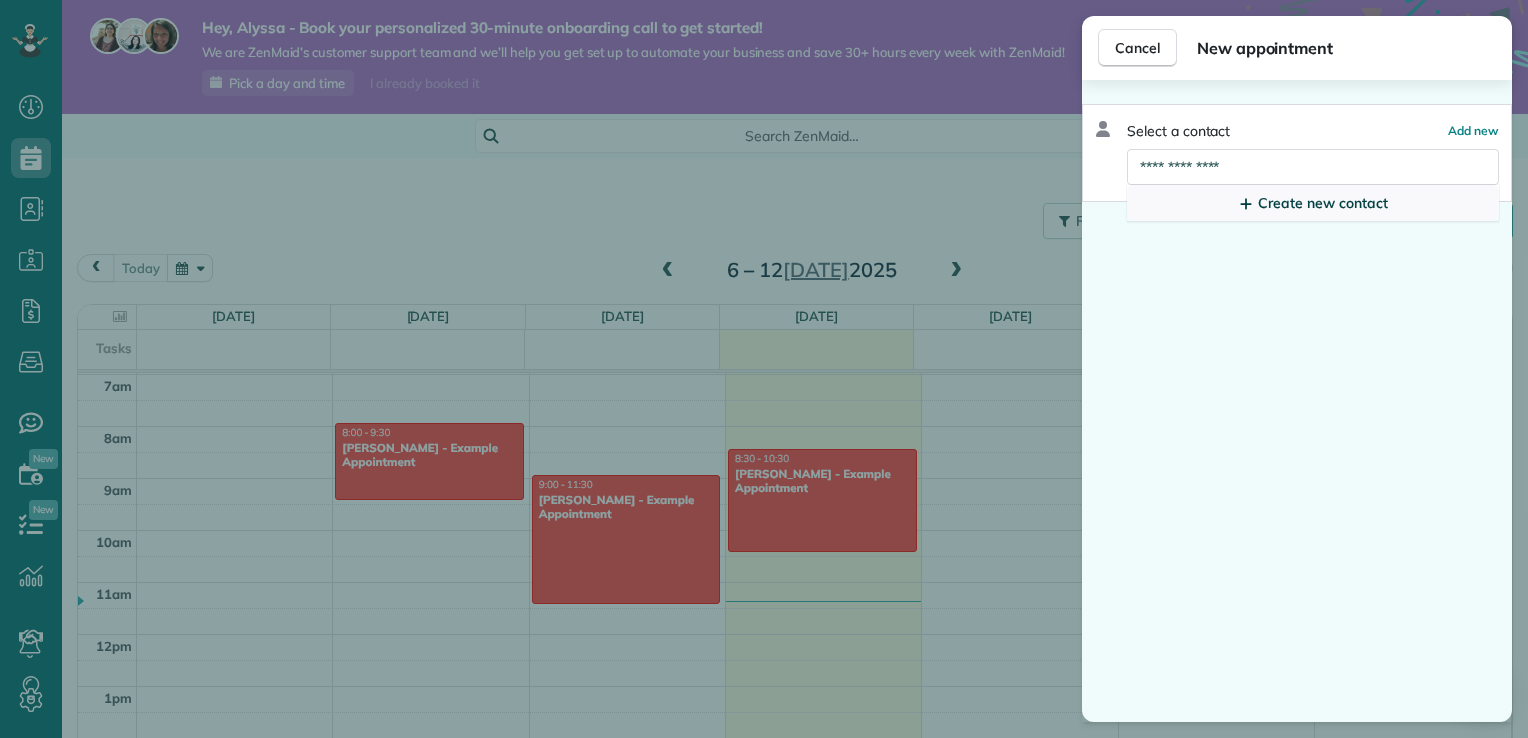 type on "**********" 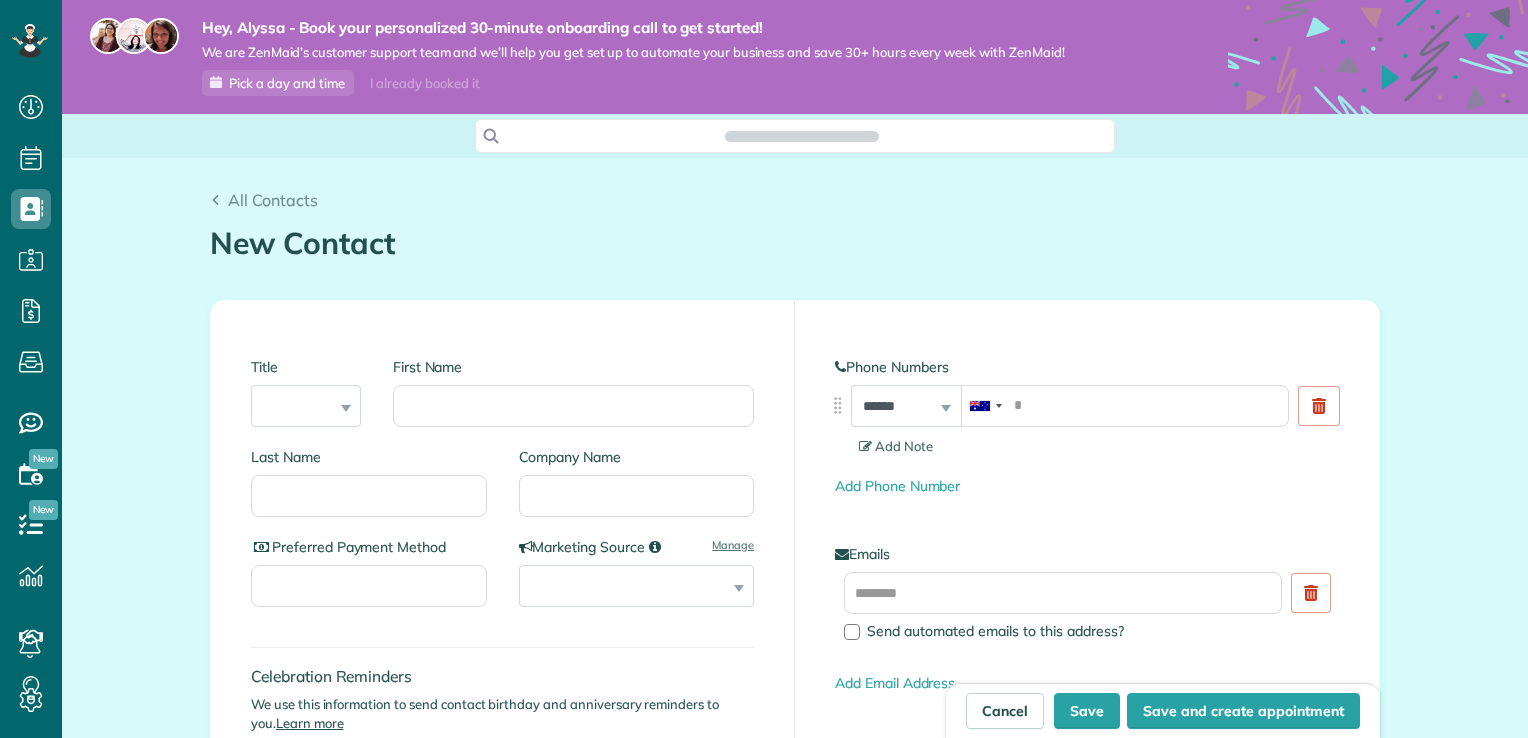 scroll, scrollTop: 0, scrollLeft: 0, axis: both 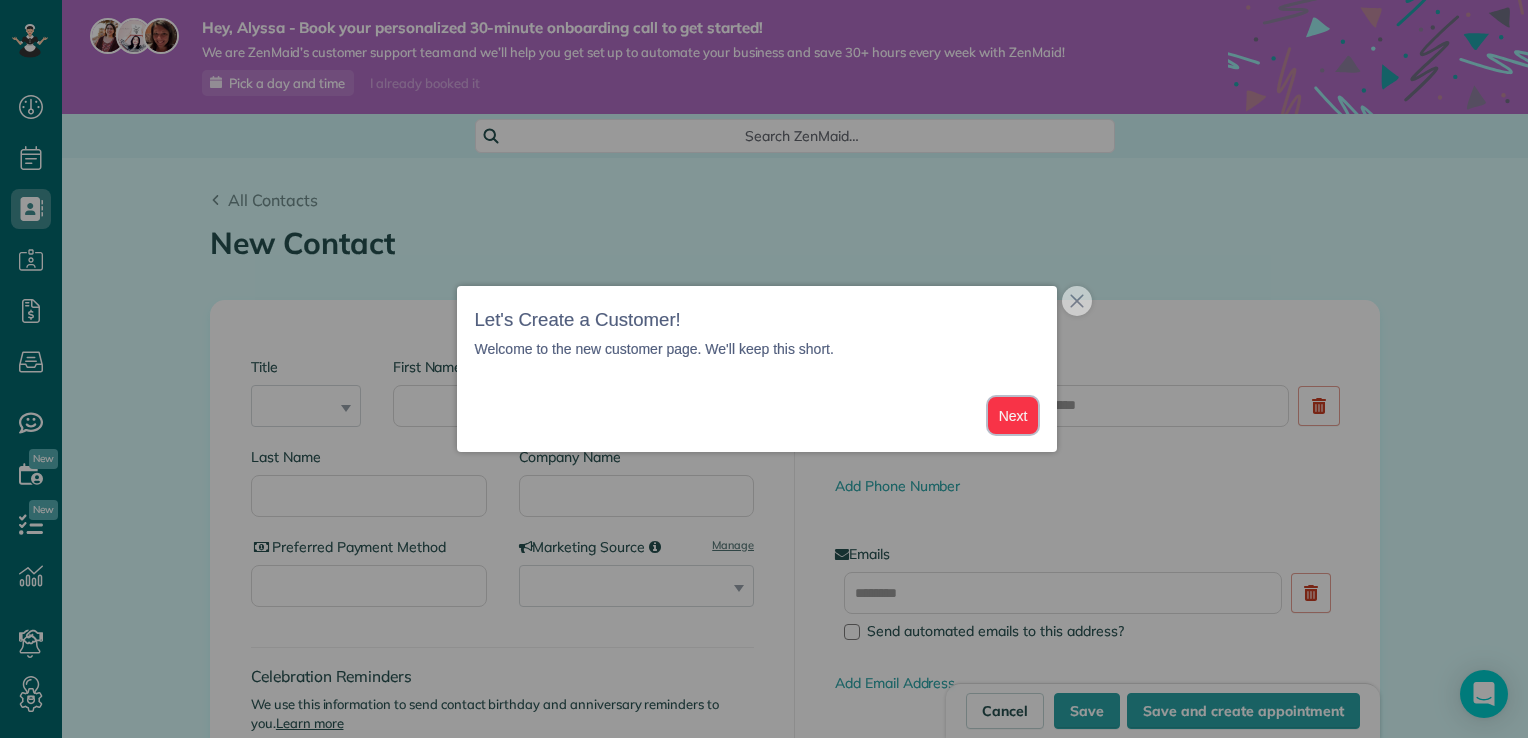 click on "Next" at bounding box center [1013, 415] 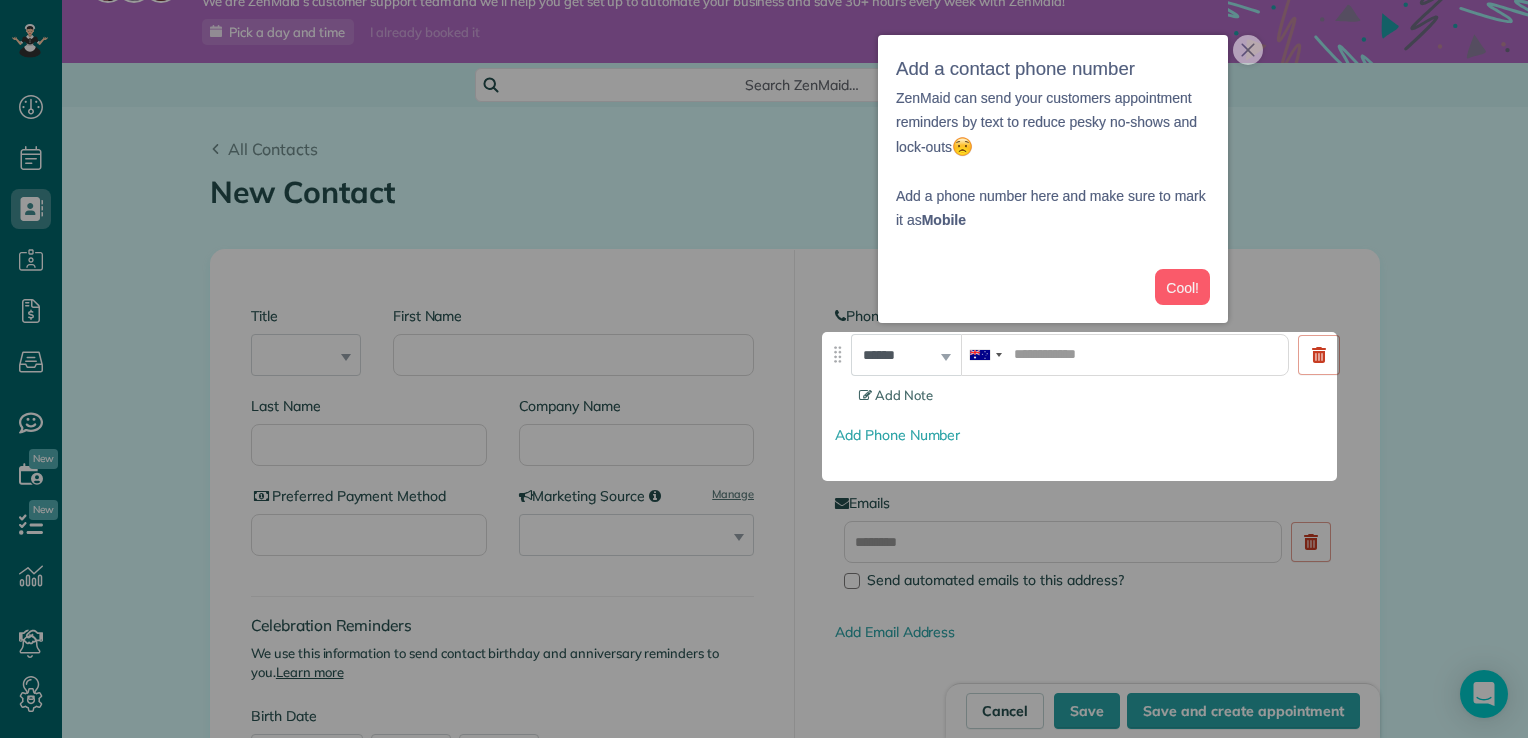 scroll, scrollTop: 56, scrollLeft: 0, axis: vertical 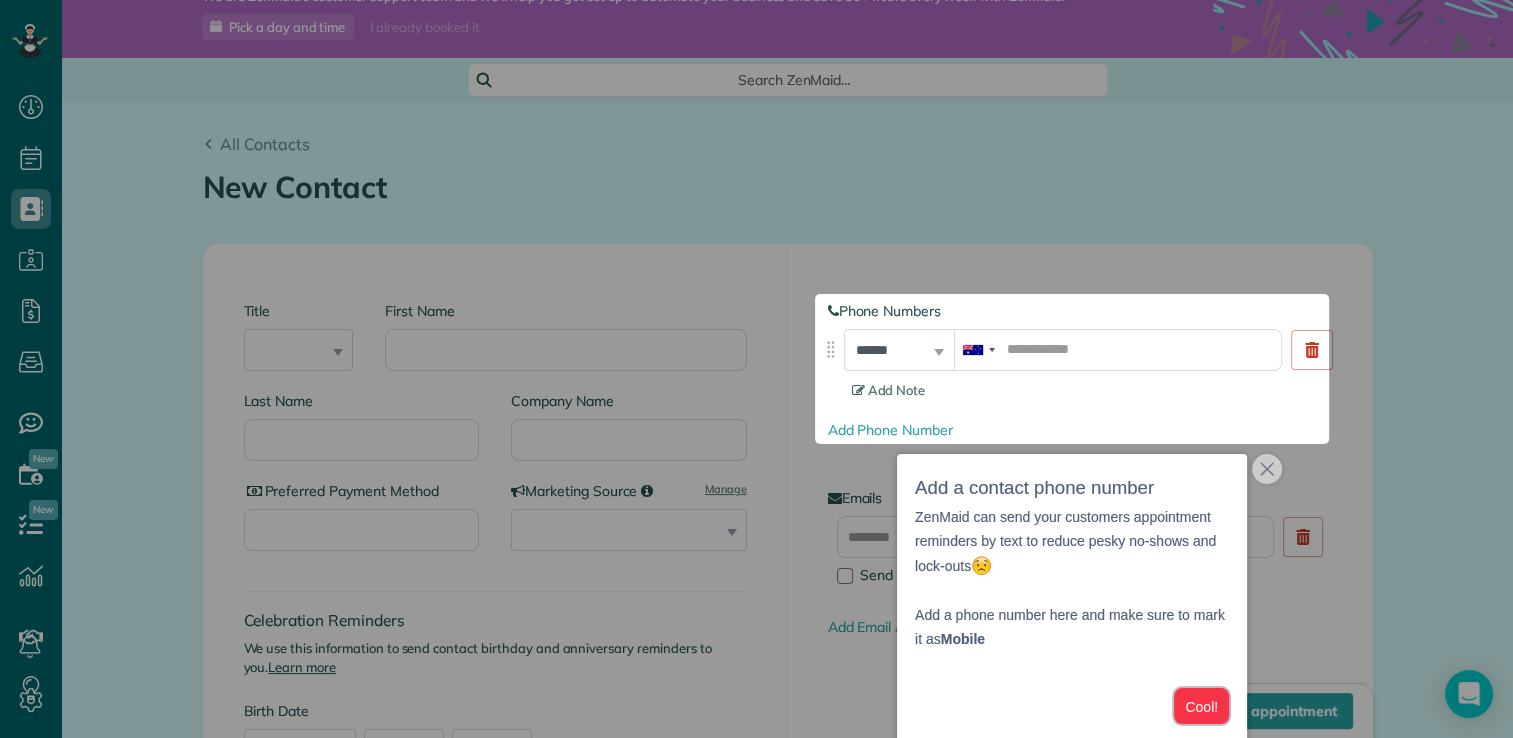 click on "Cool!" at bounding box center [1201, 706] 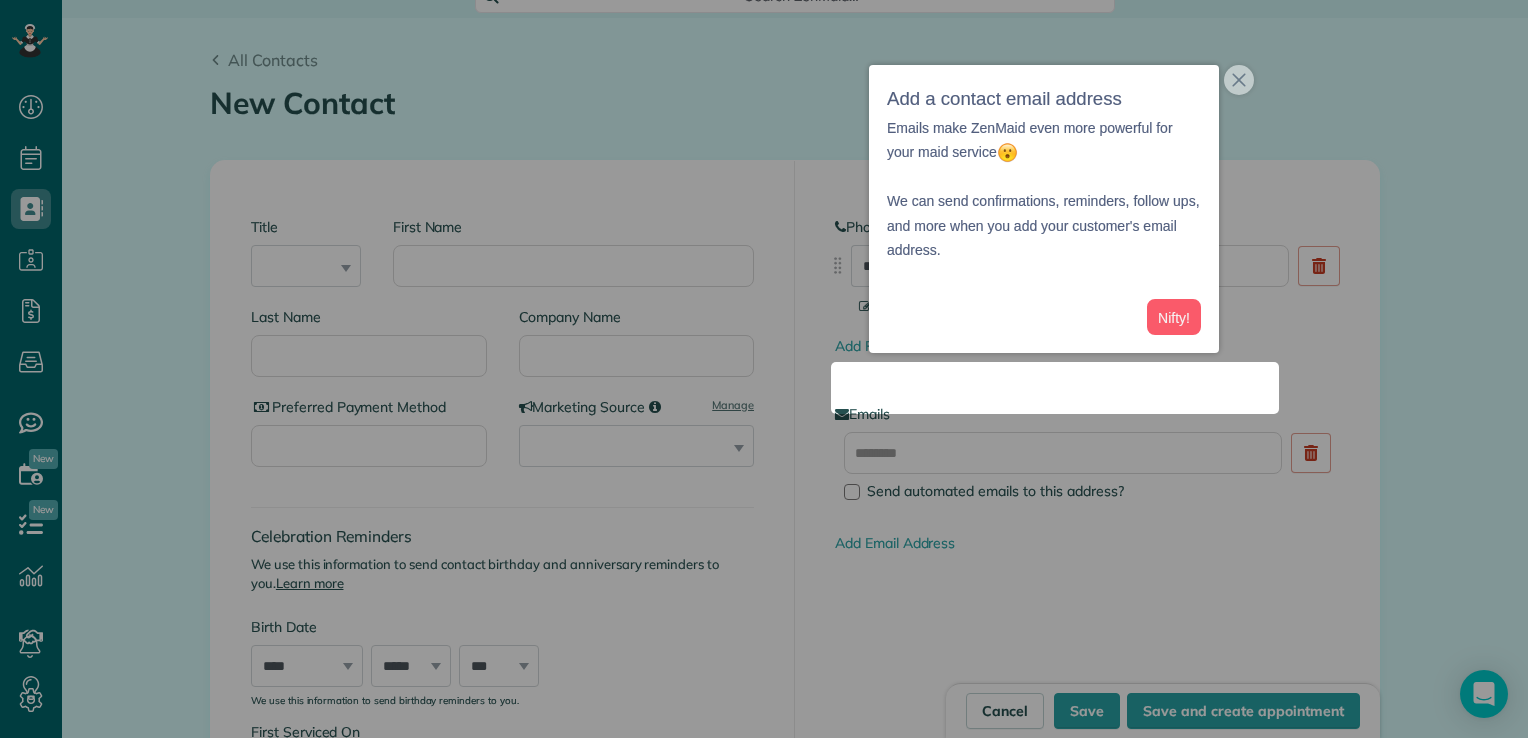scroll, scrollTop: 223, scrollLeft: 0, axis: vertical 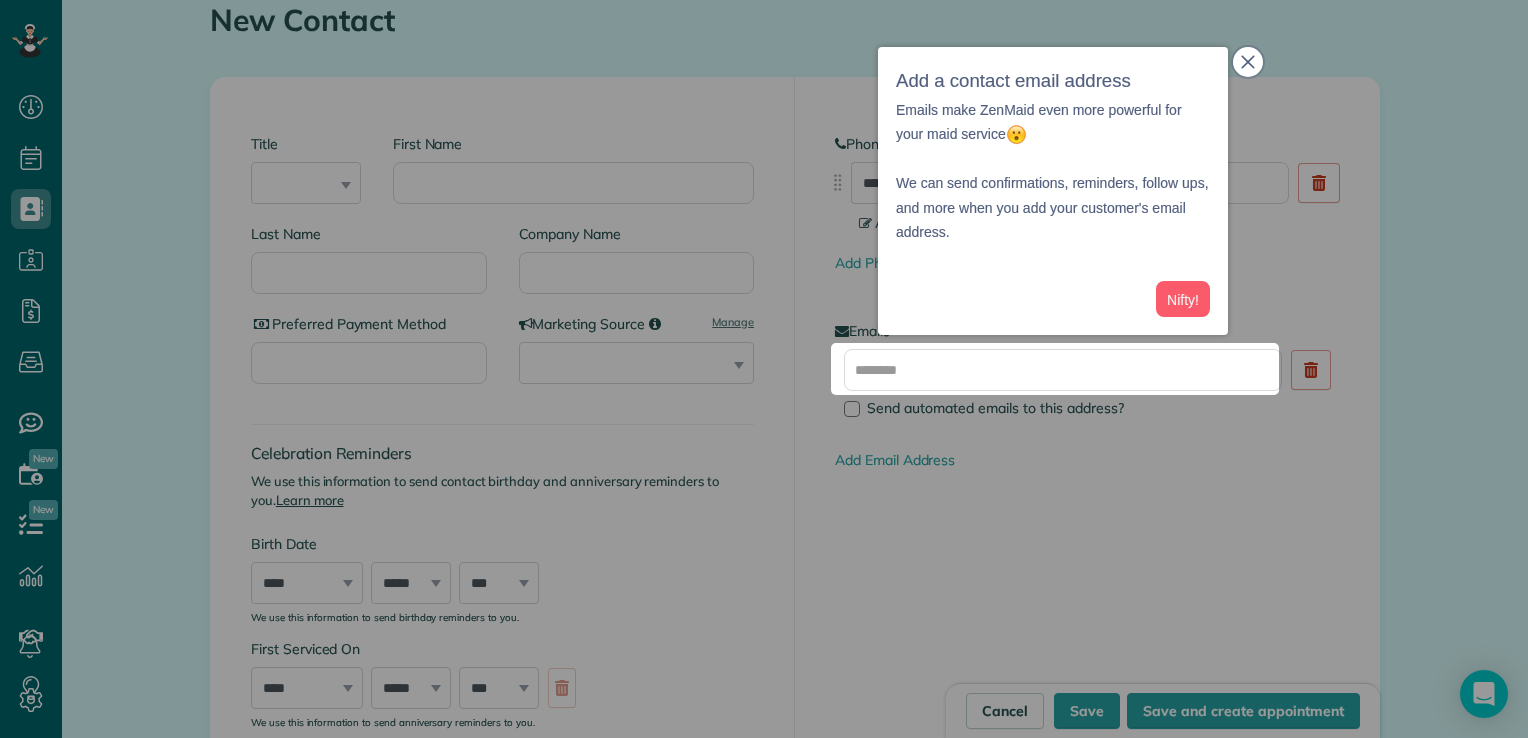 click 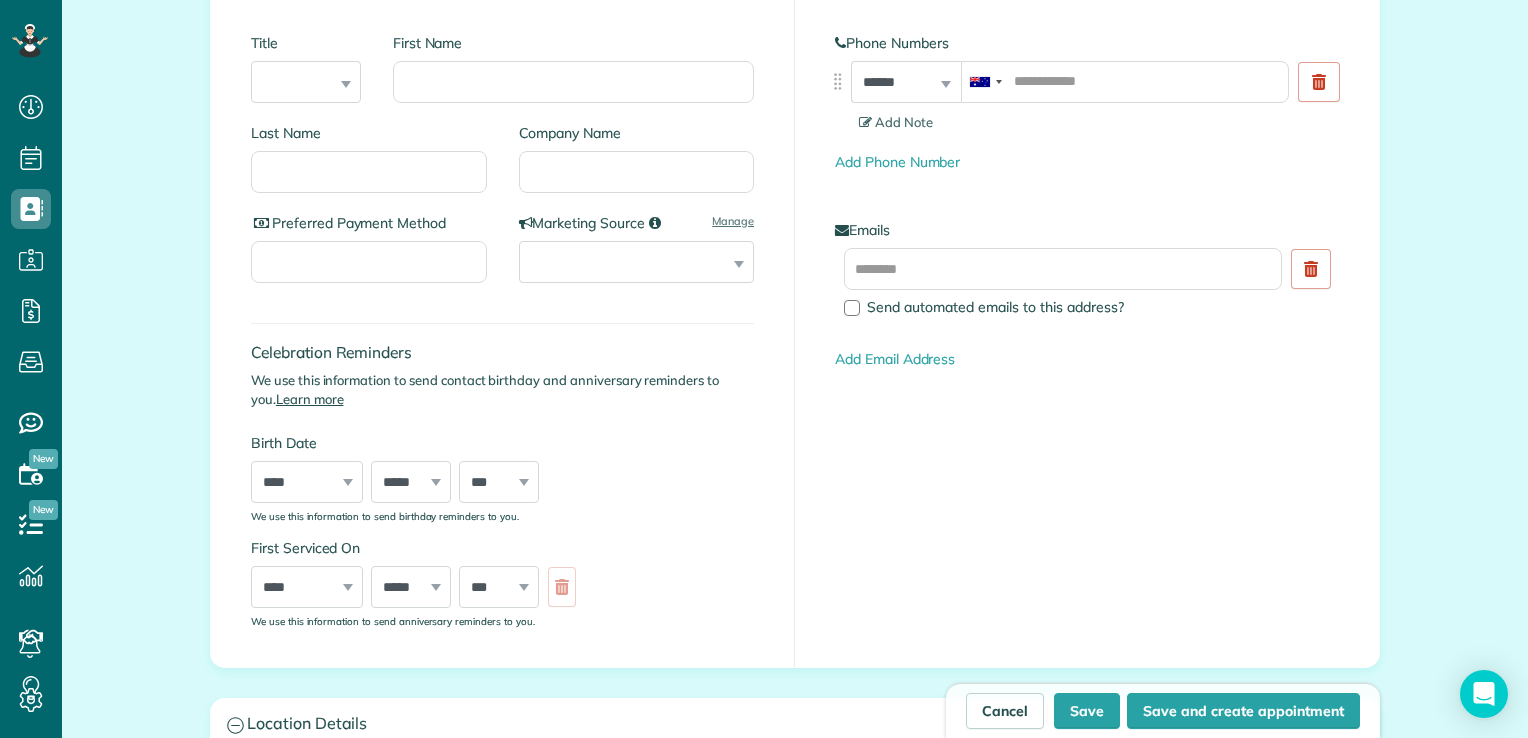 scroll, scrollTop: 303, scrollLeft: 0, axis: vertical 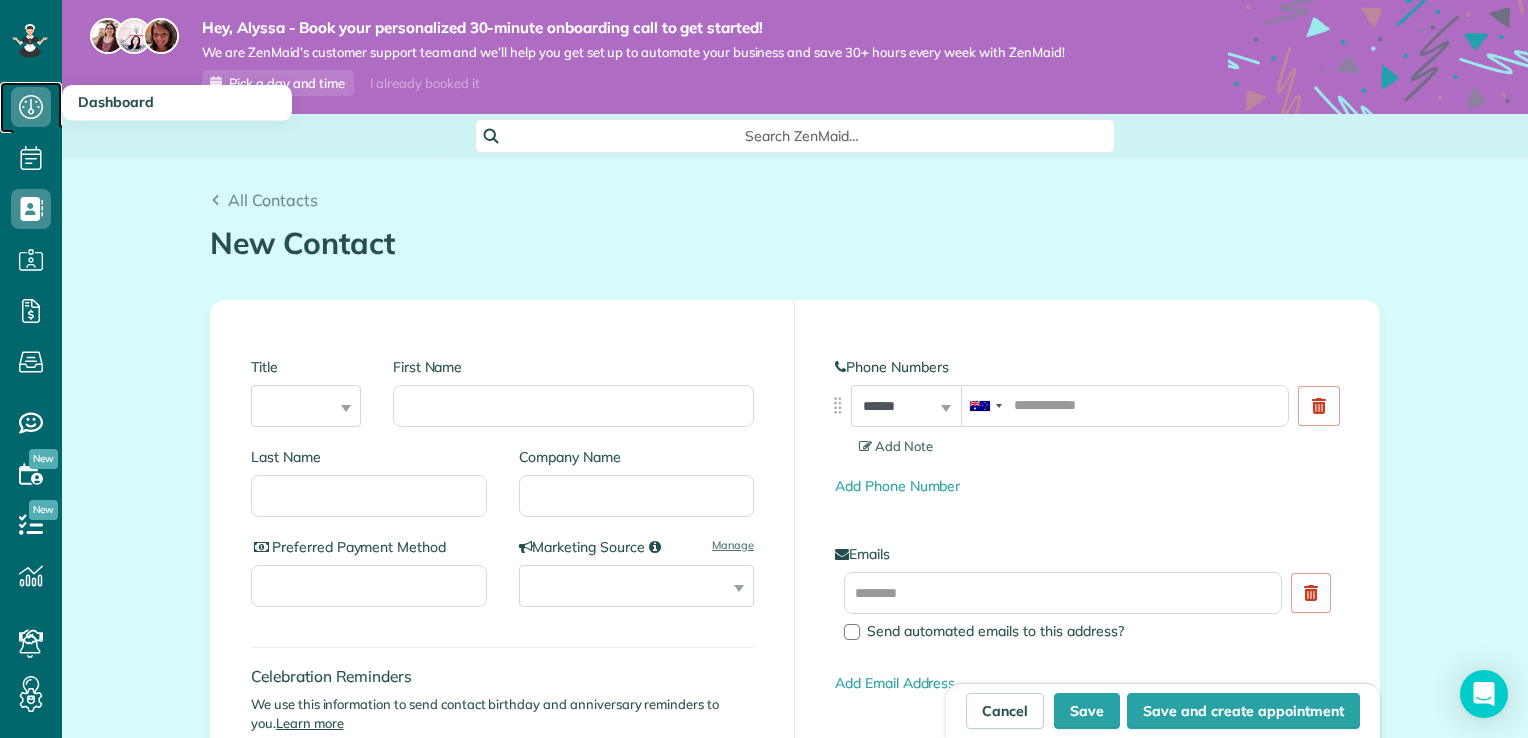 click 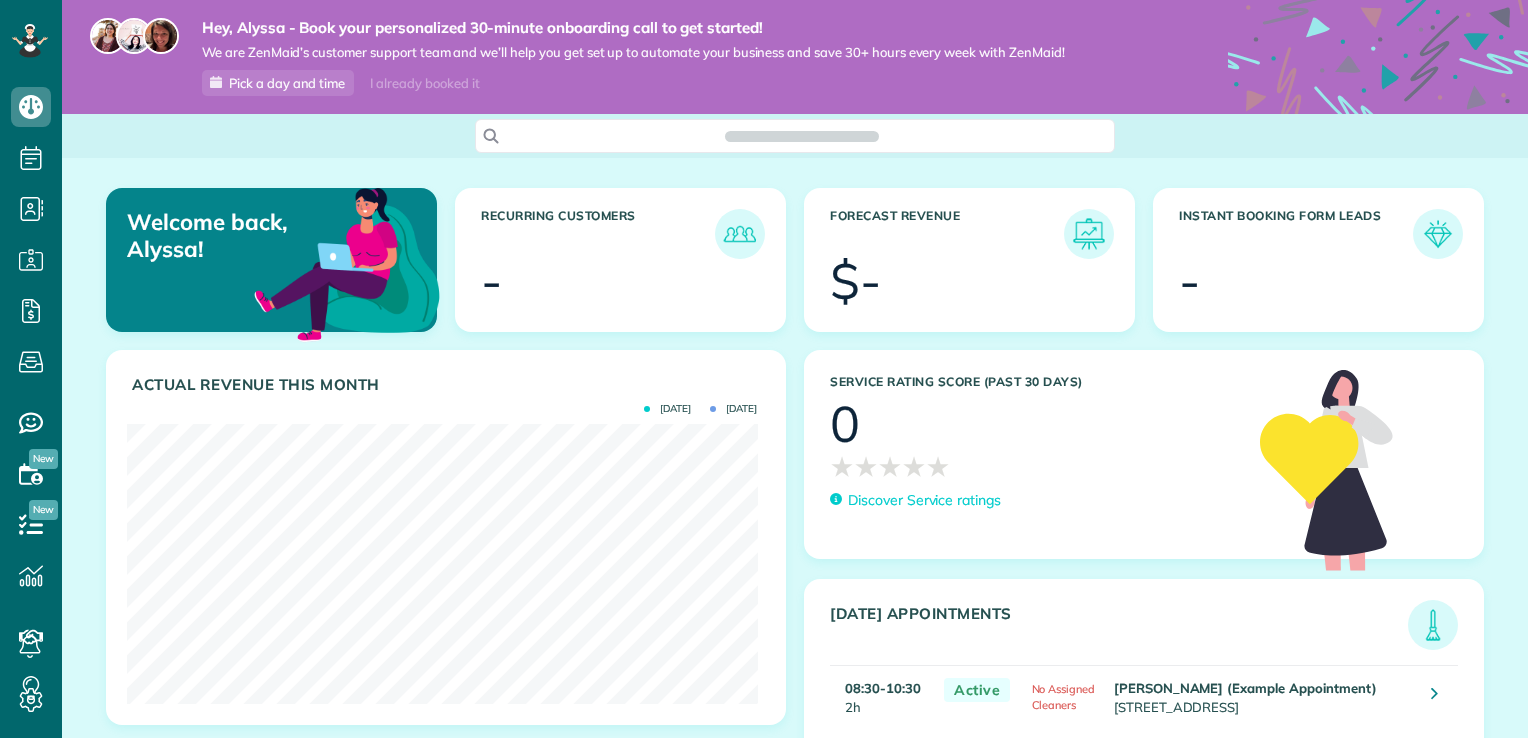 scroll, scrollTop: 0, scrollLeft: 0, axis: both 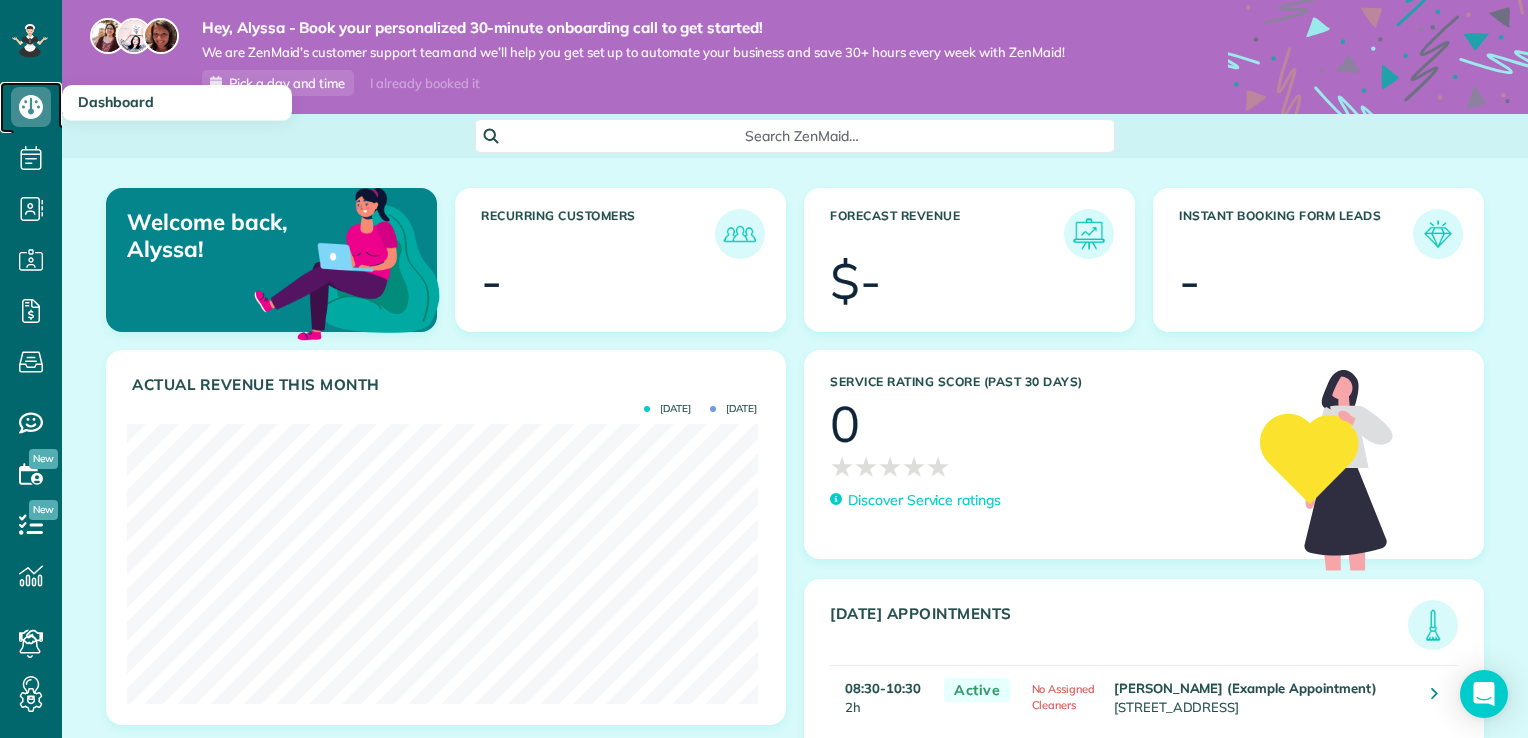 click 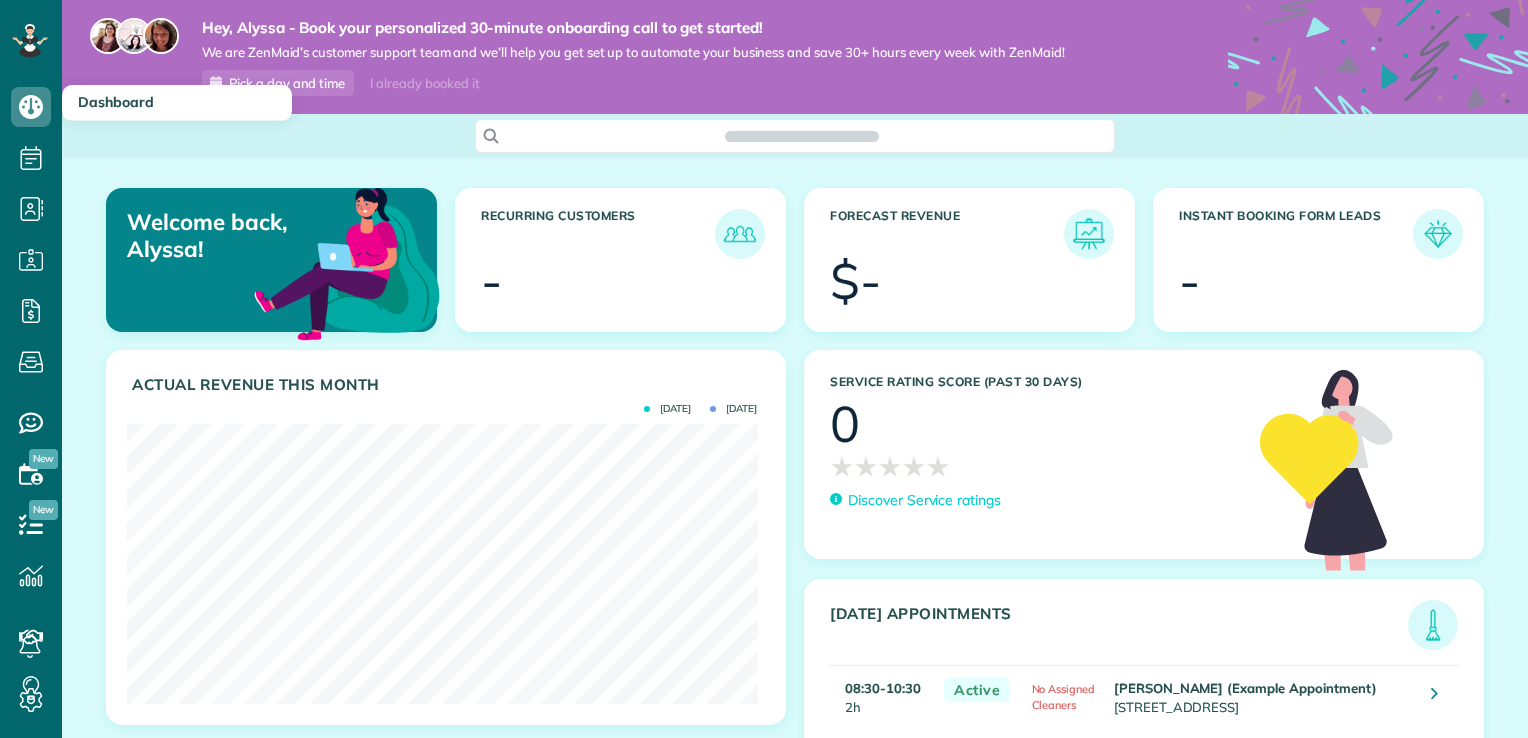 scroll, scrollTop: 0, scrollLeft: 0, axis: both 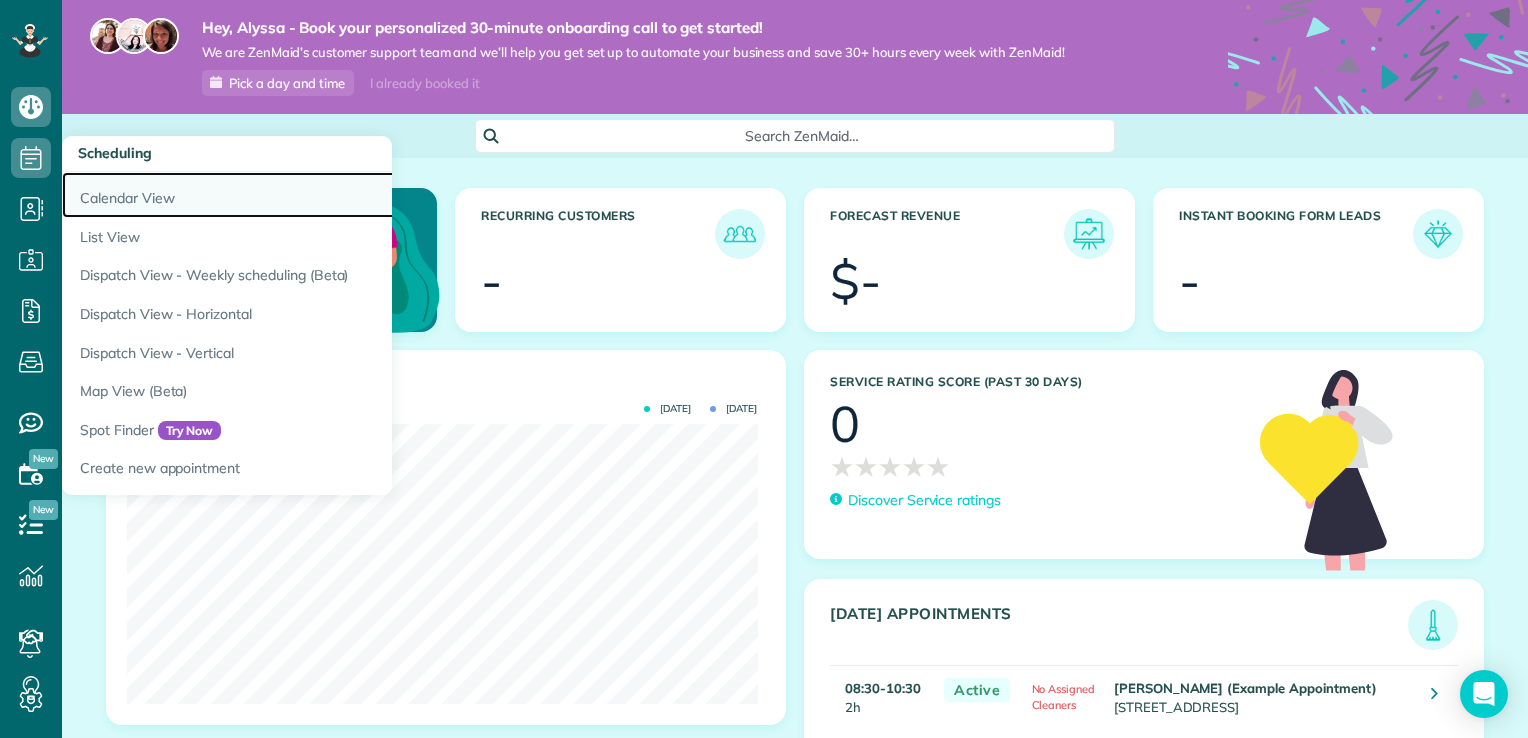 click on "Calendar View" at bounding box center [312, 195] 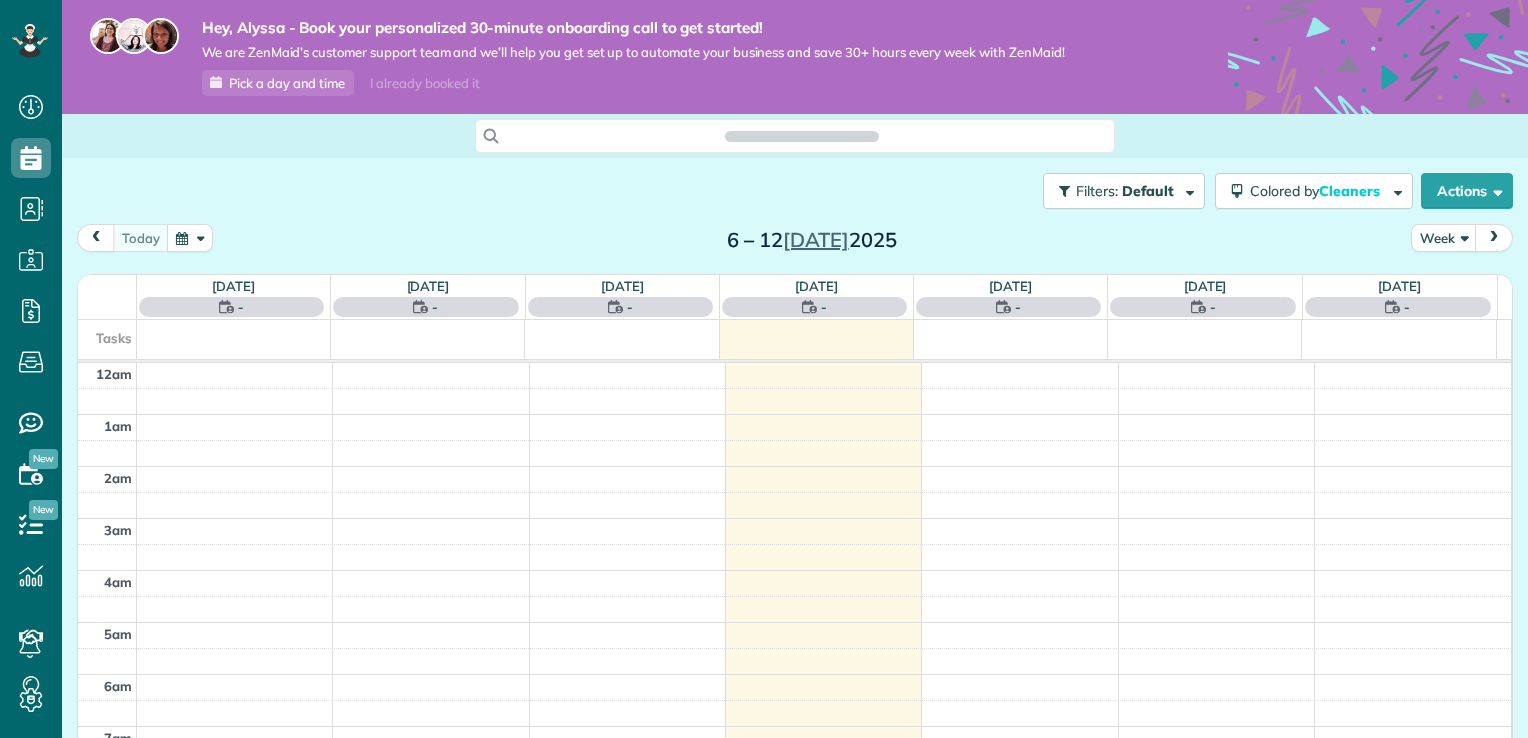 scroll, scrollTop: 0, scrollLeft: 0, axis: both 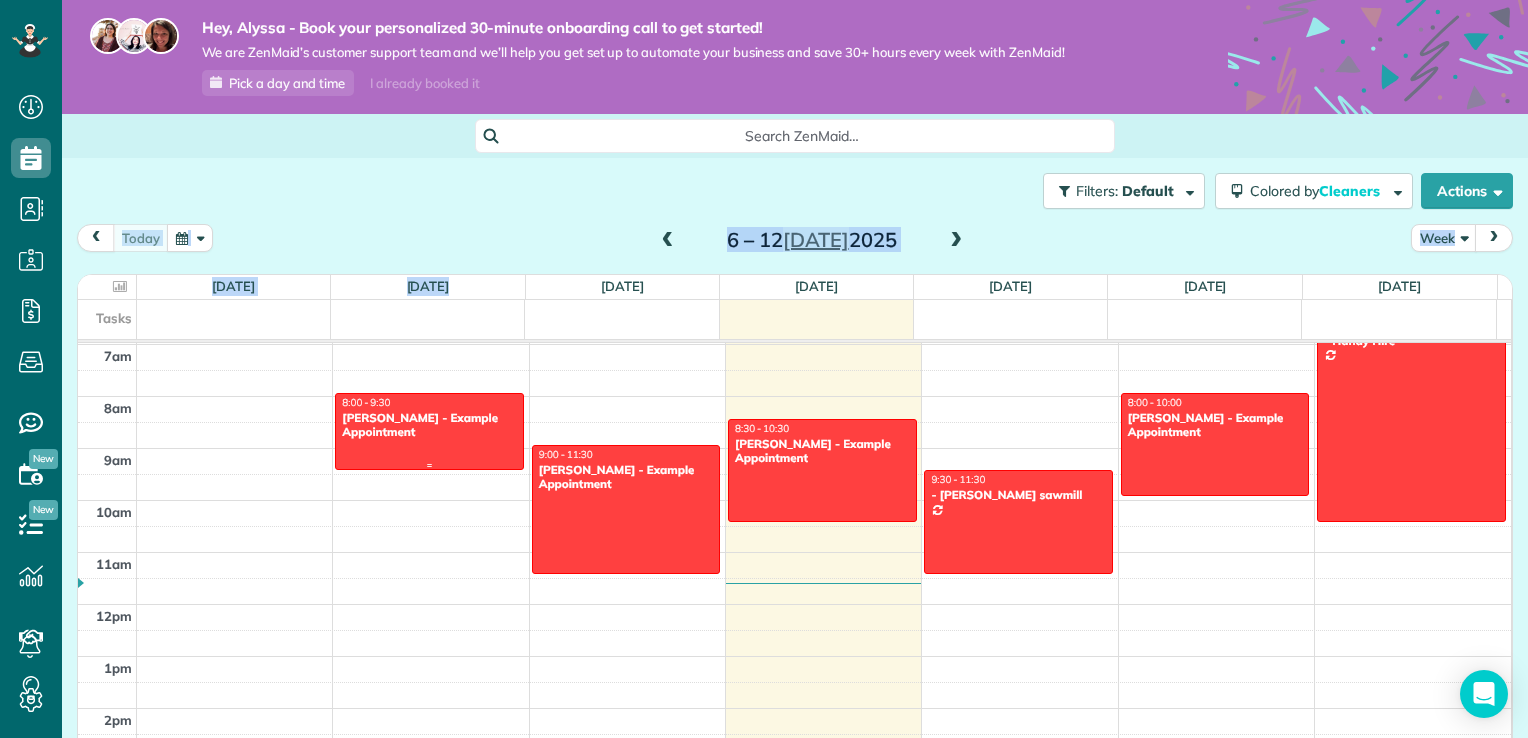 drag, startPoint x: 0, startPoint y: 0, endPoint x: 437, endPoint y: 232, distance: 494.7656 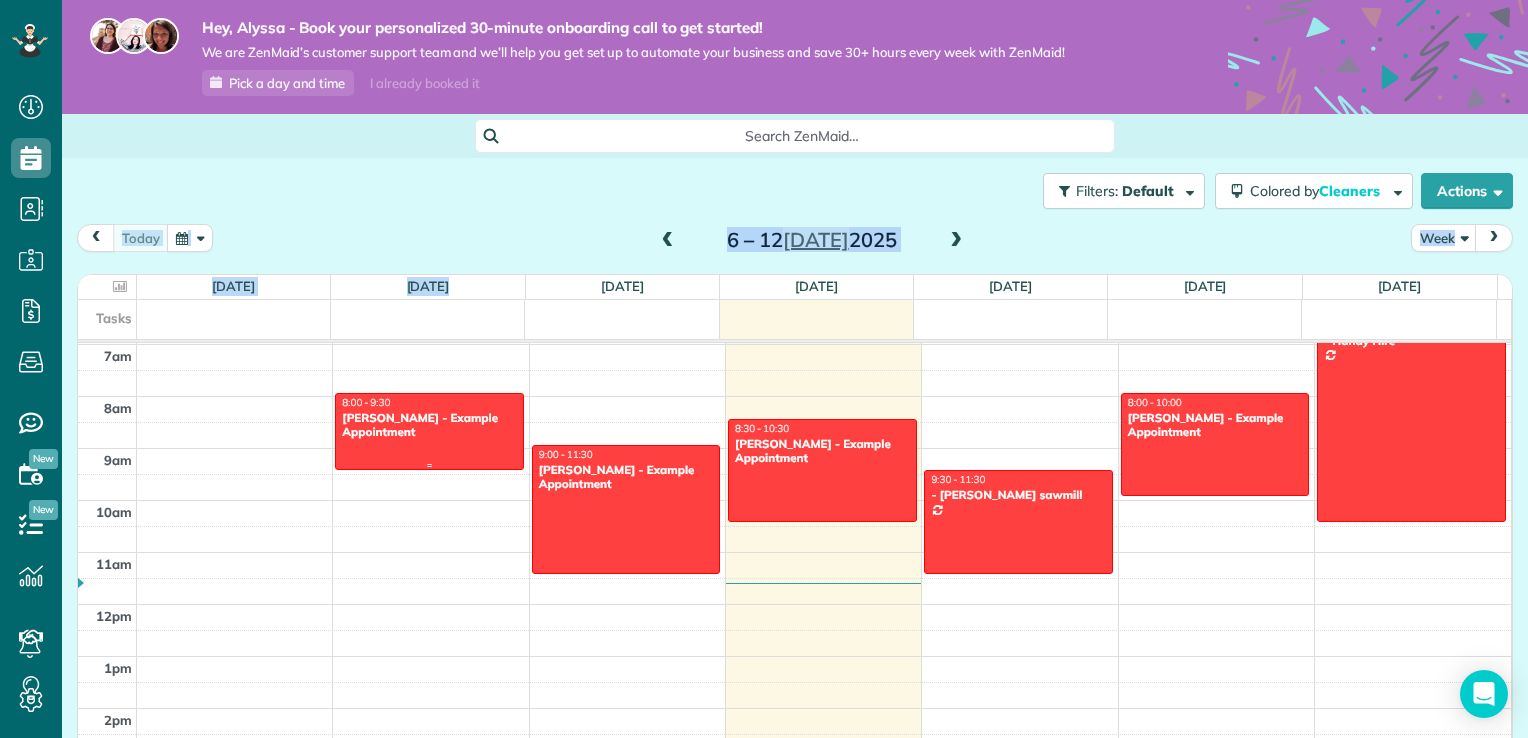 click on "Filters:   Default
Colored by  Cleaners
Color by Cleaner
Color by Team
Color by Status
Color by Recurrence
Color by Paid/Unpaid
Filters  Default
Schedule Changes
Actions
Create Appointment
Create Task
Clock In/Out
Send Work Orders
Print Route Sheets
Today's Emails/Texts
View Metrics" at bounding box center (795, 485) 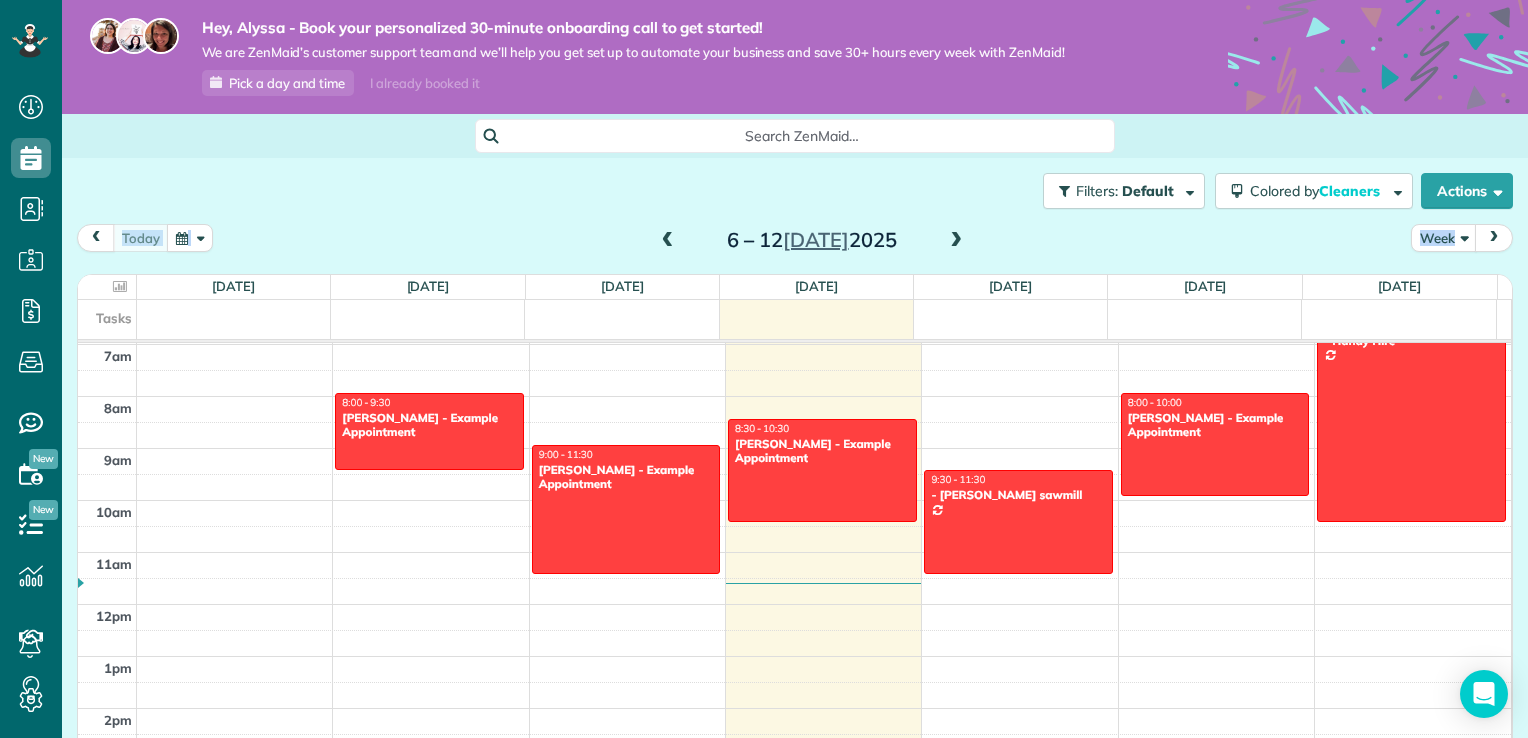 drag, startPoint x: 437, startPoint y: 232, endPoint x: 338, endPoint y: 186, distance: 109.165016 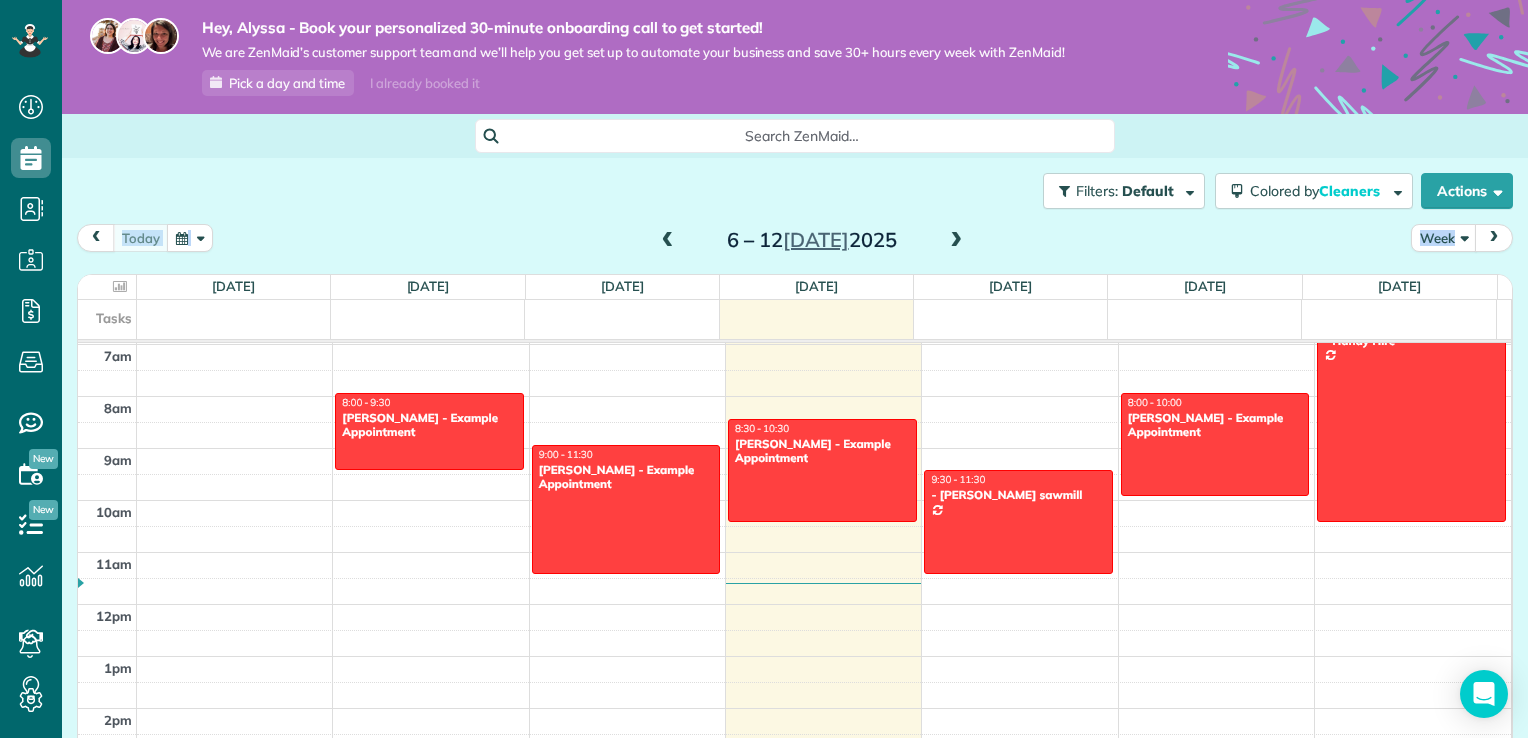 click on "Filters:   Default
Colored by  Cleaners
Color by Cleaner
Color by Team
Color by Status
Color by Recurrence
Color by Paid/Unpaid
Filters  Default
Schedule Changes
Actions
Create Appointment
Create Task
Clock In/Out
Send Work Orders
Print Route Sheets
Today's Emails/Texts
View Metrics" at bounding box center [795, 191] 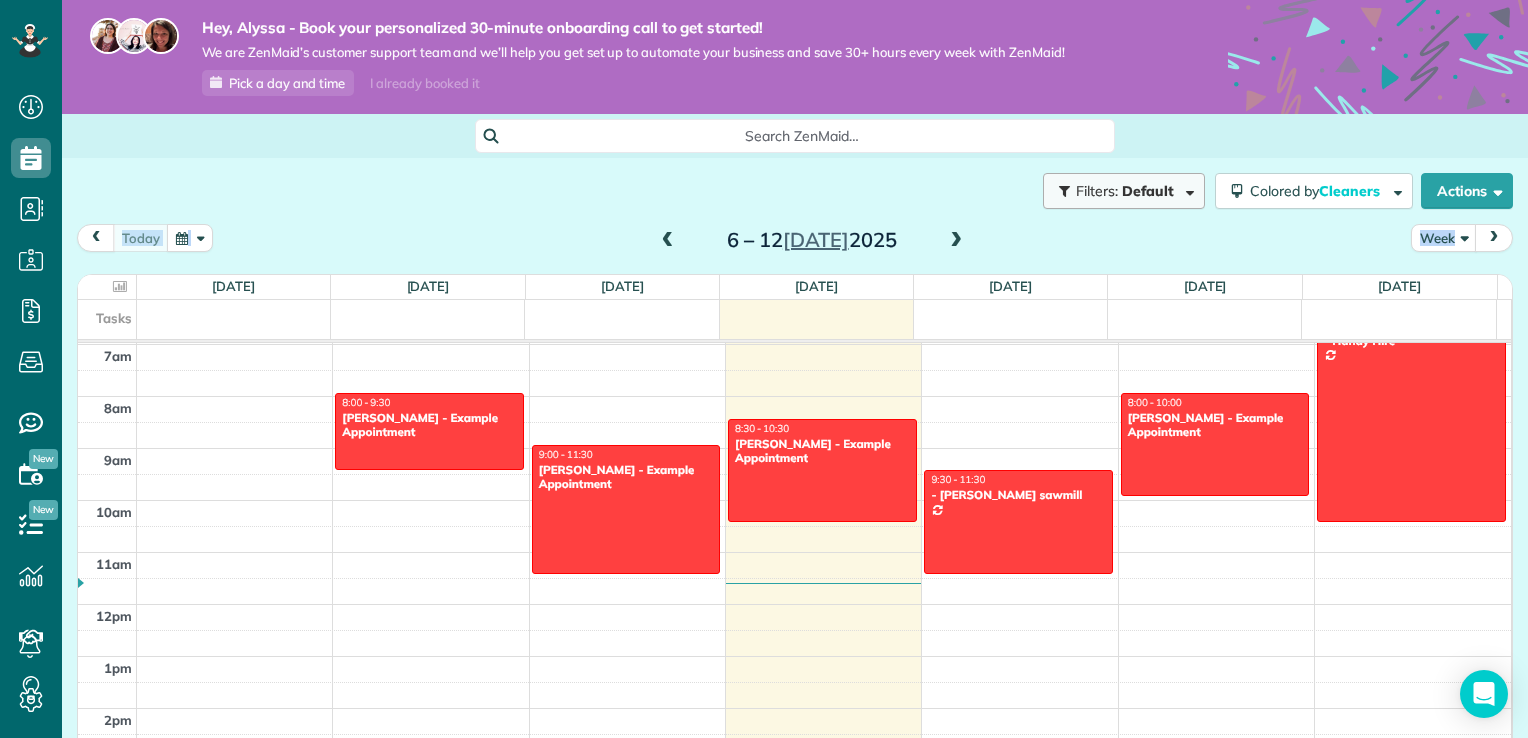 click at bounding box center [1186, 190] 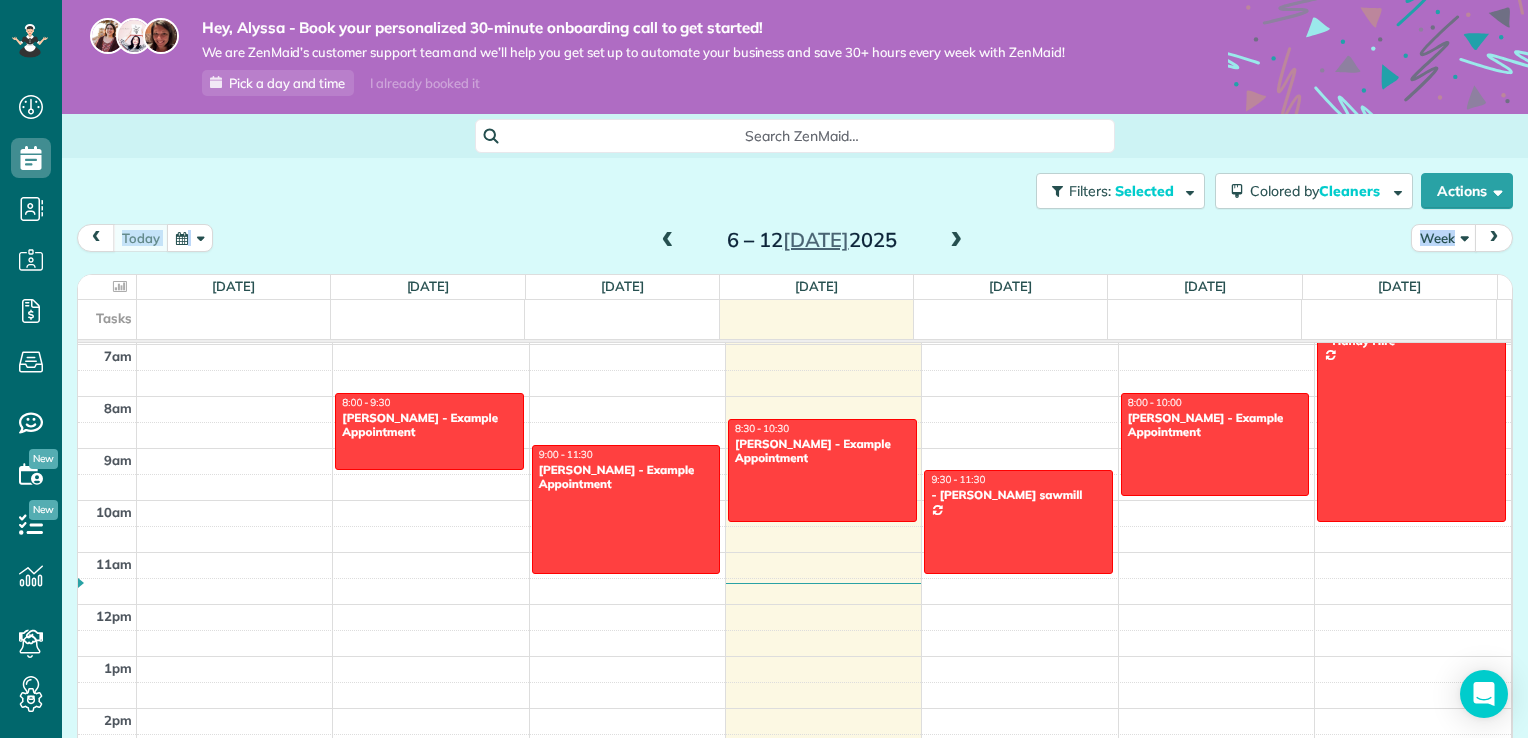 click on "Close
Filters
Apply
Uncheck All
Display Cleaners
Alyssa Colley
No Cleaners Assigned
Check All
Display Statuses
Active
Estimate
Stand-By Lock Out" at bounding box center [764, 369] 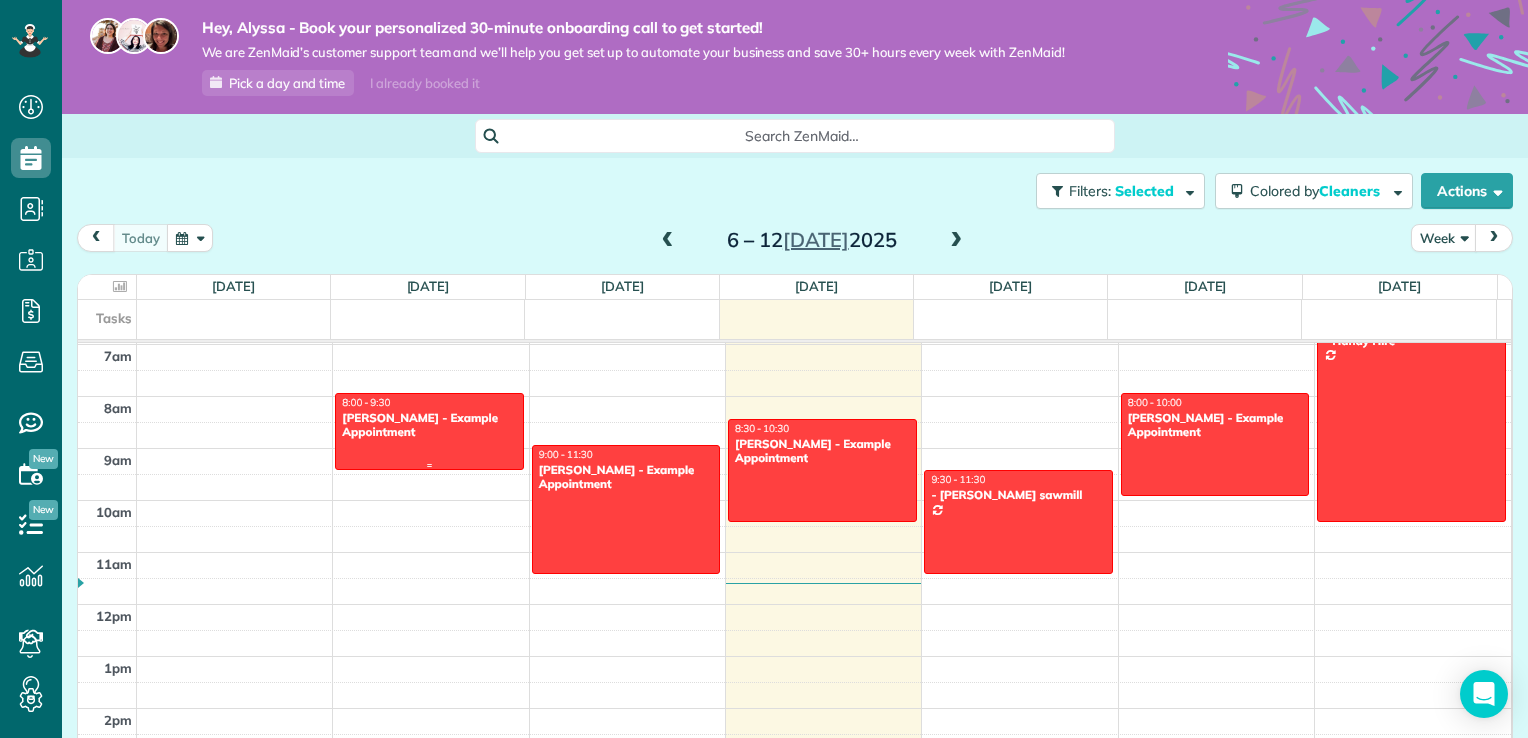 click on "Debbie Sardone - Example Appointment" at bounding box center [429, 425] 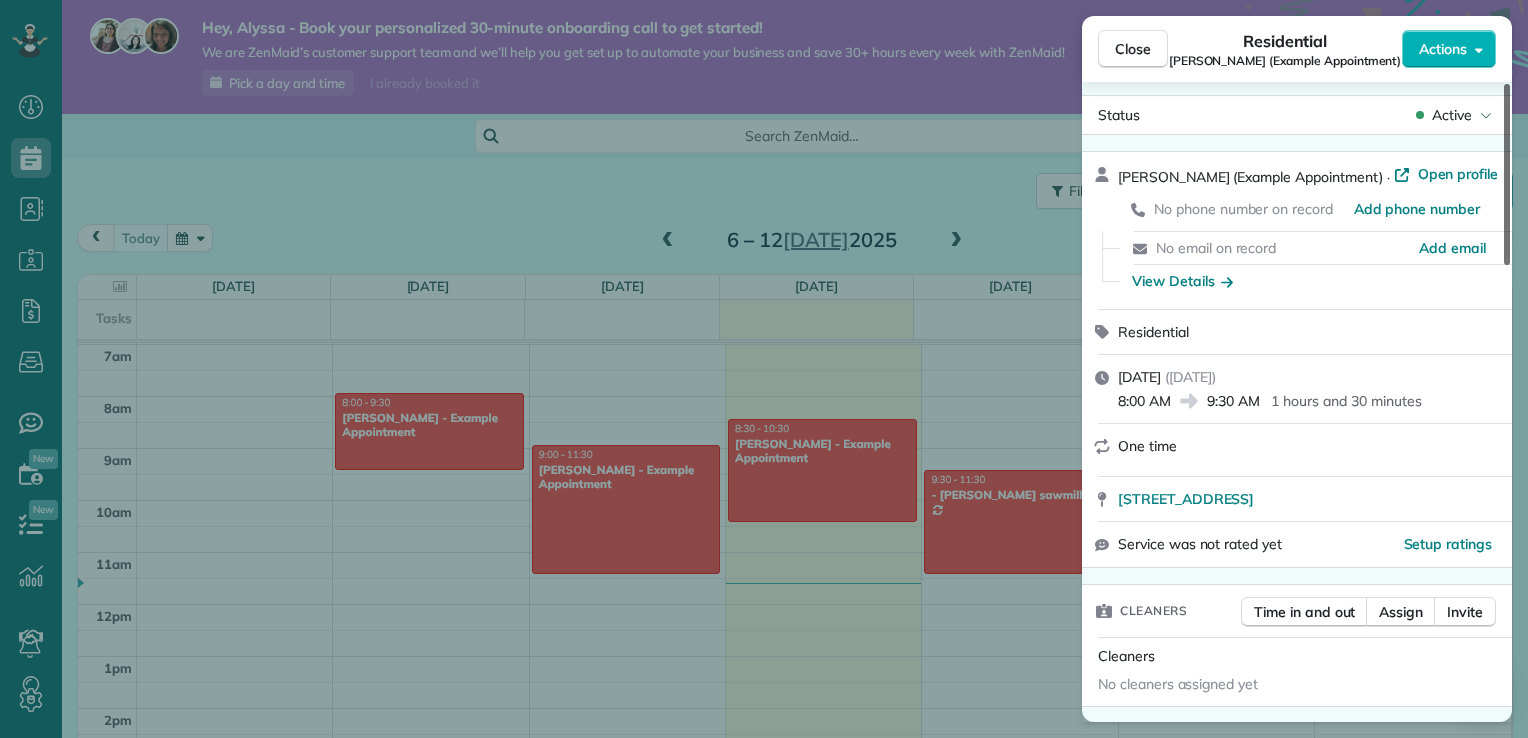 scroll, scrollTop: 0, scrollLeft: 0, axis: both 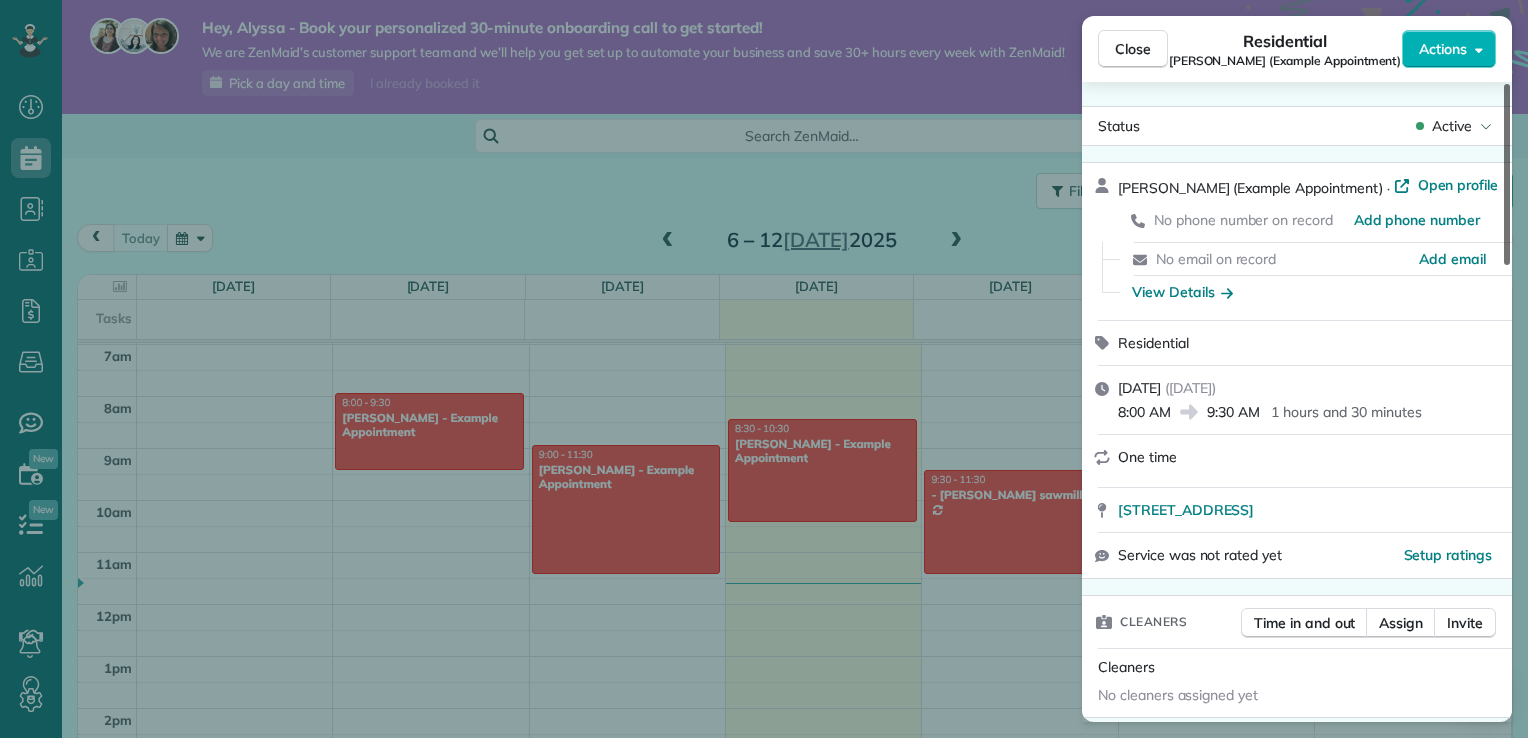 drag, startPoint x: 1507, startPoint y: 119, endPoint x: 1523, endPoint y: -6, distance: 126.01984 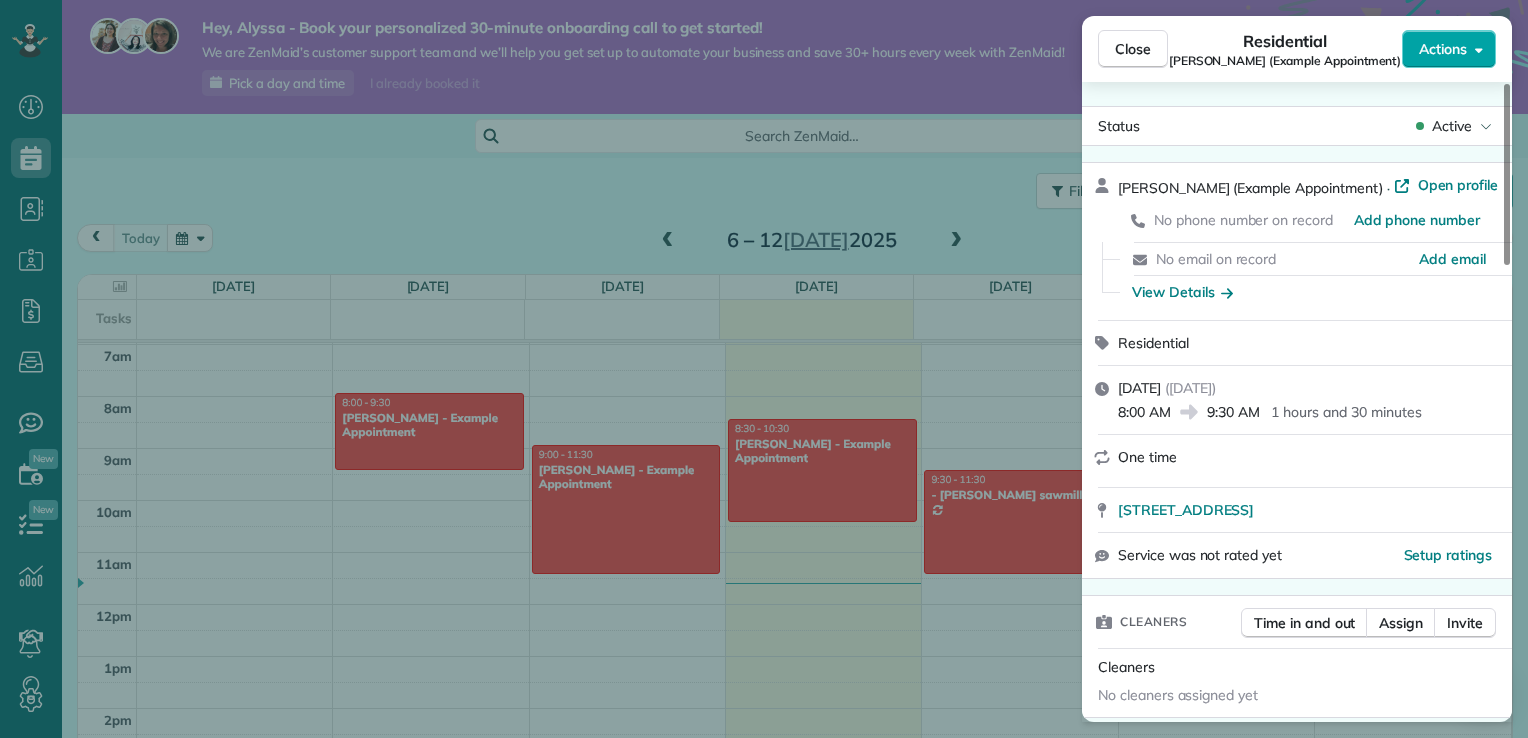 click 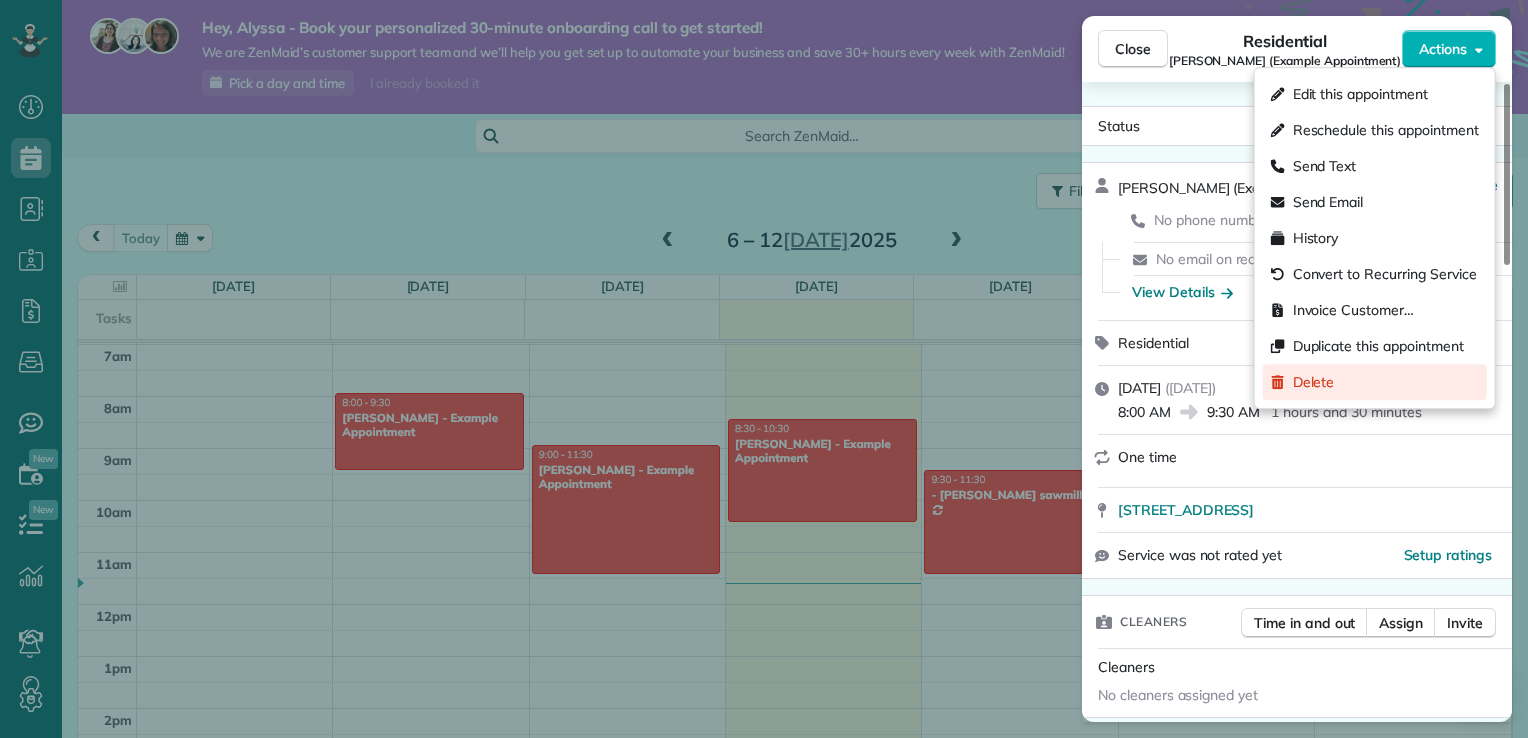 click on "Delete" at bounding box center (1375, 382) 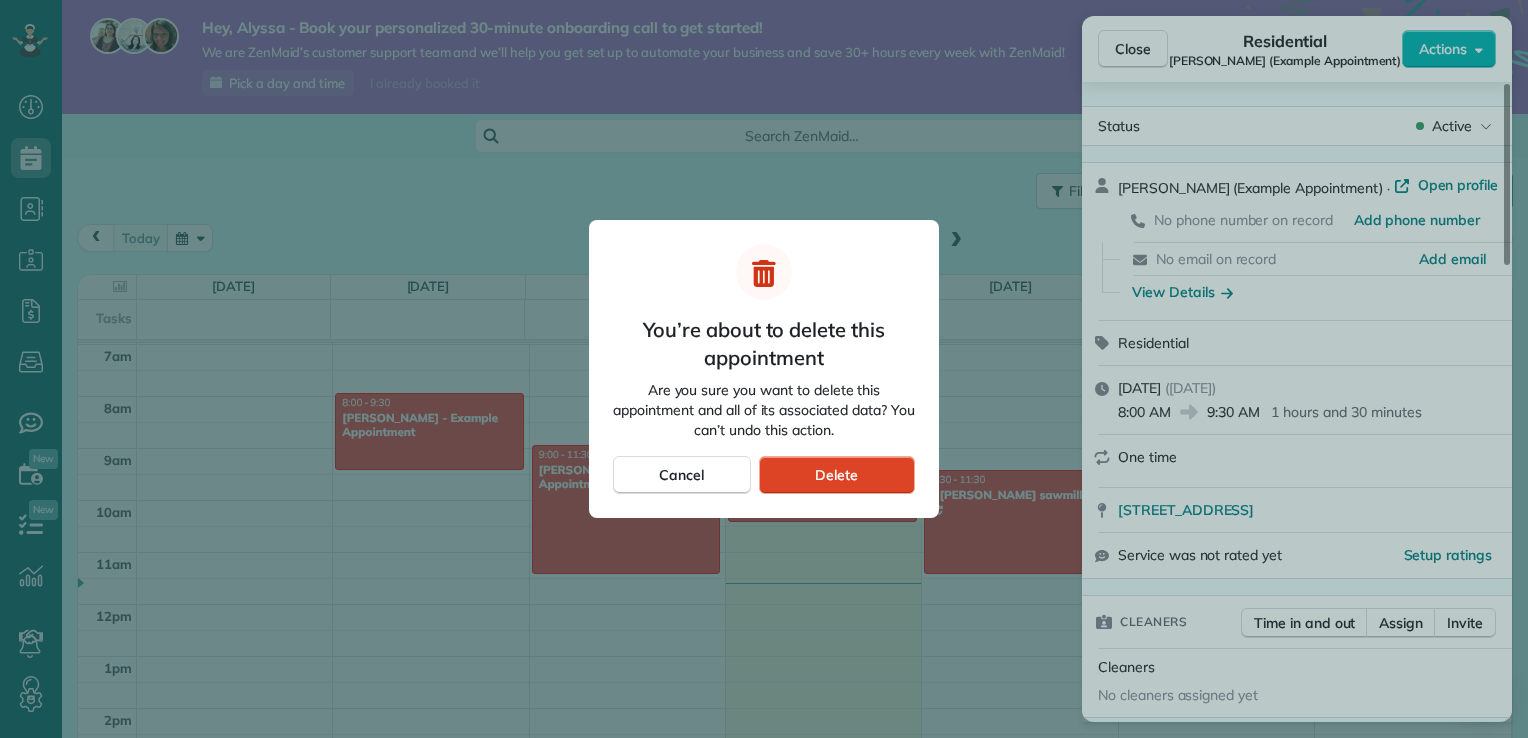click on "Delete" at bounding box center (836, 475) 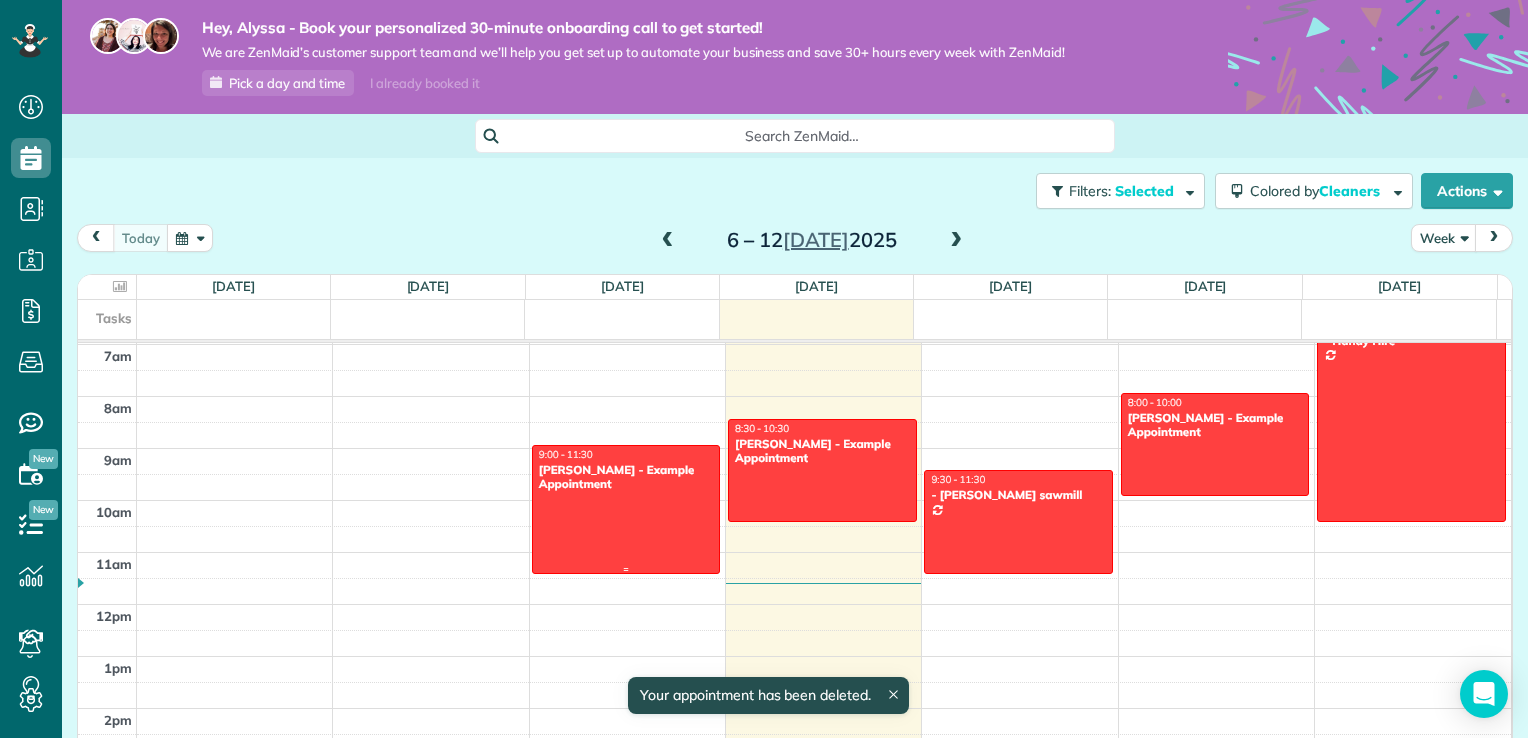 click at bounding box center [626, 509] 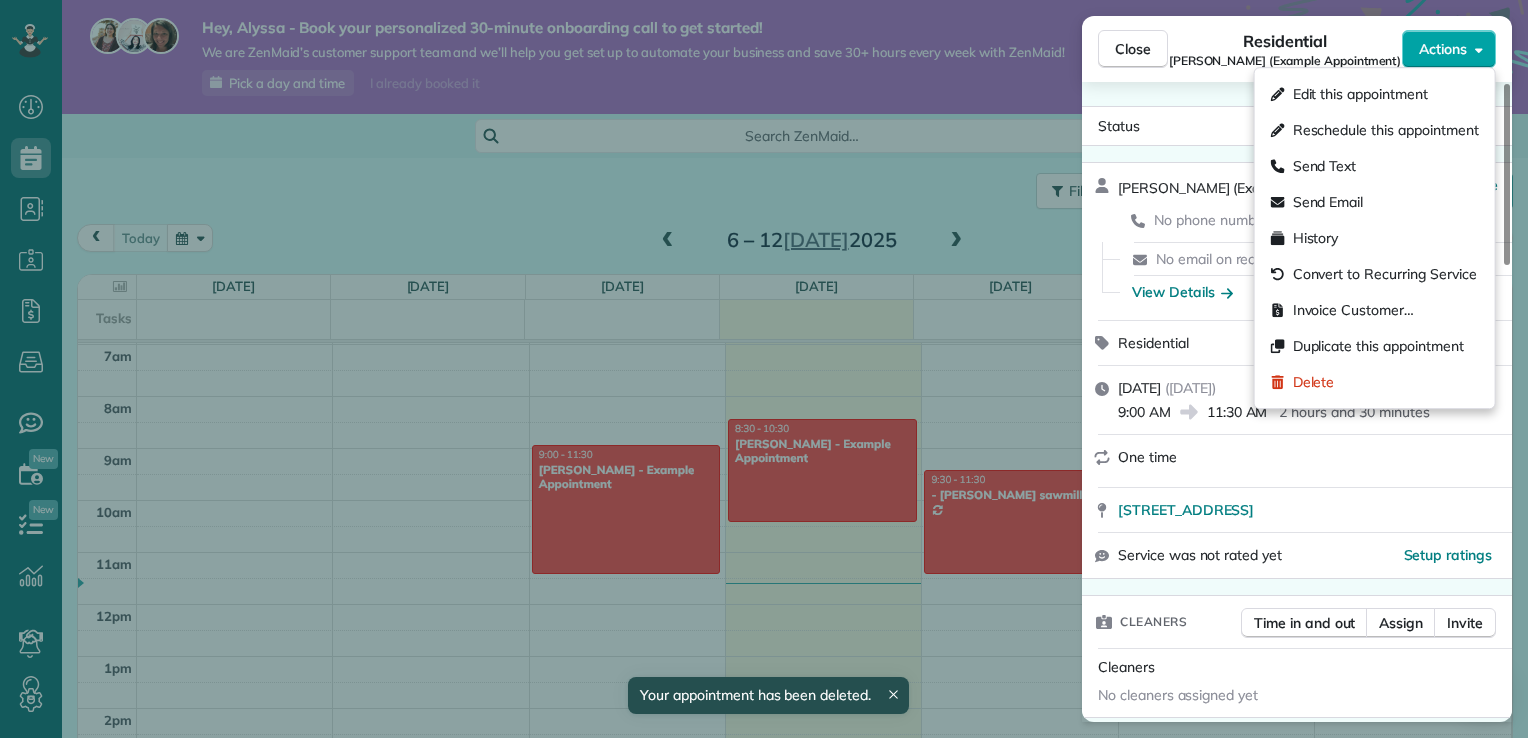 click 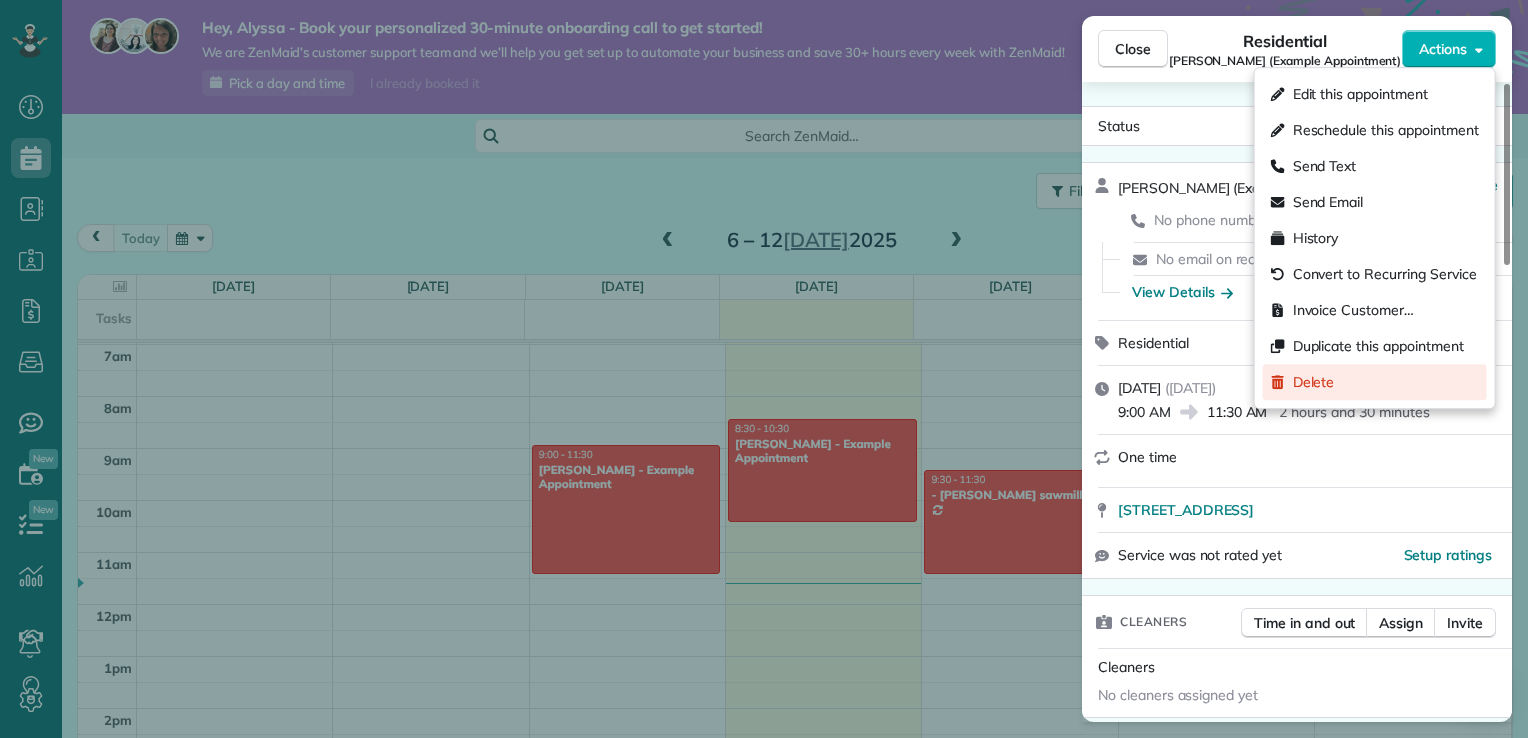 click on "Delete" at bounding box center [1375, 382] 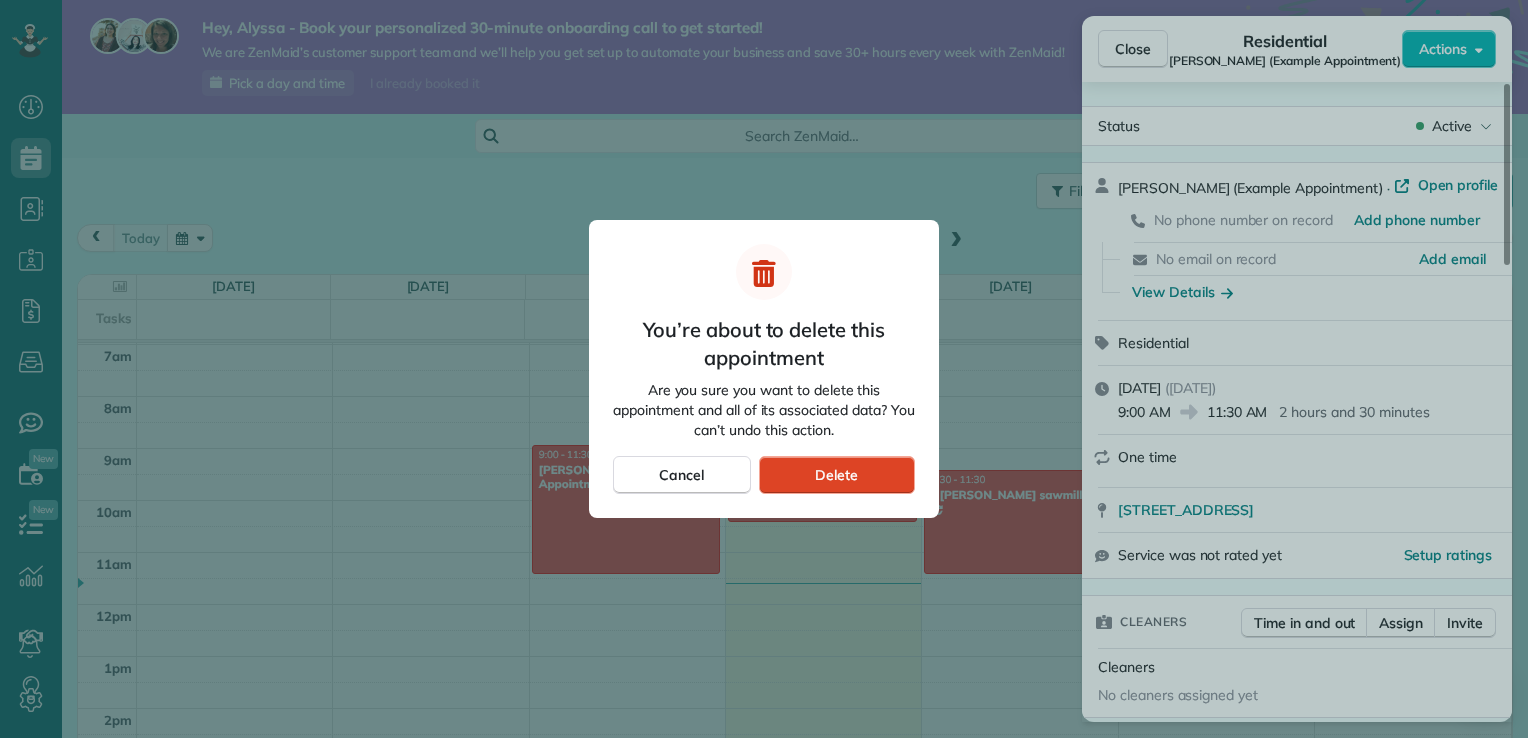 click on "Delete" at bounding box center (836, 475) 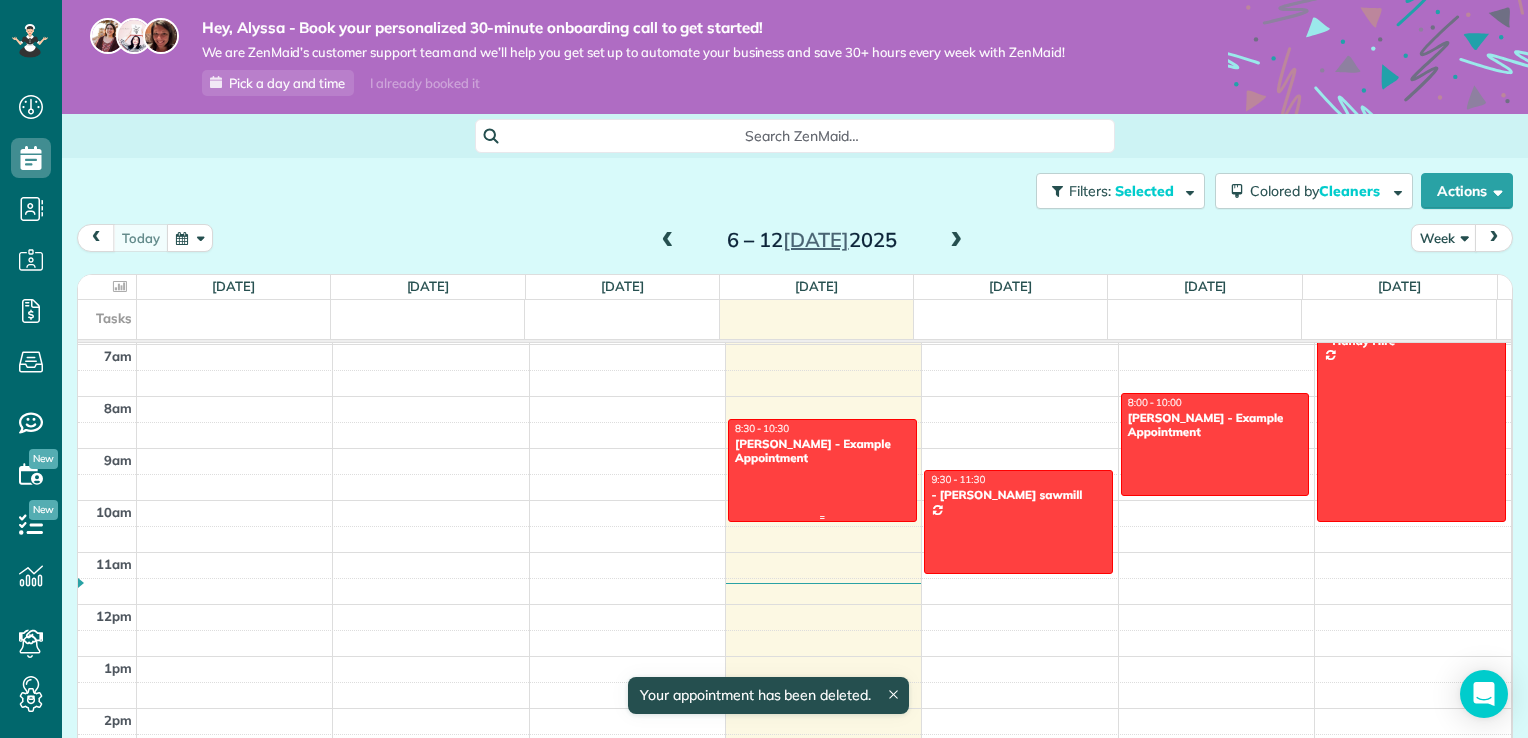 click at bounding box center [822, 470] 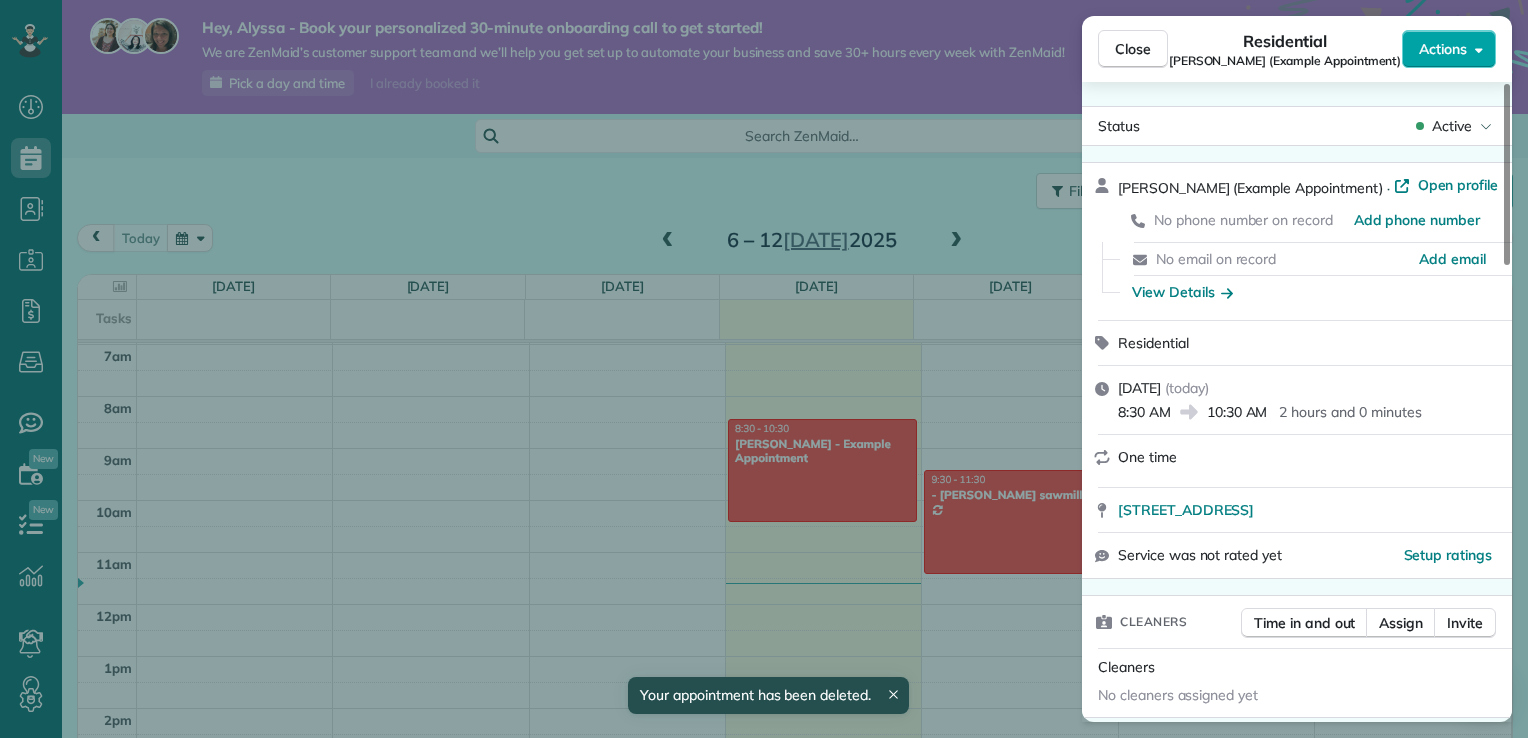 click on "Actions" at bounding box center [1449, 49] 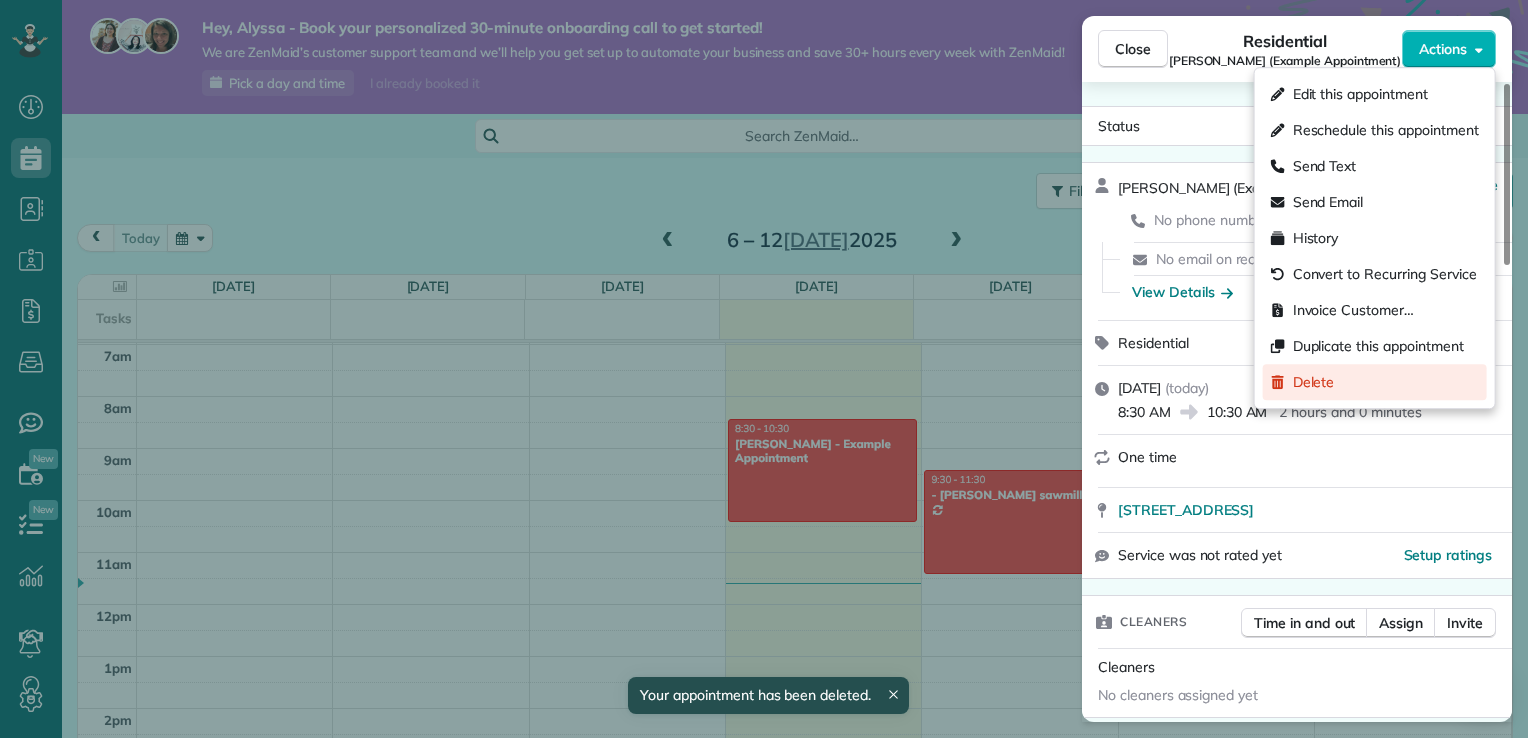 click on "Delete" at bounding box center (1314, 382) 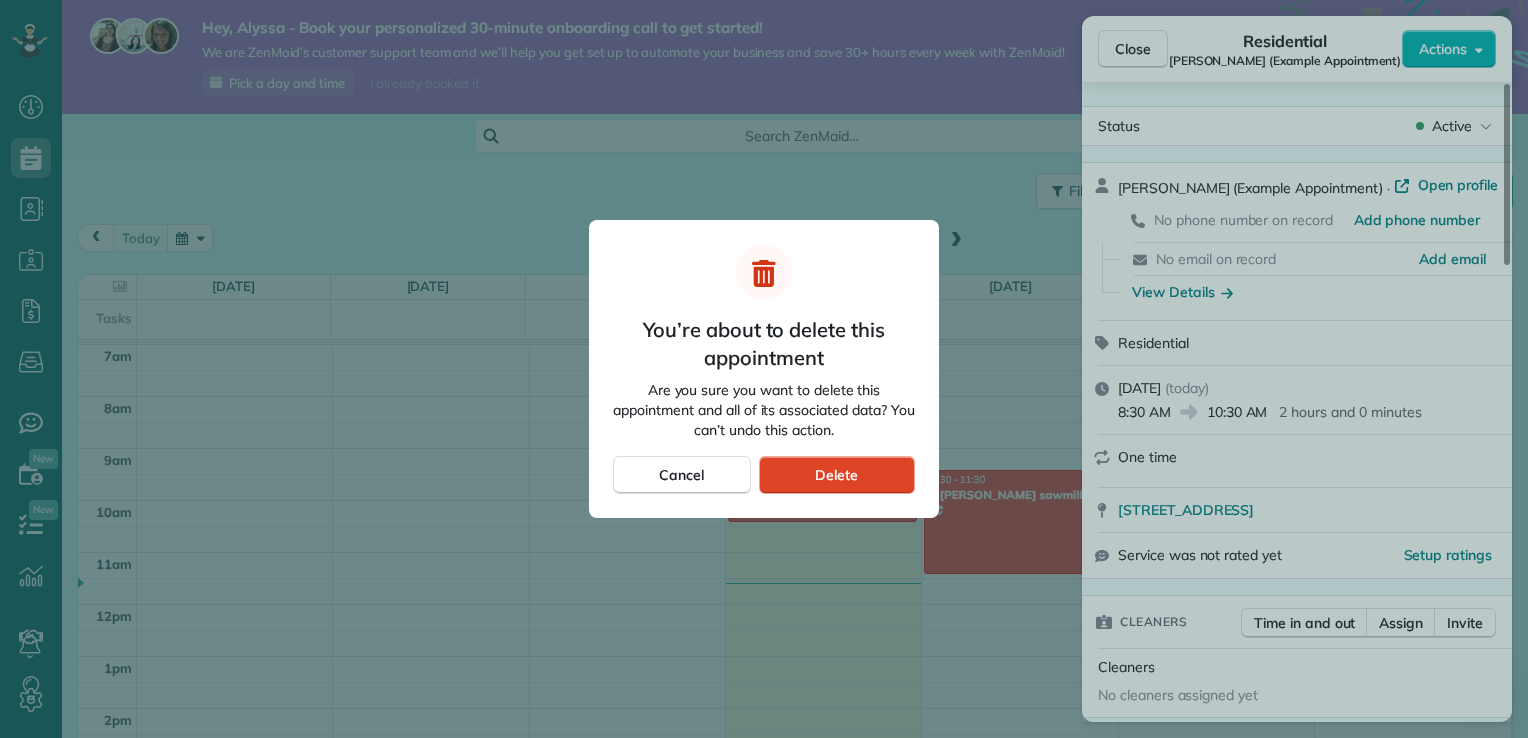 click on "Delete" at bounding box center (837, 475) 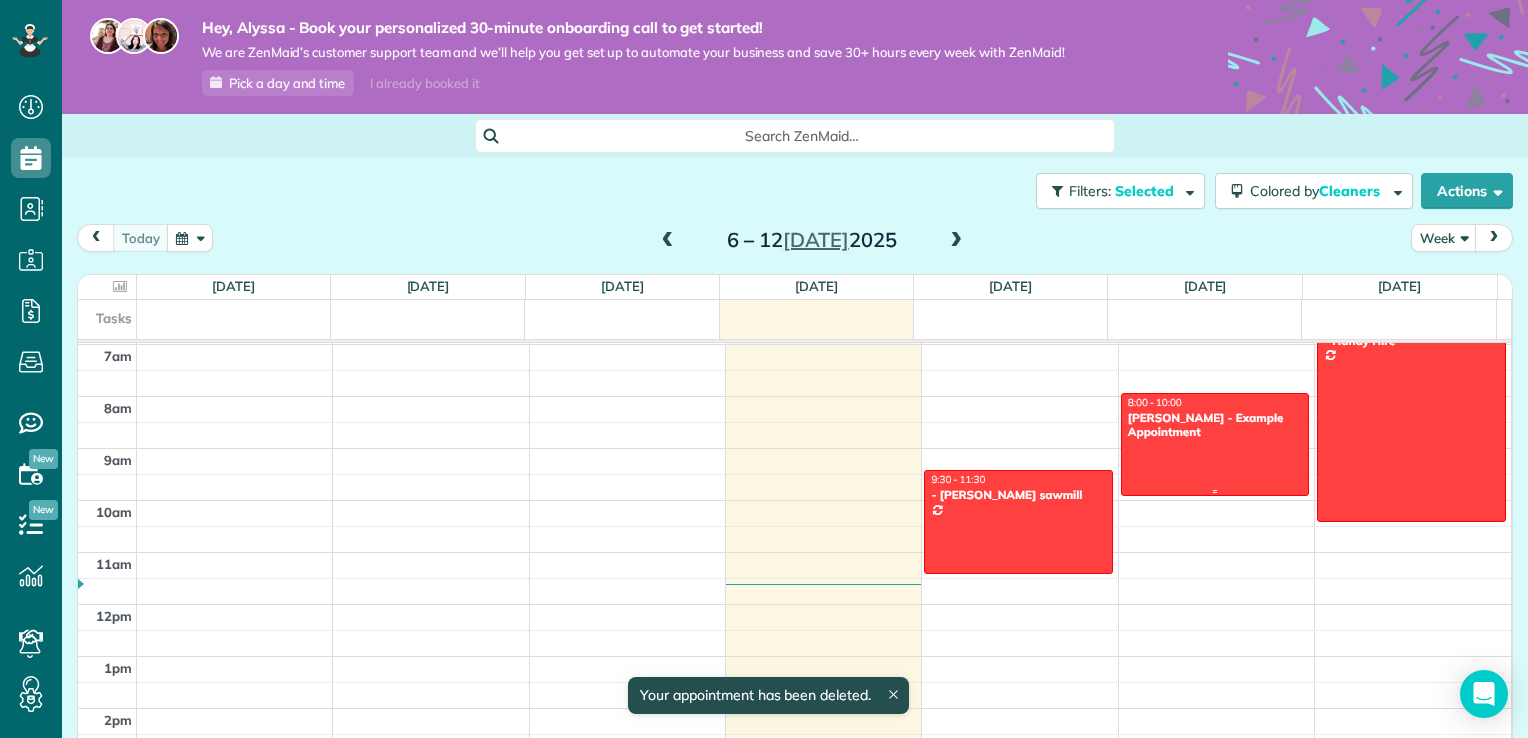 click at bounding box center [1215, 444] 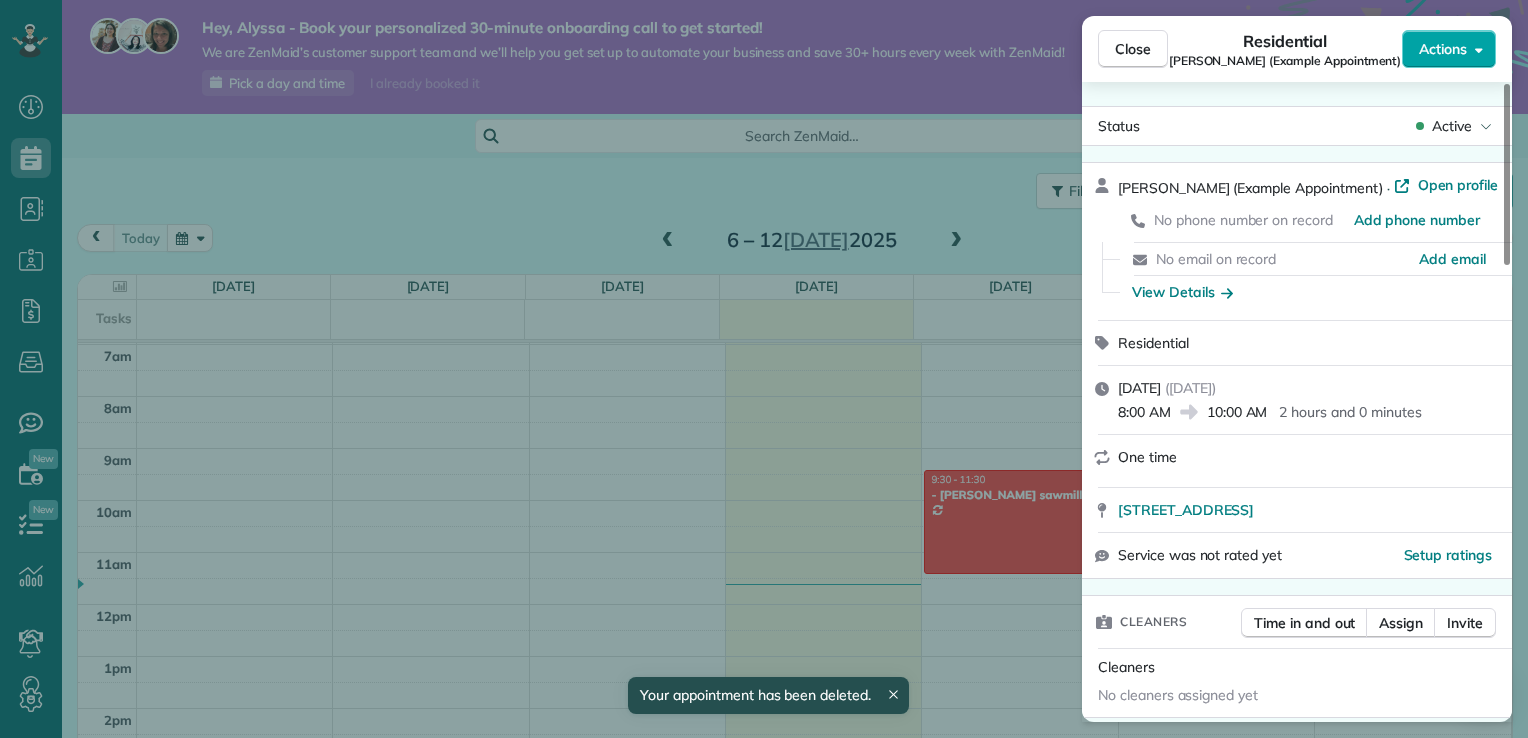 click on "Actions" at bounding box center [1449, 49] 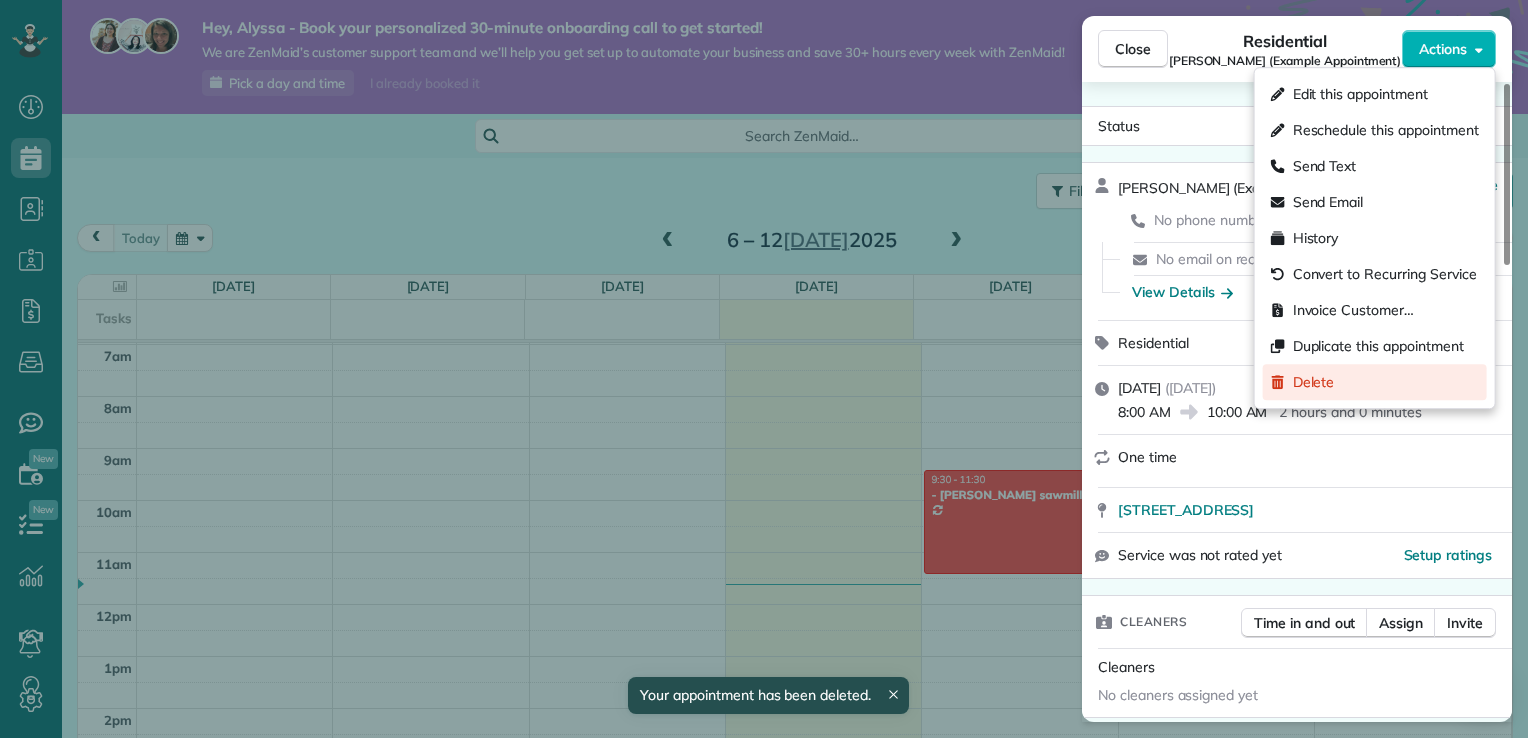 click on "Delete" at bounding box center [1375, 382] 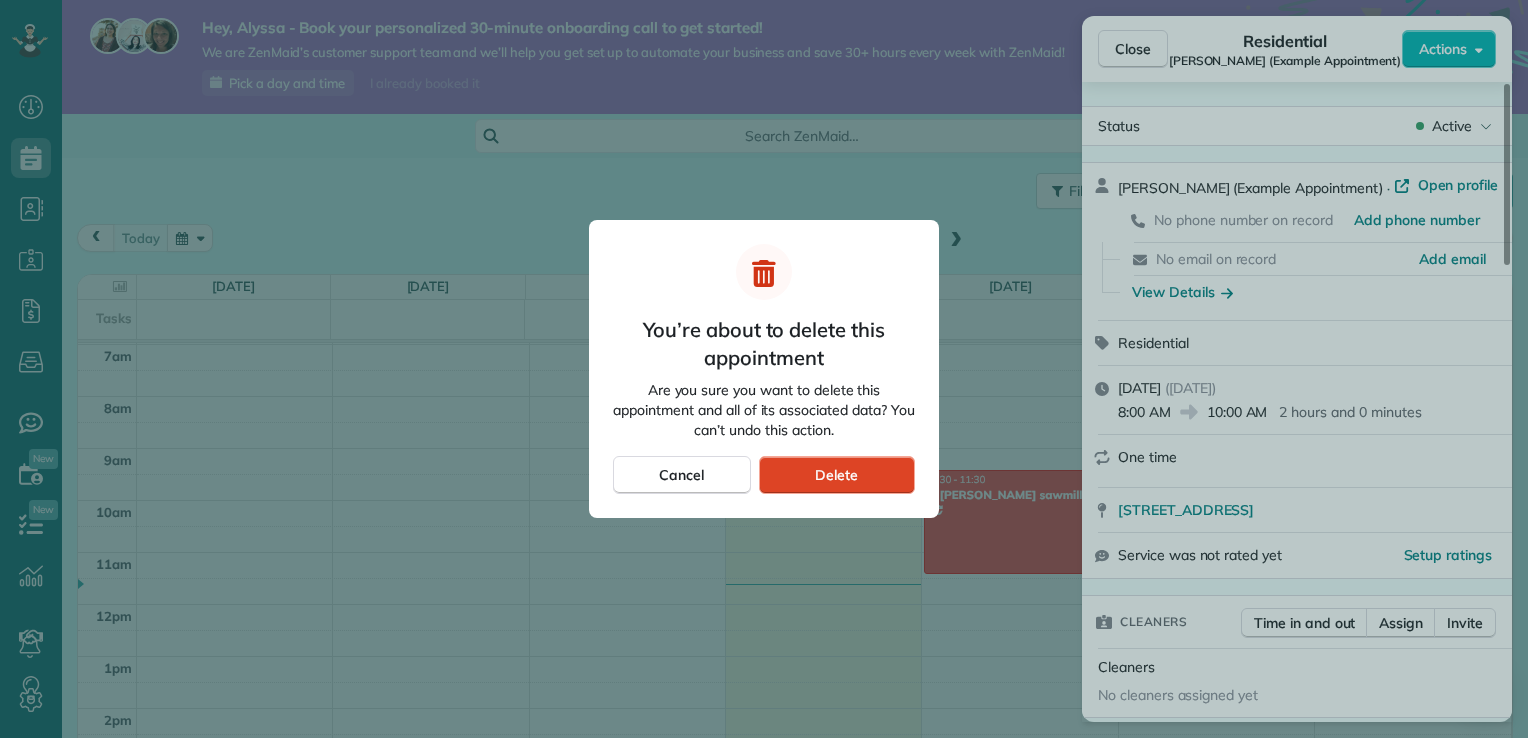 click on "Delete" at bounding box center (837, 475) 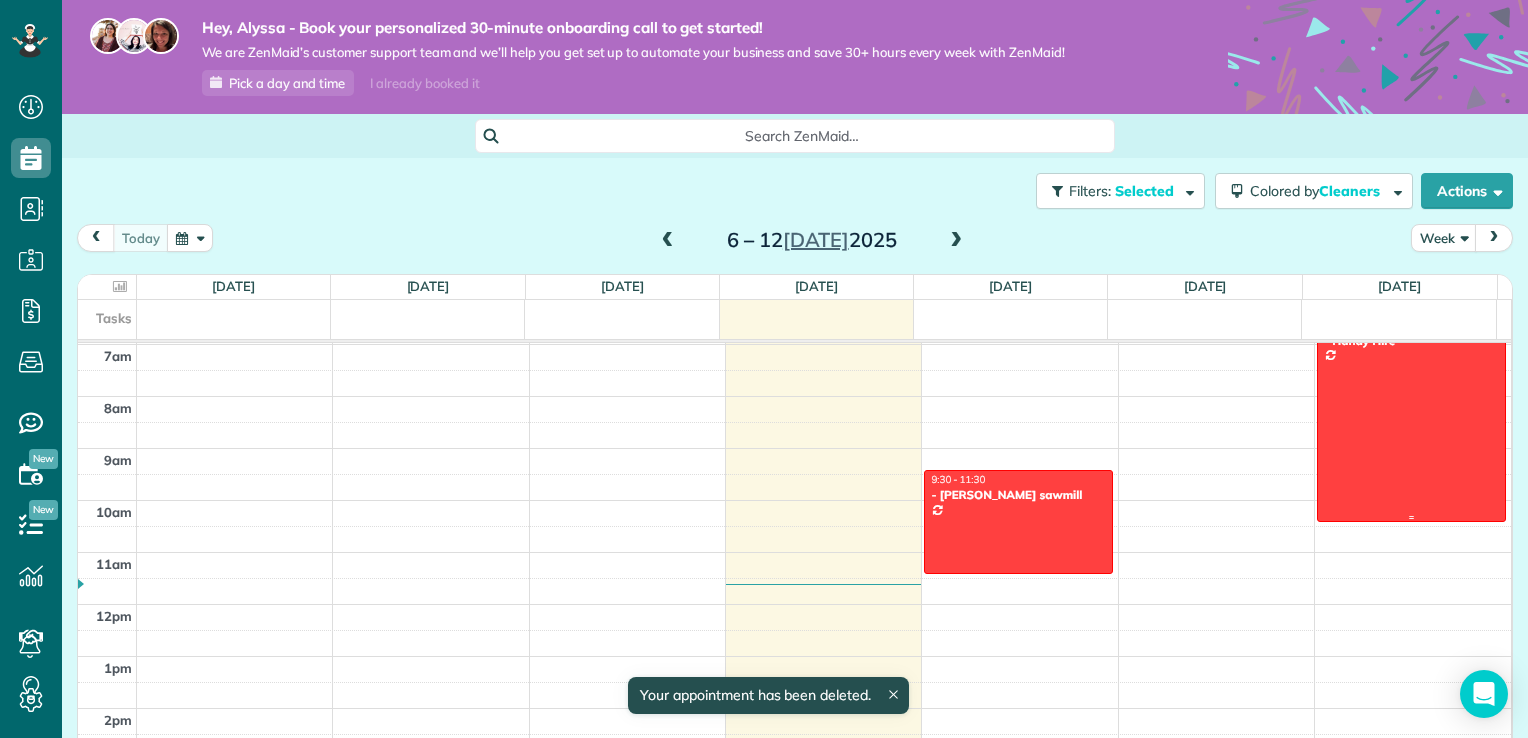 click at bounding box center (1411, 419) 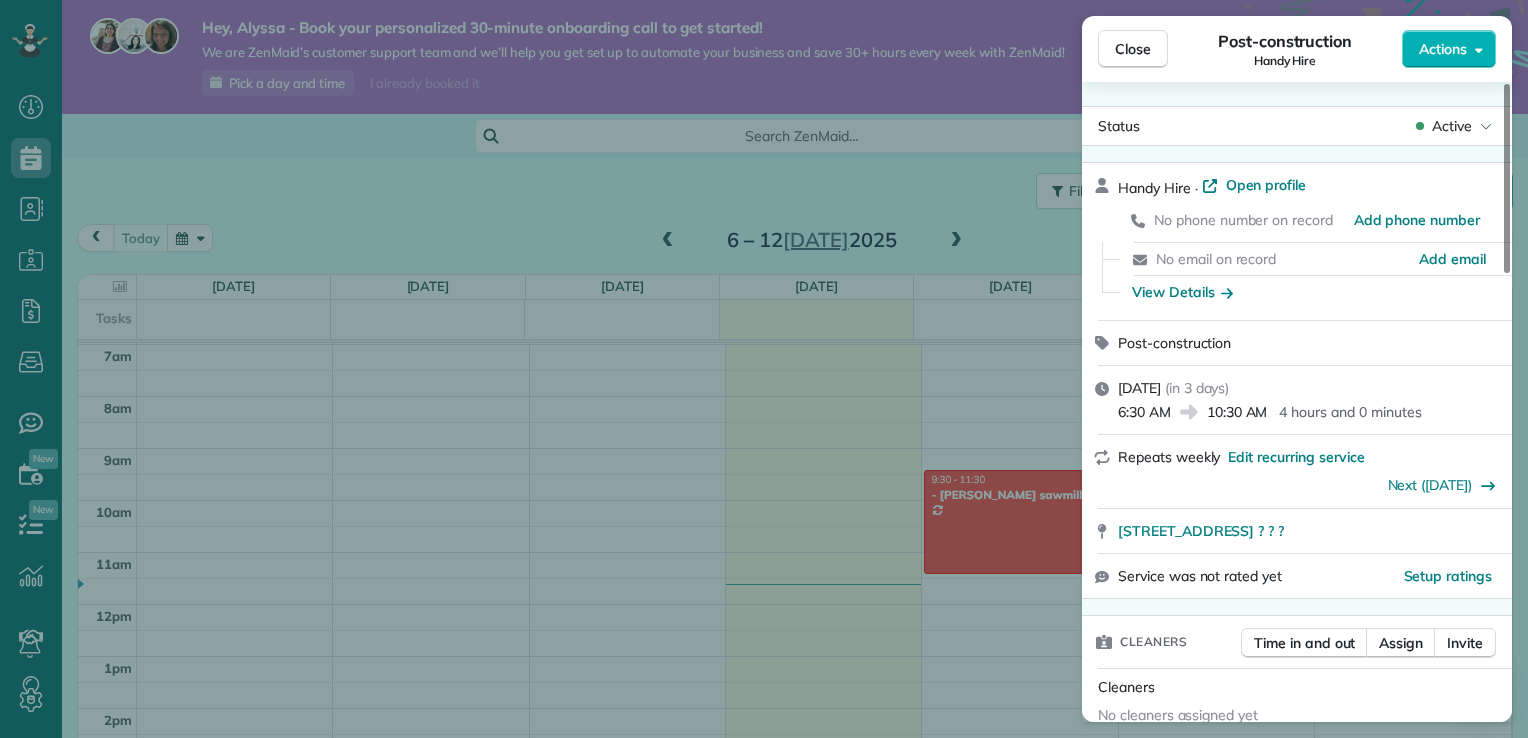 click on "Close Post-construction Handy Hire Actions Status Active Handy Hire · Open profile No phone number on record Add phone number No email on record Add email View Details Post-construction Saturday, 12 July, 2025 ( in 3 days ) 6:30 AM 10:30 AM 4 hours and 0 minutes Repeats weekly Edit recurring service Next (19 July) 125 Old Maryborough Rd, Pialba QLD 4655 ? ? ? Service was not rated yet Setup ratings Cleaners Time in and out Assign Invite Cleaners No cleaners assigned yet Checklist Try Now Keep this appointment up to your standards. Stay on top of every detail, keep your cleaners organised, and your client happy. Assign a checklist Watch a 5 min demo Billing Billing actions Price $220.00 Overcharge $0.00 Discount $0.00 Coupon discount - Primary tax - Secondary tax - Total appointment price $220.00 Tips collected New feature! $0.00 Unpaid Mark as paid Total including tip $220.00 Get paid online in no-time! Send an invoice and reward your cleaners with tips Charge customer credit card Appointment custom fields 0" at bounding box center (764, 369) 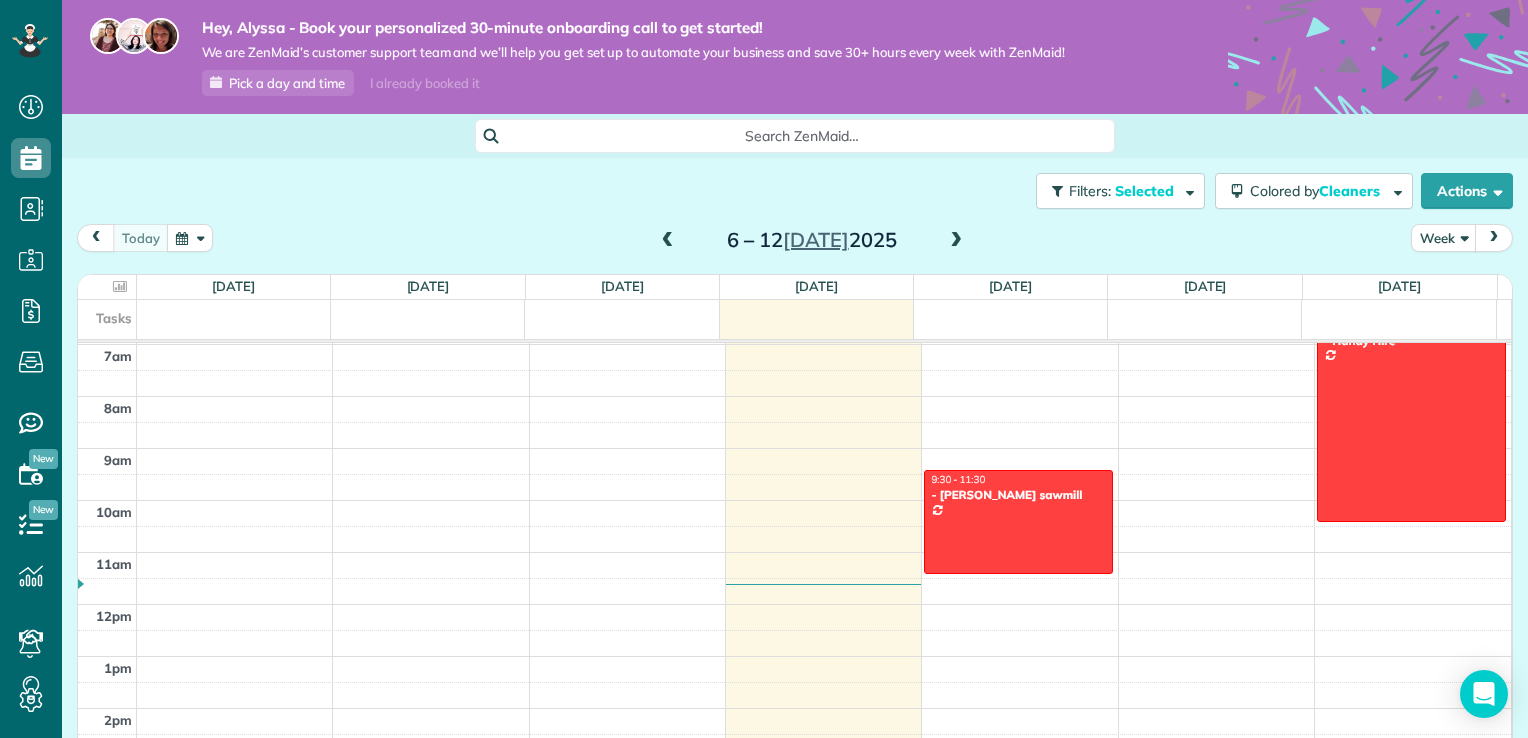 drag, startPoint x: 1504, startPoint y: 552, endPoint x: 1505, endPoint y: 472, distance: 80.00625 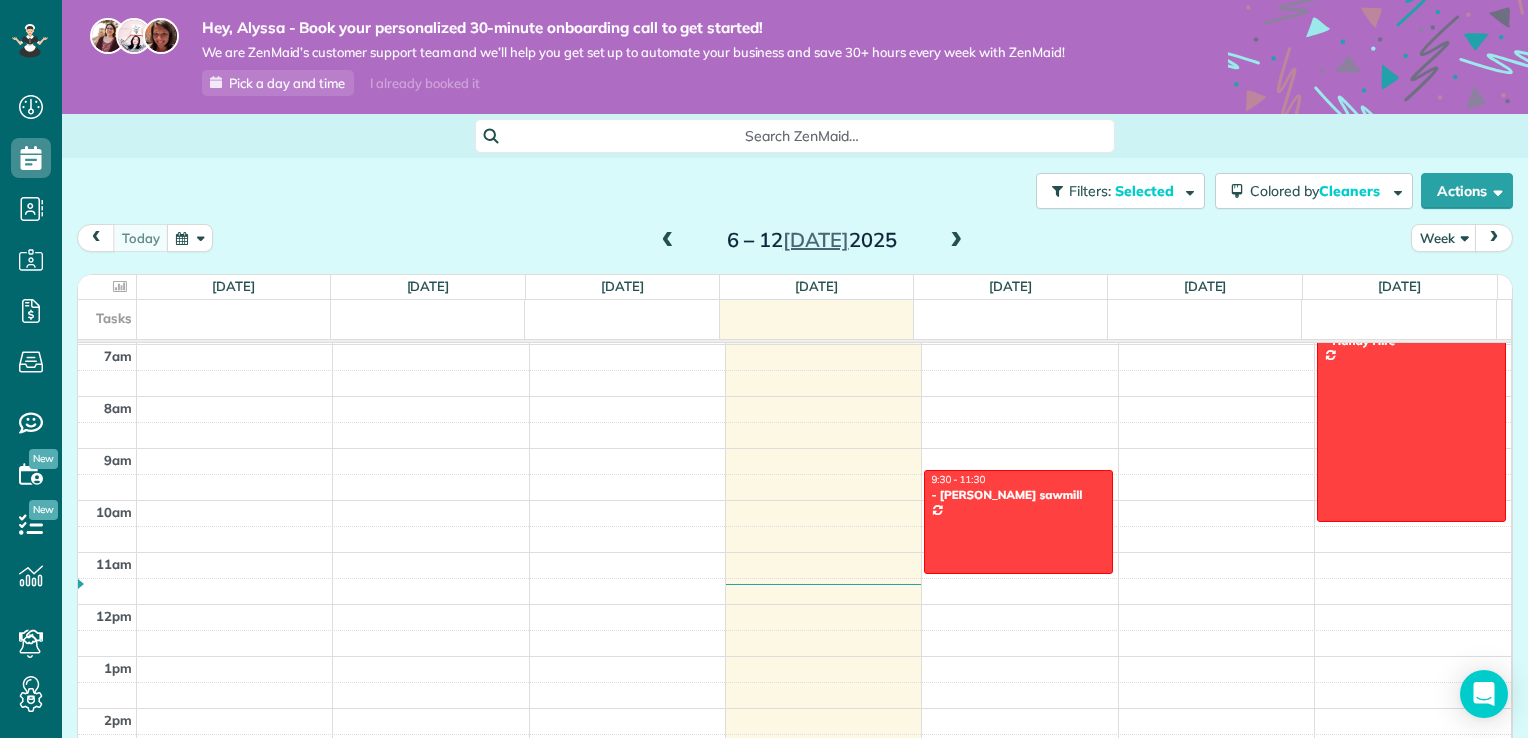 click on "Filters:   Selected
Colored by  Cleaners
Color by Cleaner
Color by Team
Color by Status
Color by Recurrence
Color by Paid/Unpaid
Filters  Selected
Schedule Changes
Actions
Create Appointment
Create Task
Clock In/Out
Send Work Orders
Print Route Sheets
Today's Emails/Texts
View Metrics" at bounding box center [795, 485] 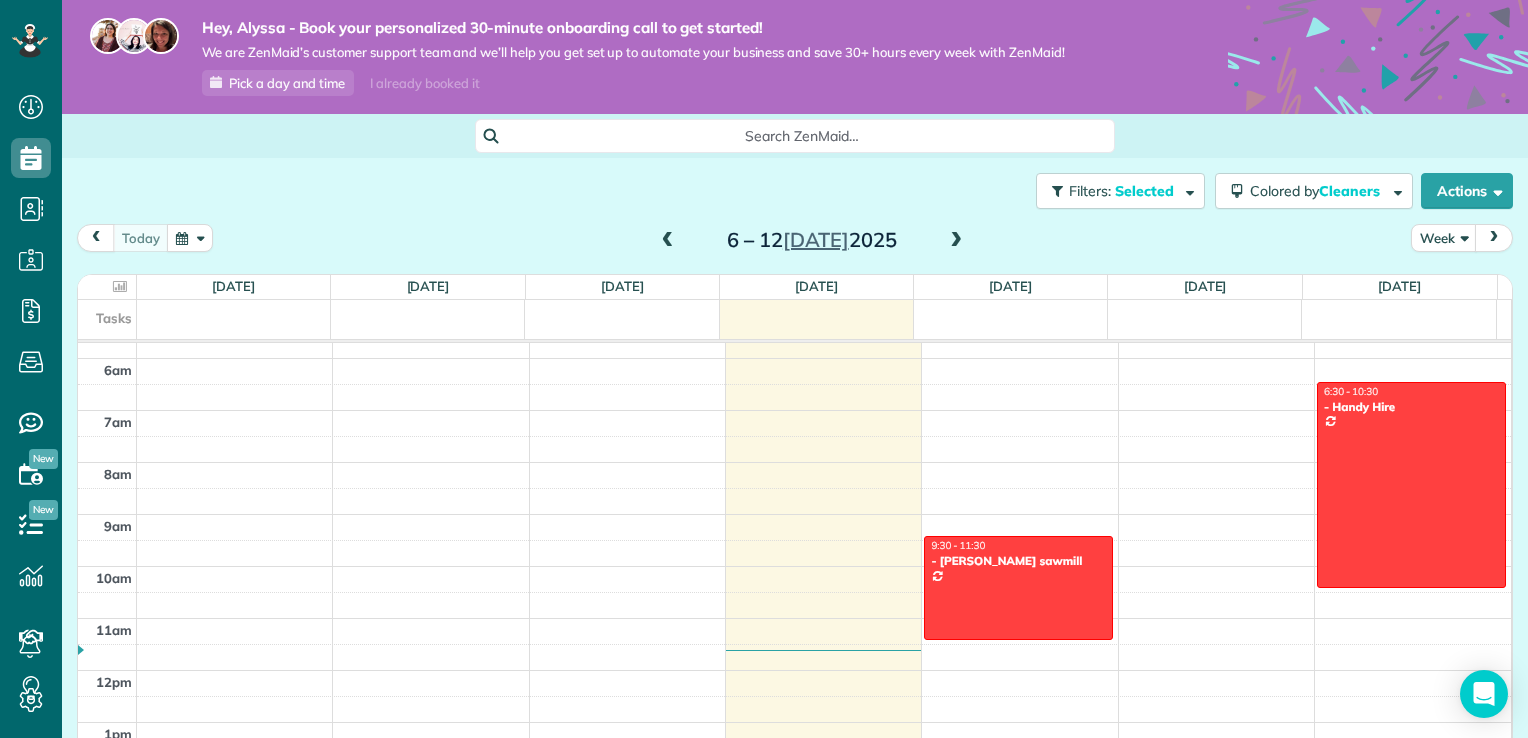 scroll, scrollTop: 313, scrollLeft: 0, axis: vertical 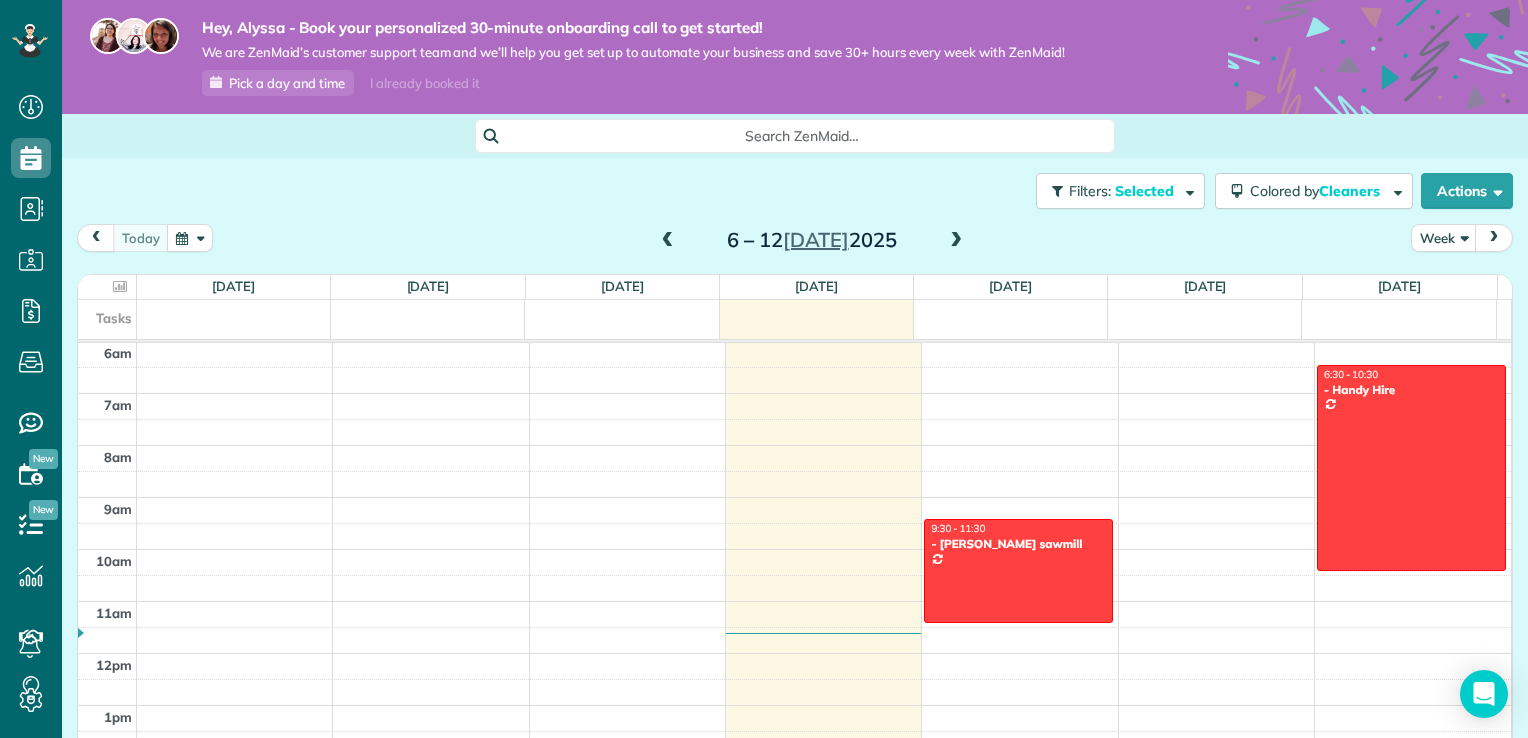 click at bounding box center [956, 241] 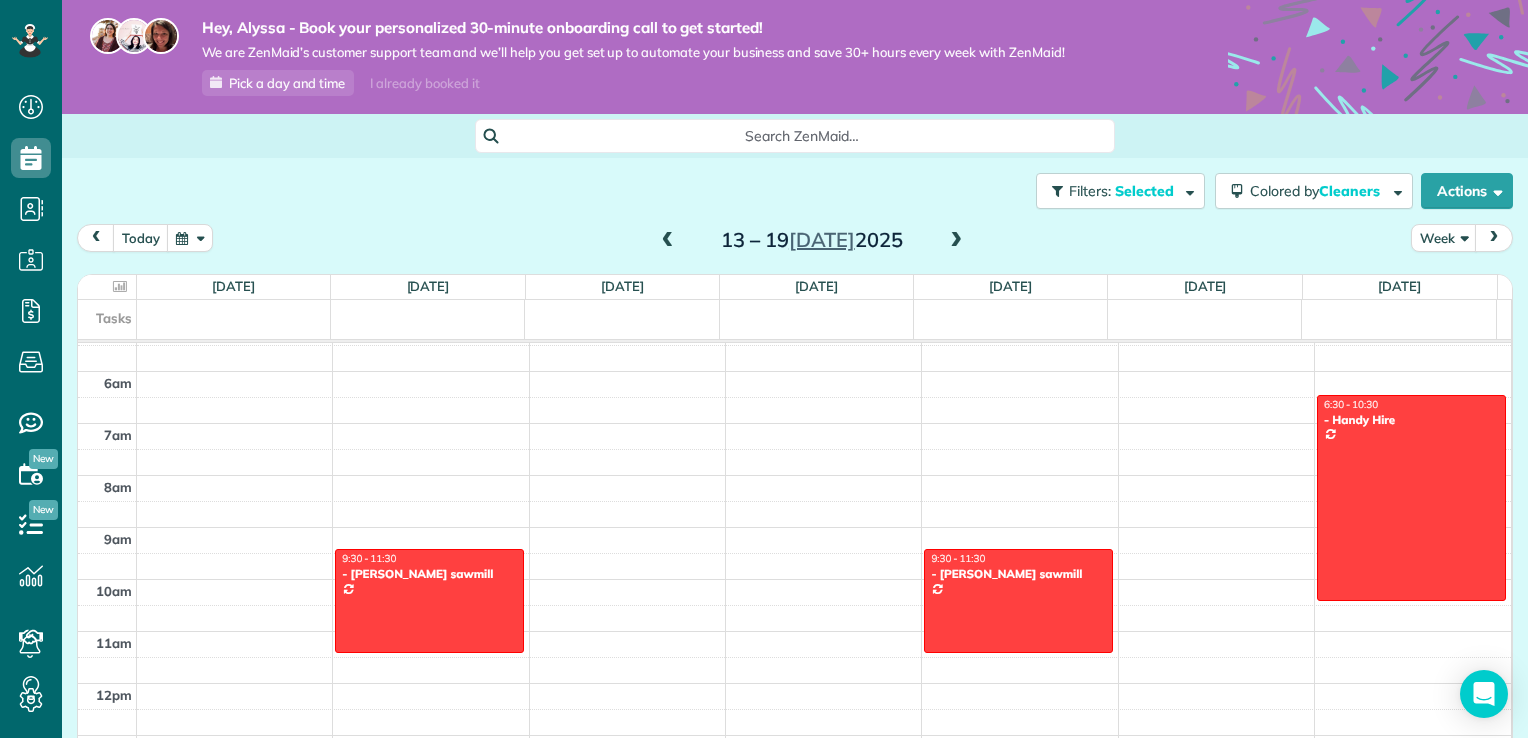 scroll, scrollTop: 282, scrollLeft: 0, axis: vertical 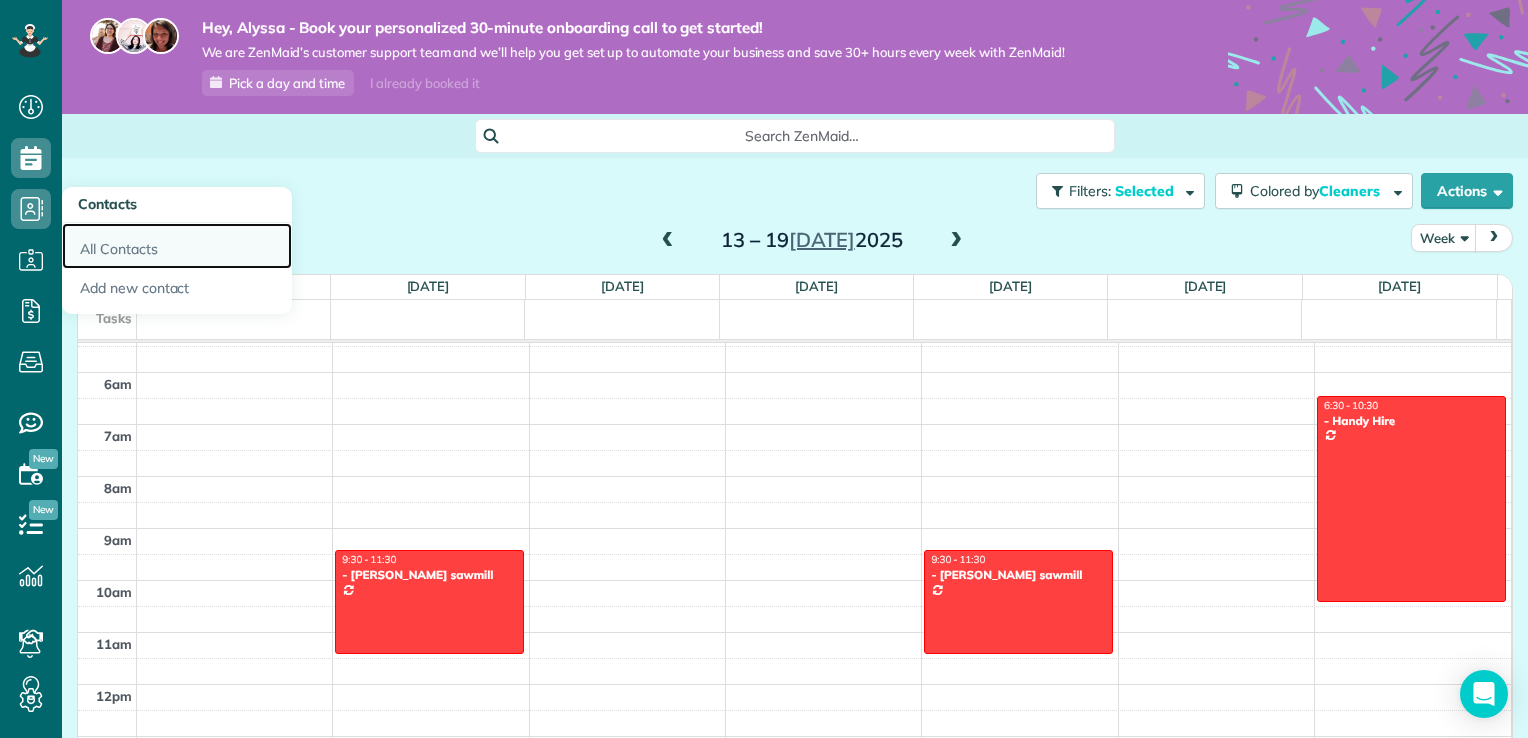 click on "All Contacts" at bounding box center (177, 246) 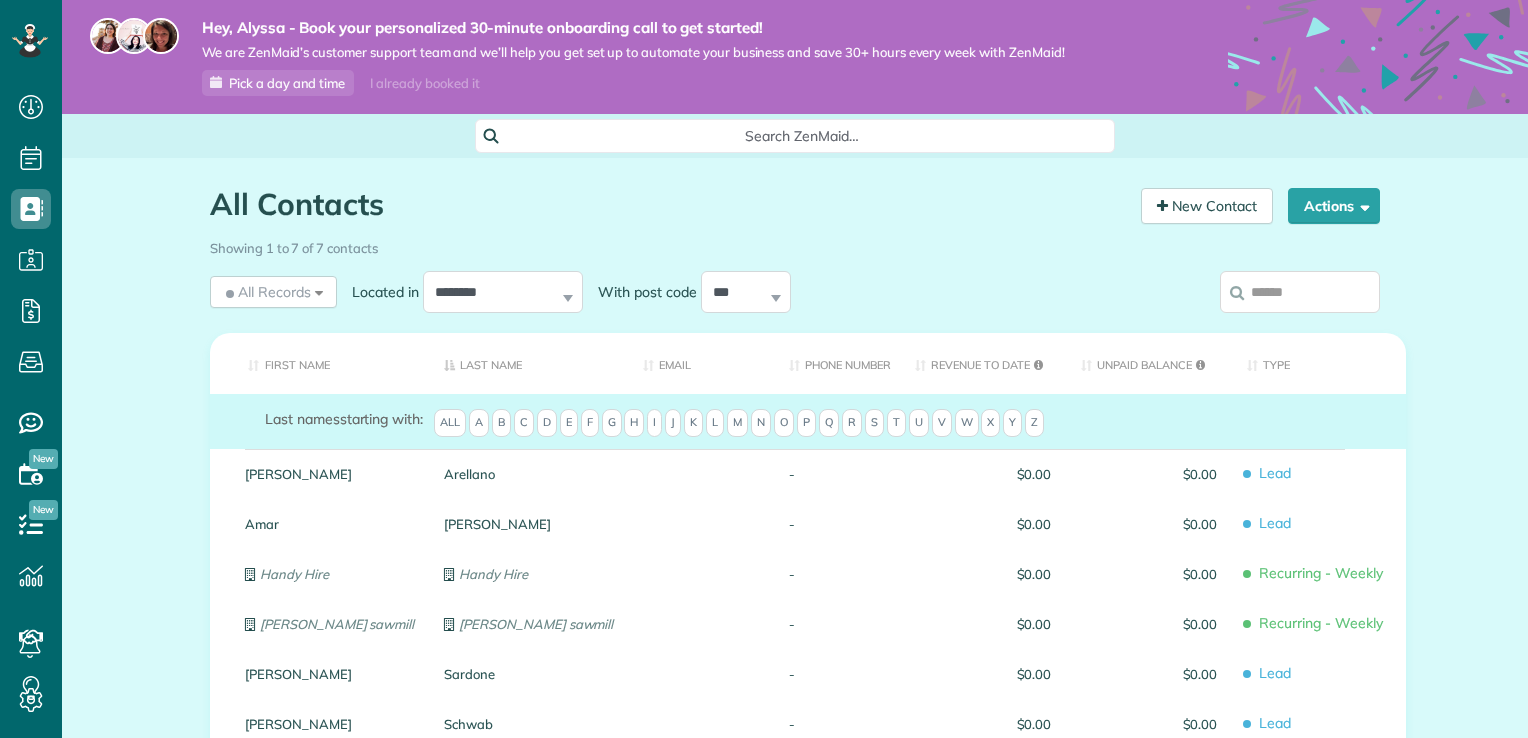 scroll, scrollTop: 0, scrollLeft: 0, axis: both 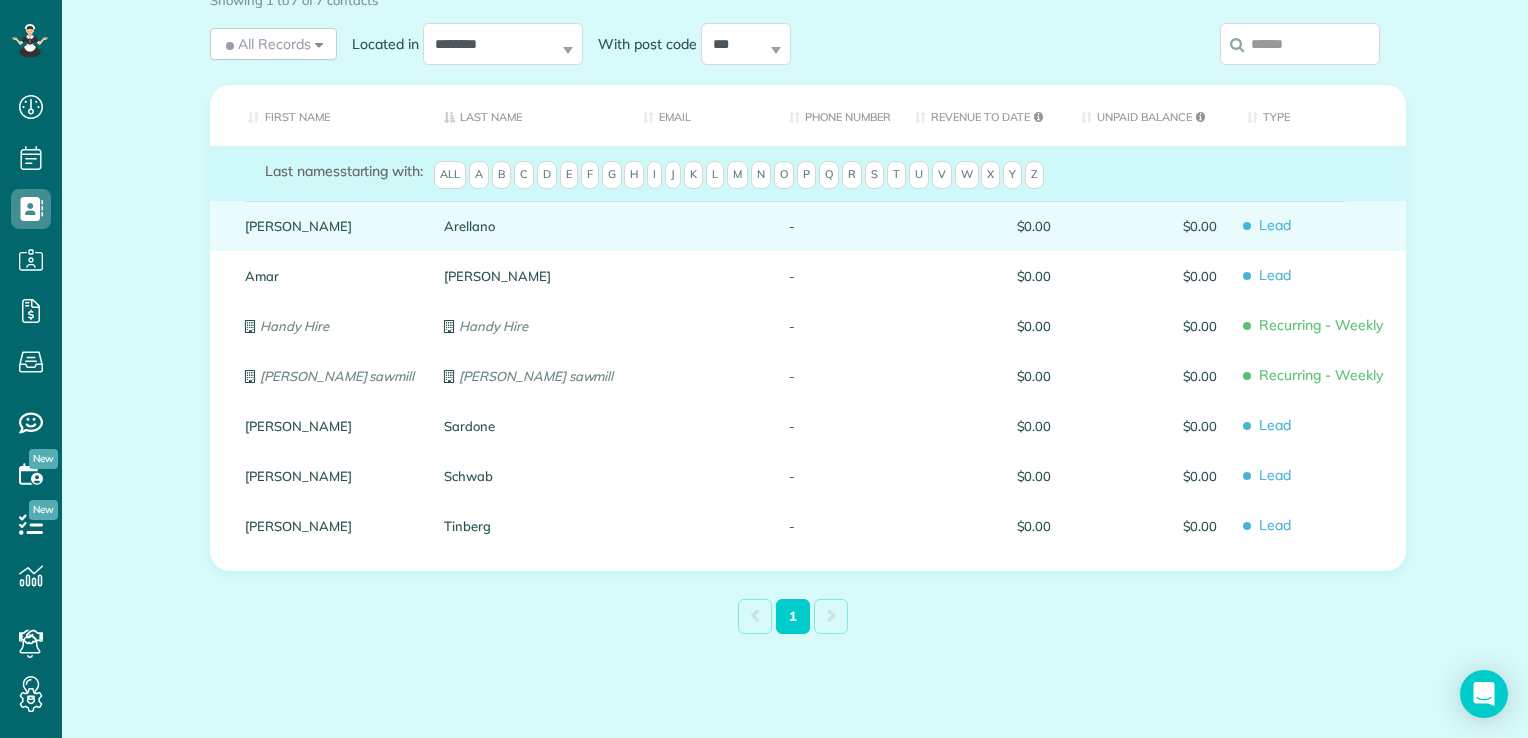 click on "Lead" at bounding box center (1319, 225) 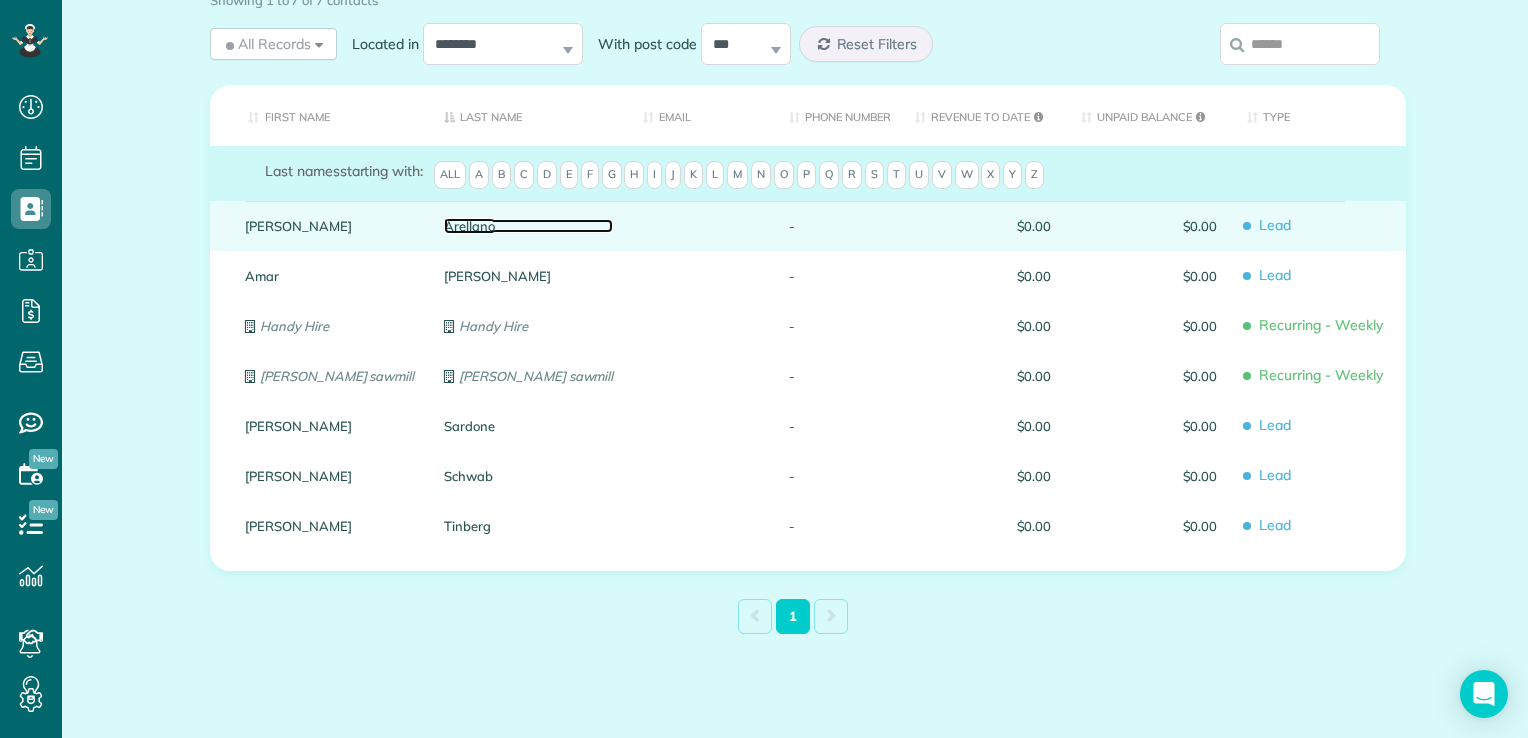 click on "Arellano" at bounding box center [528, 226] 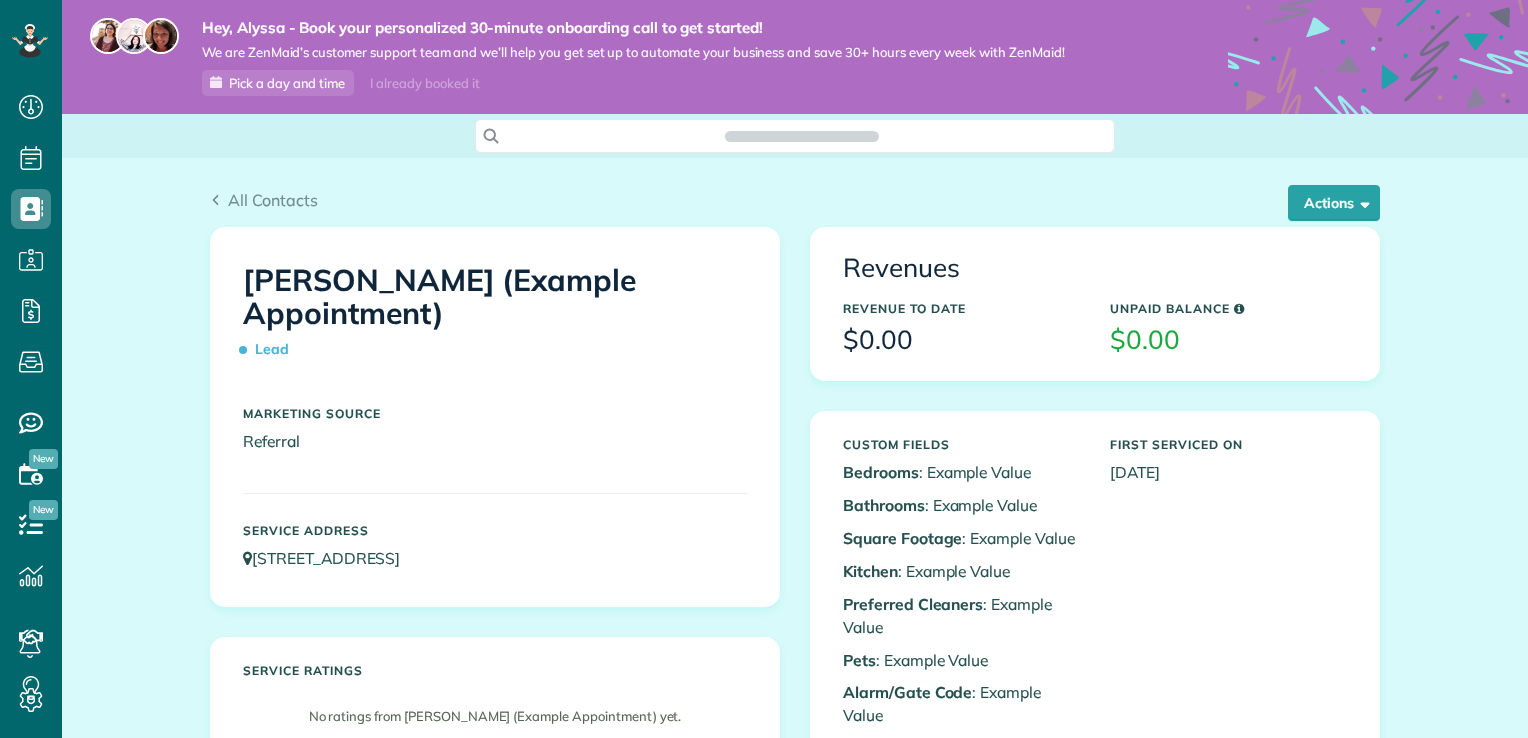 scroll, scrollTop: 0, scrollLeft: 0, axis: both 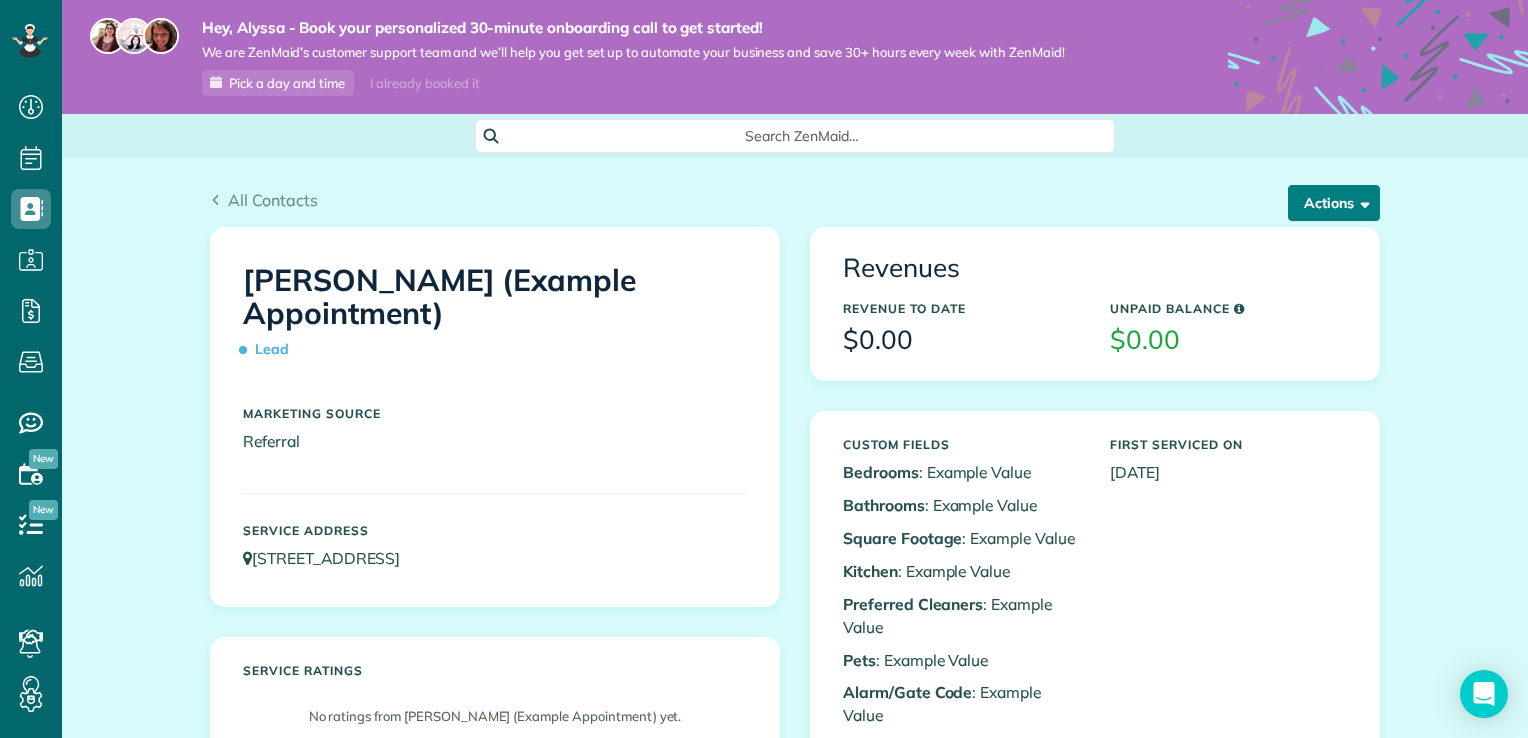 click at bounding box center (1361, 202) 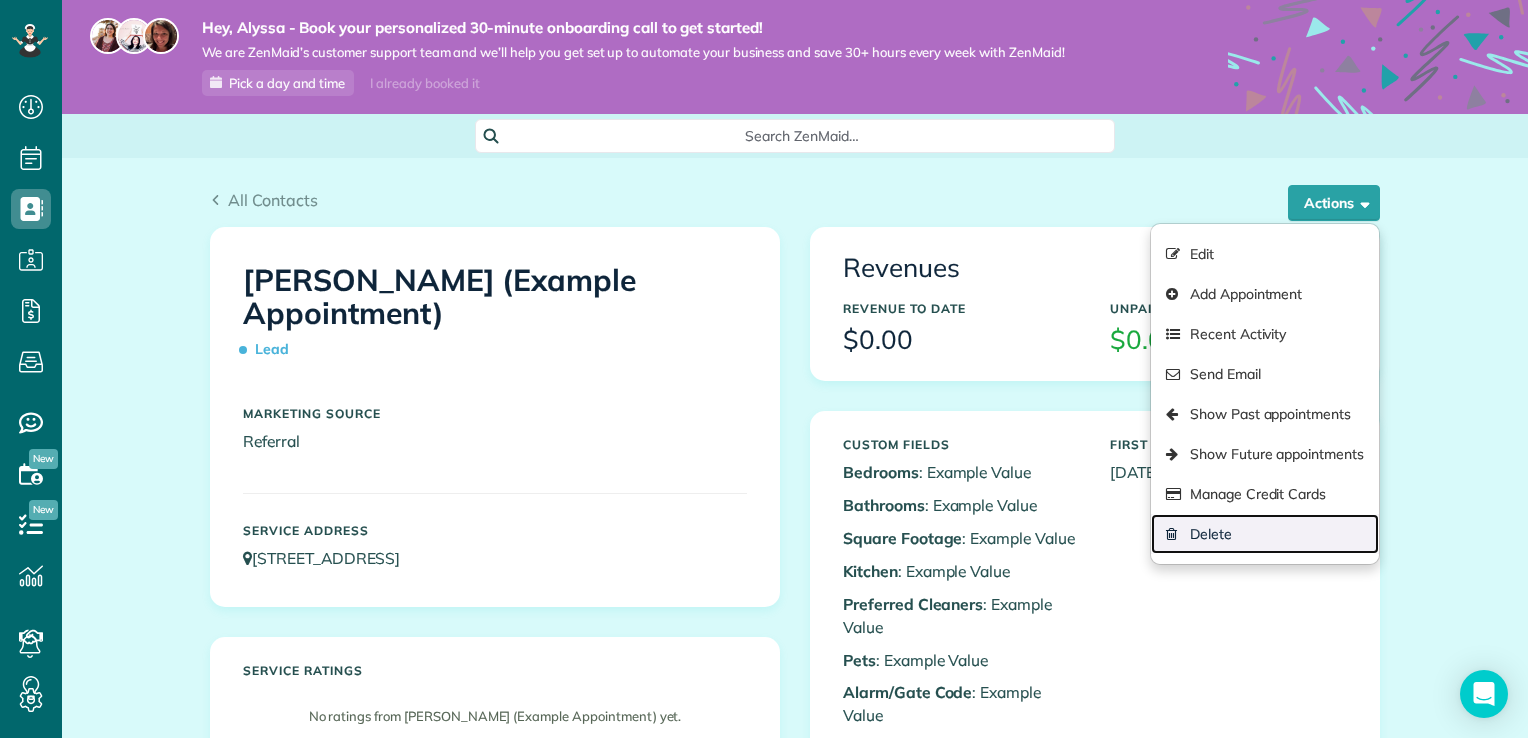 click on "Delete" at bounding box center (1265, 534) 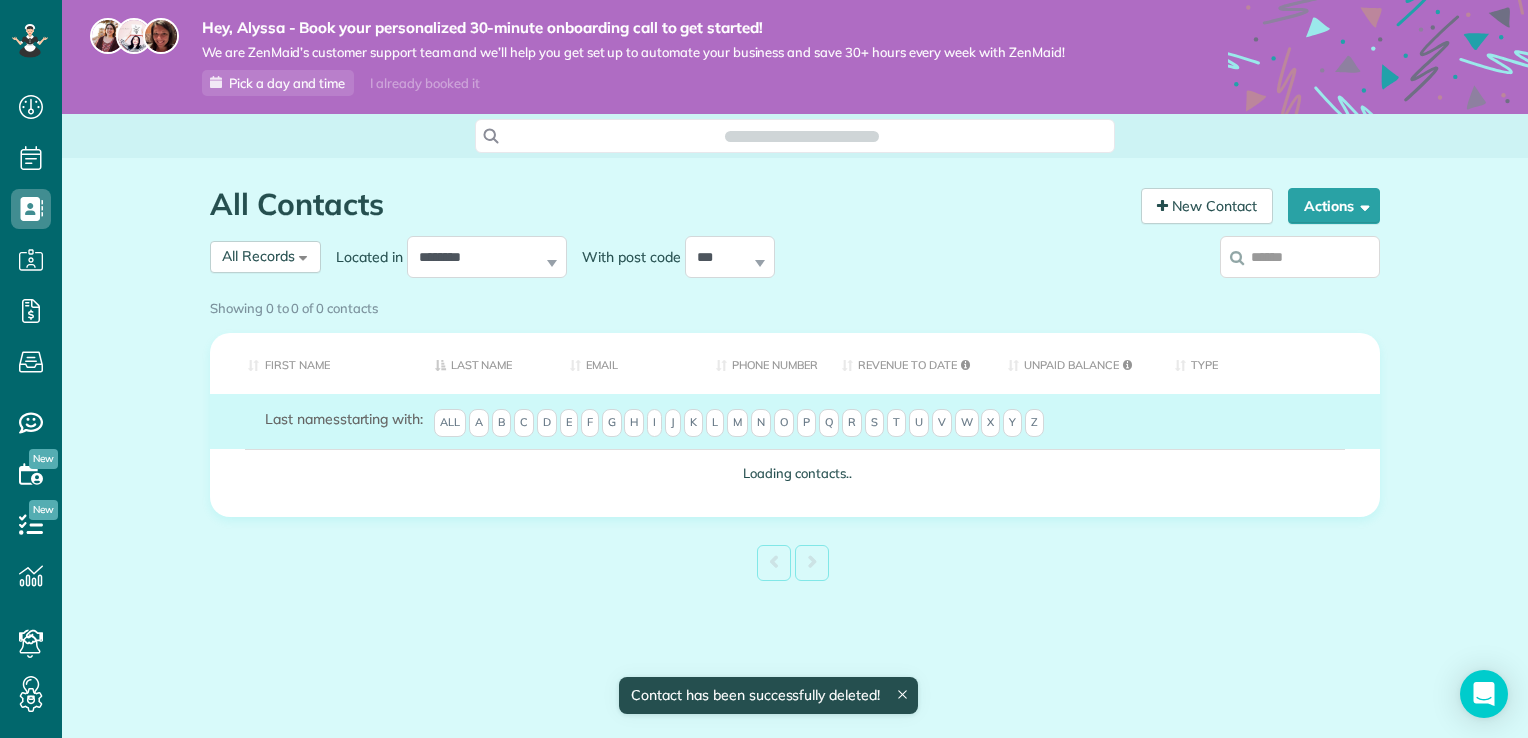 scroll, scrollTop: 0, scrollLeft: 0, axis: both 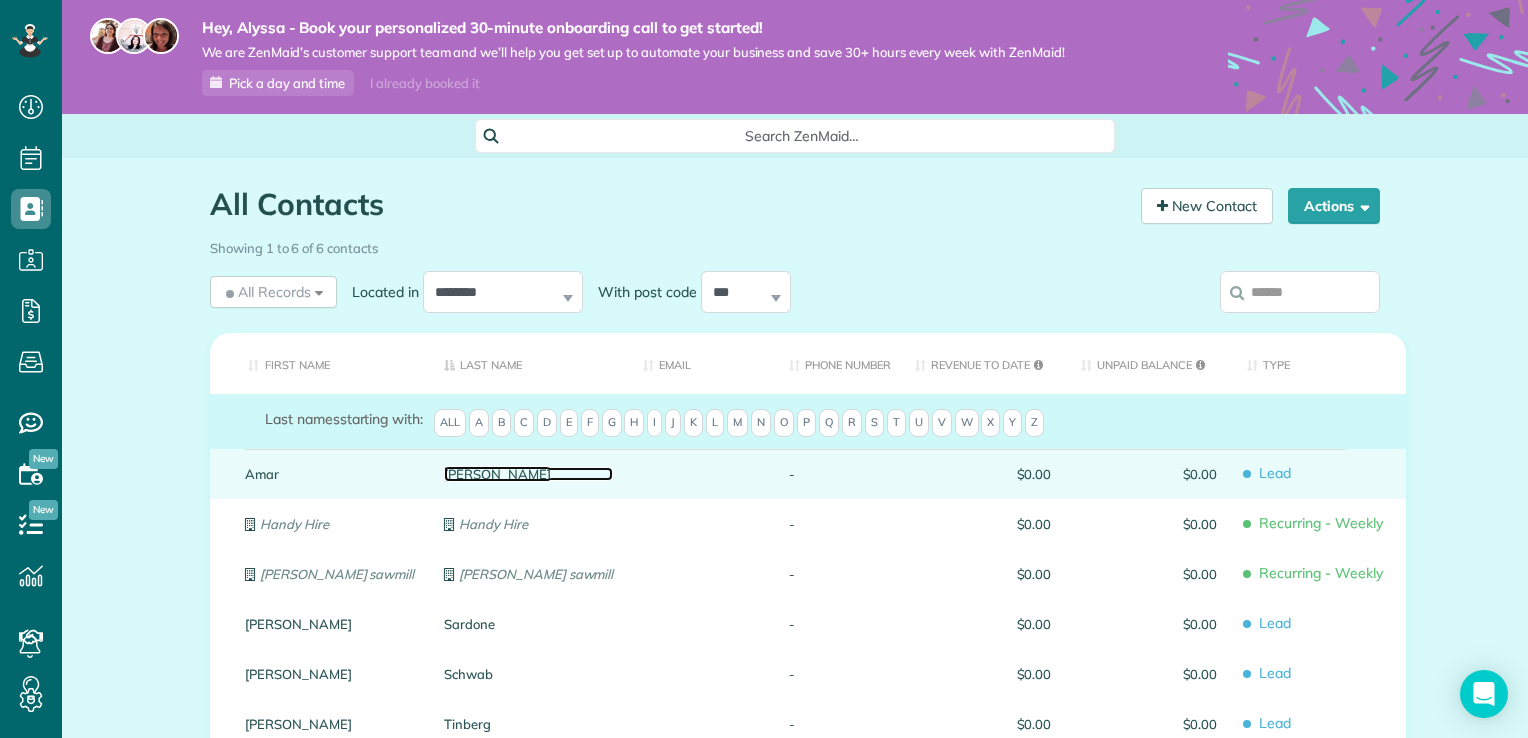click on "[PERSON_NAME]" at bounding box center (528, 474) 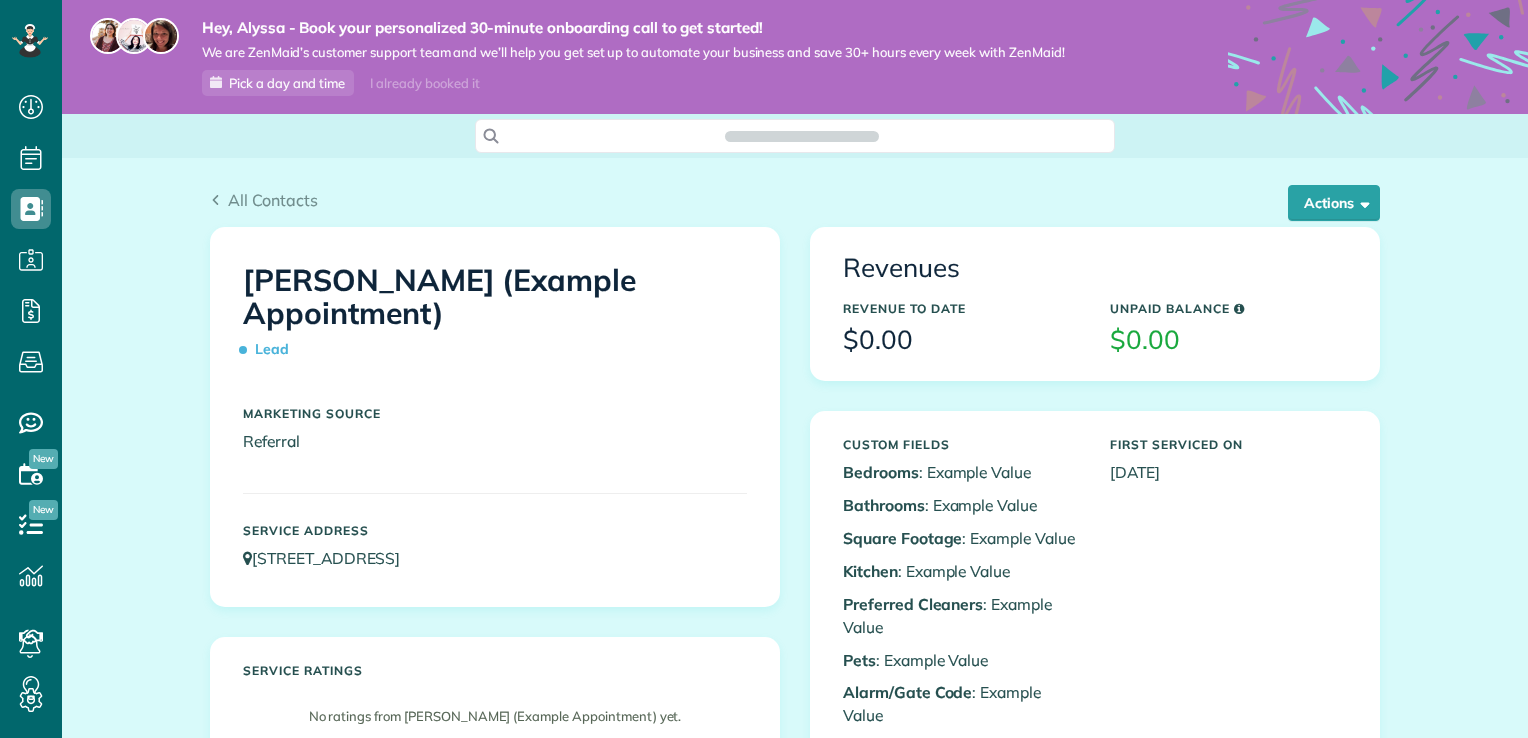 scroll, scrollTop: 0, scrollLeft: 0, axis: both 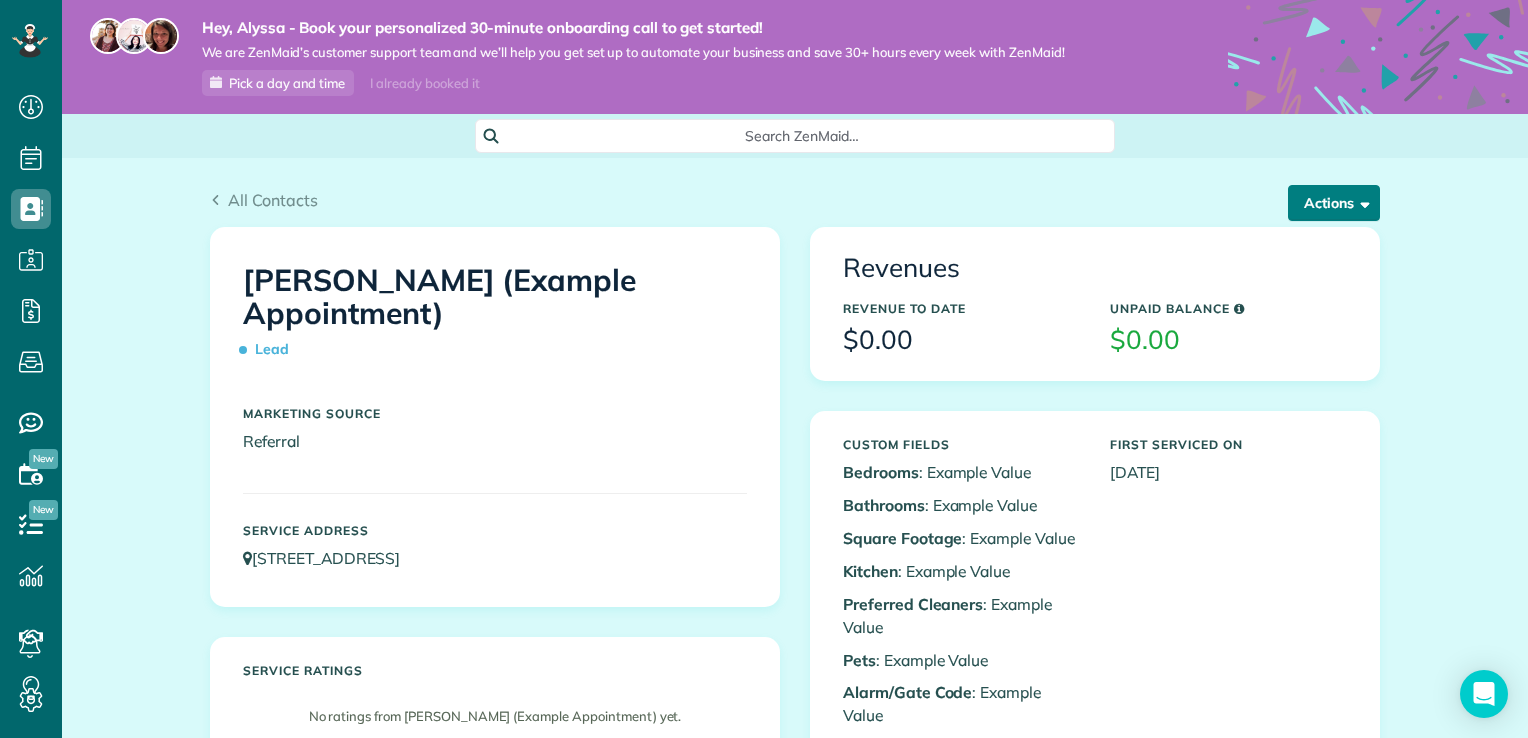 click at bounding box center (1361, 202) 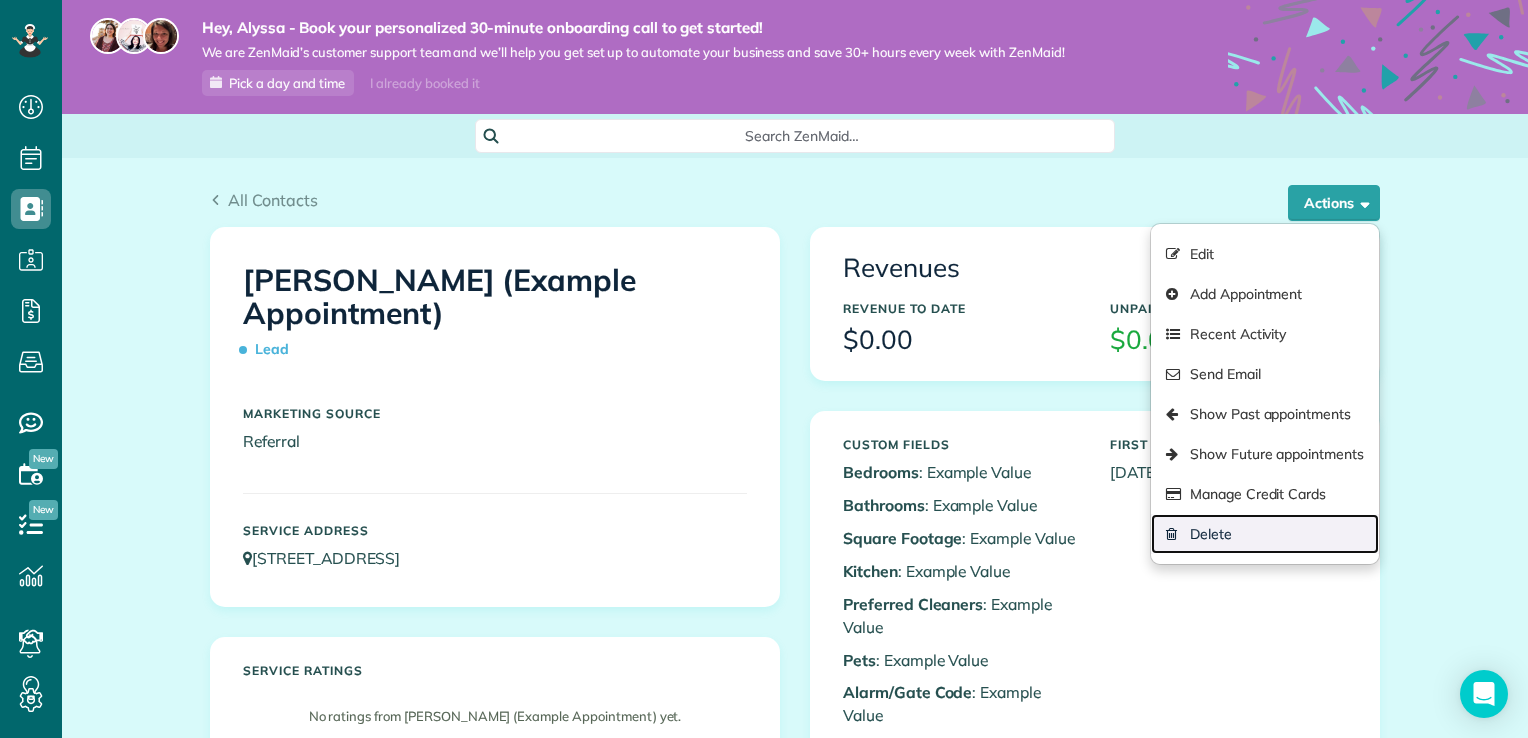 click on "Delete" at bounding box center (1265, 534) 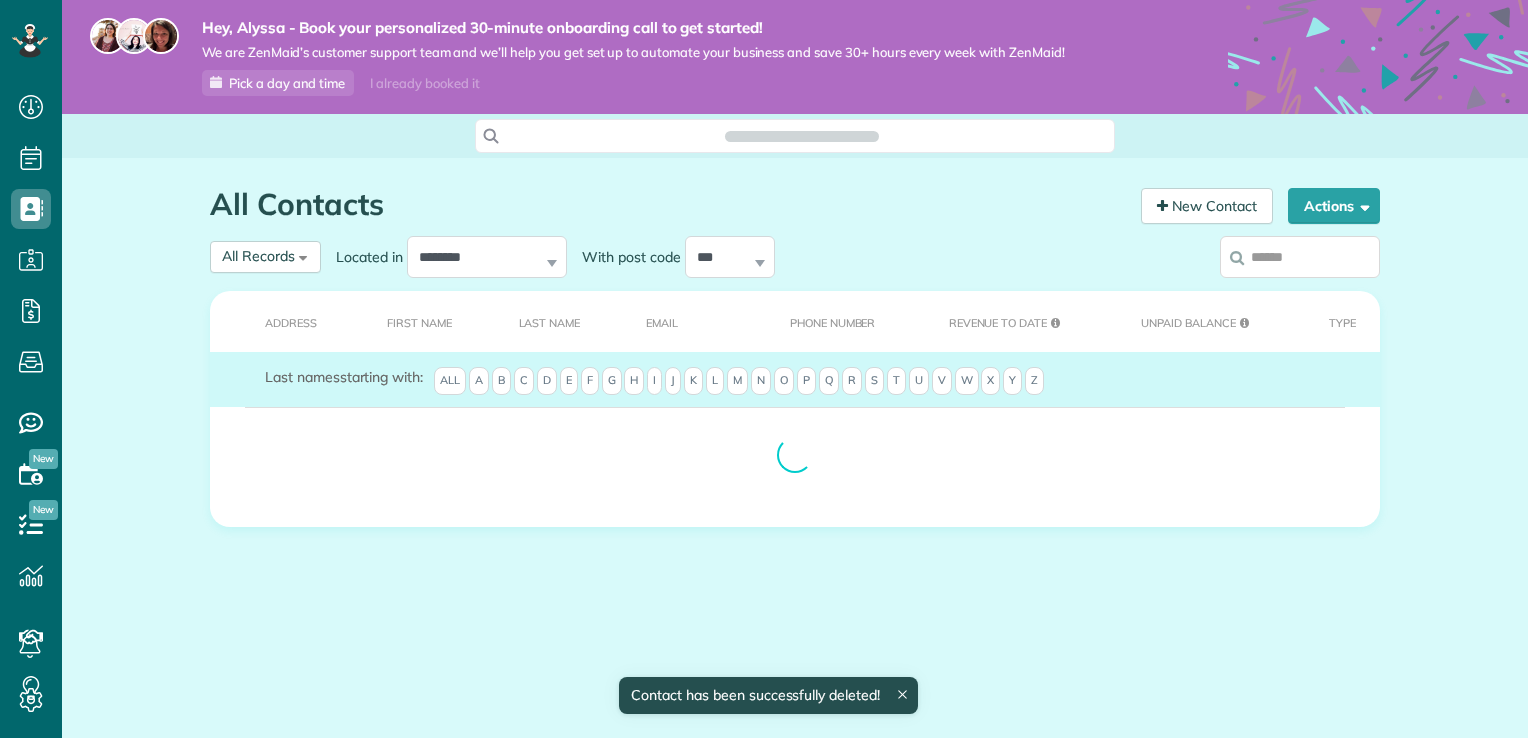 scroll, scrollTop: 0, scrollLeft: 0, axis: both 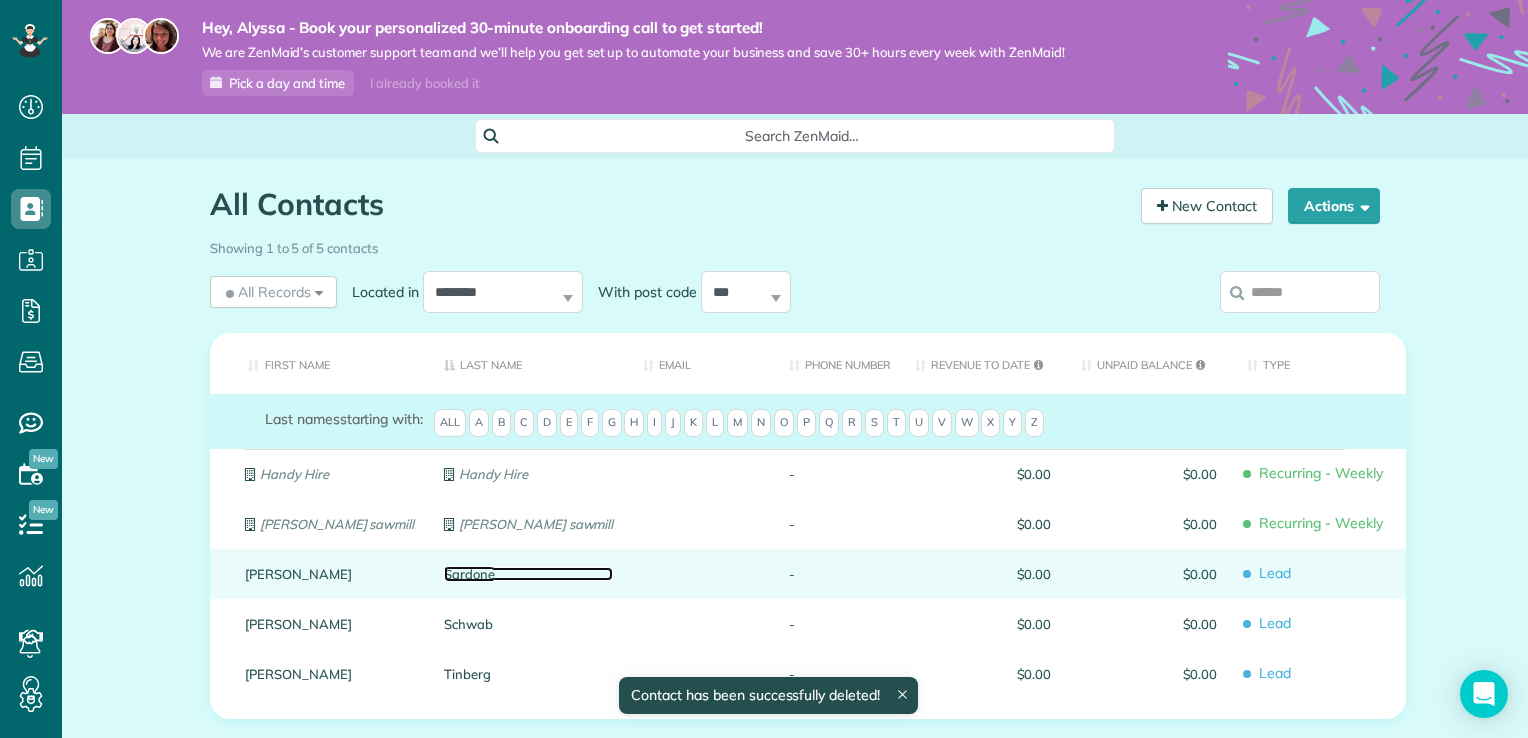 click on "Sardone" at bounding box center (528, 574) 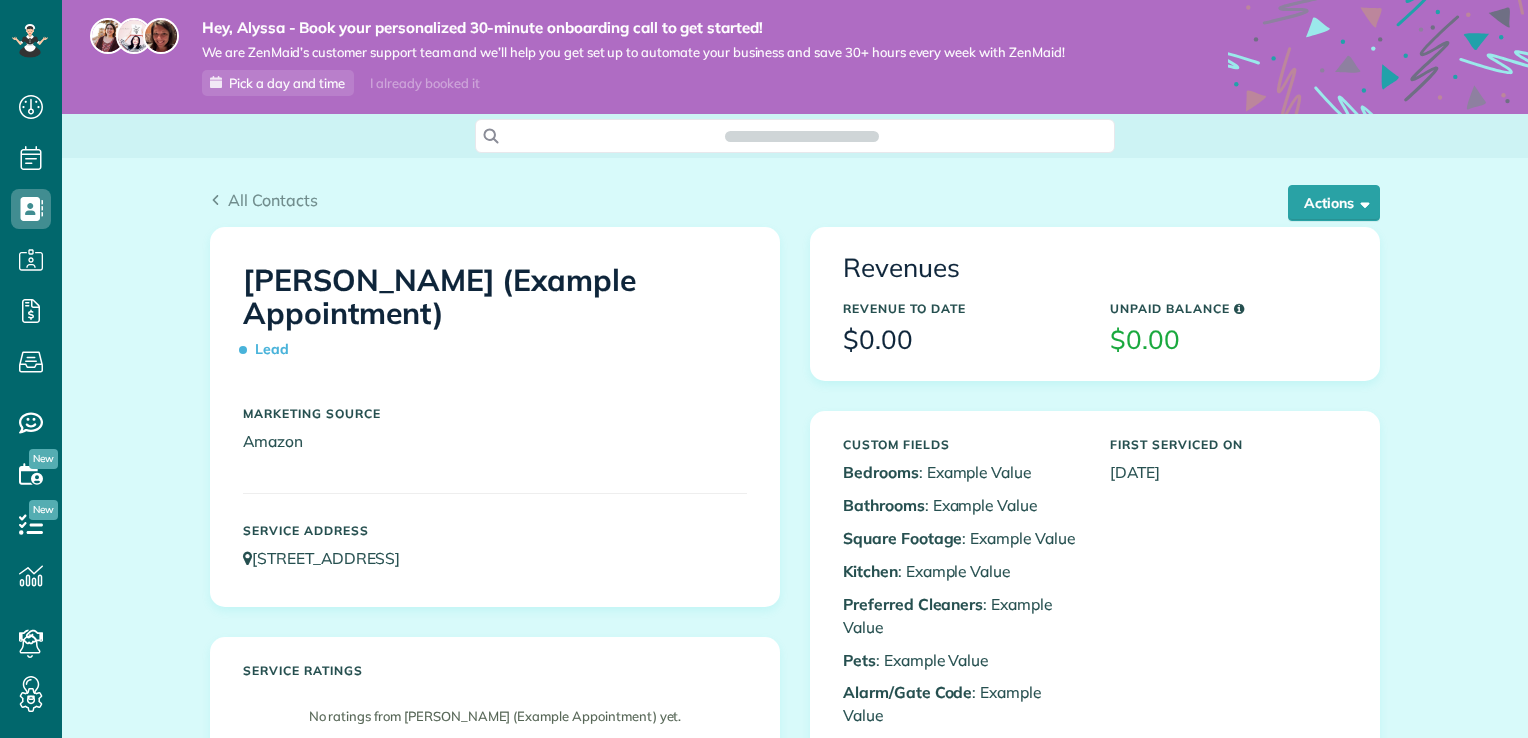 scroll, scrollTop: 0, scrollLeft: 0, axis: both 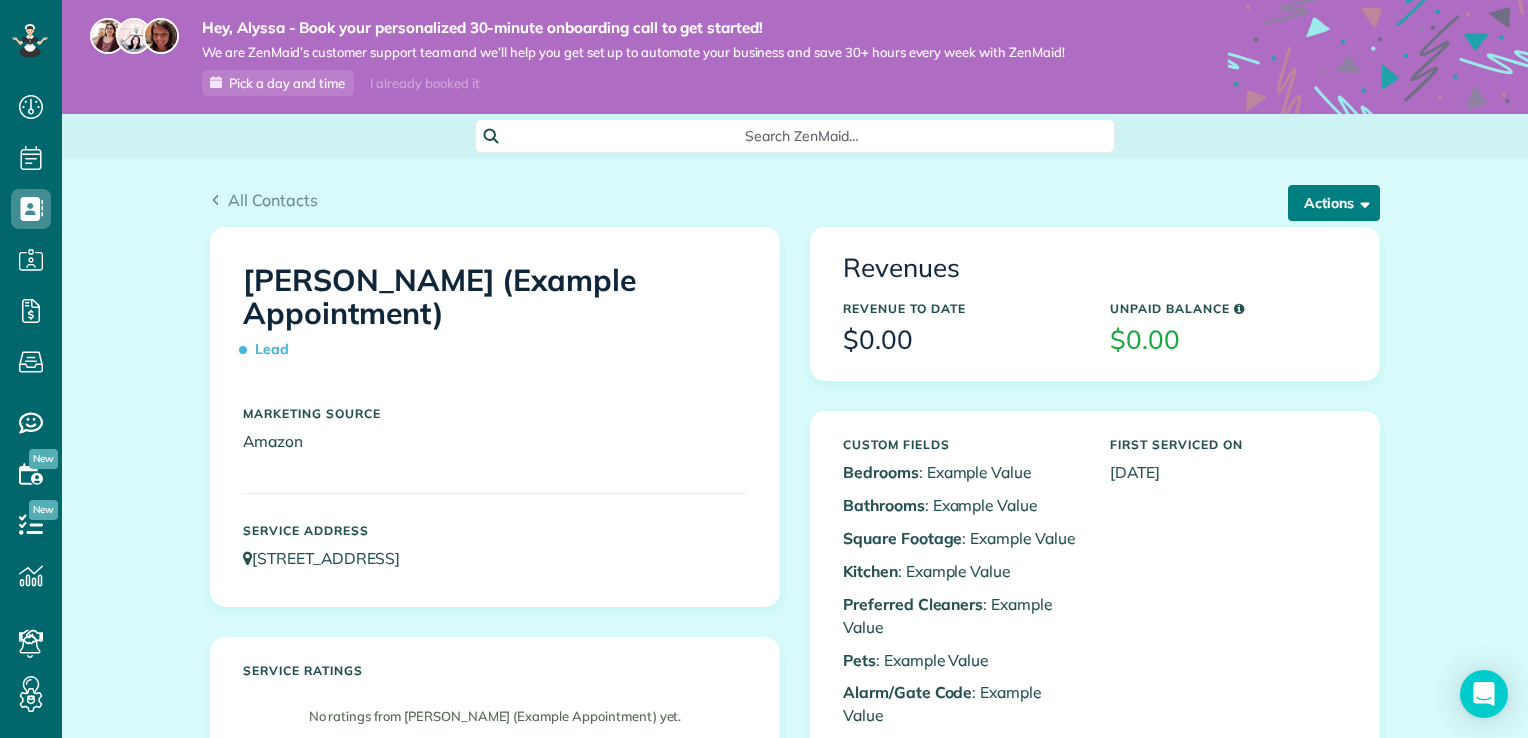 click at bounding box center [1361, 202] 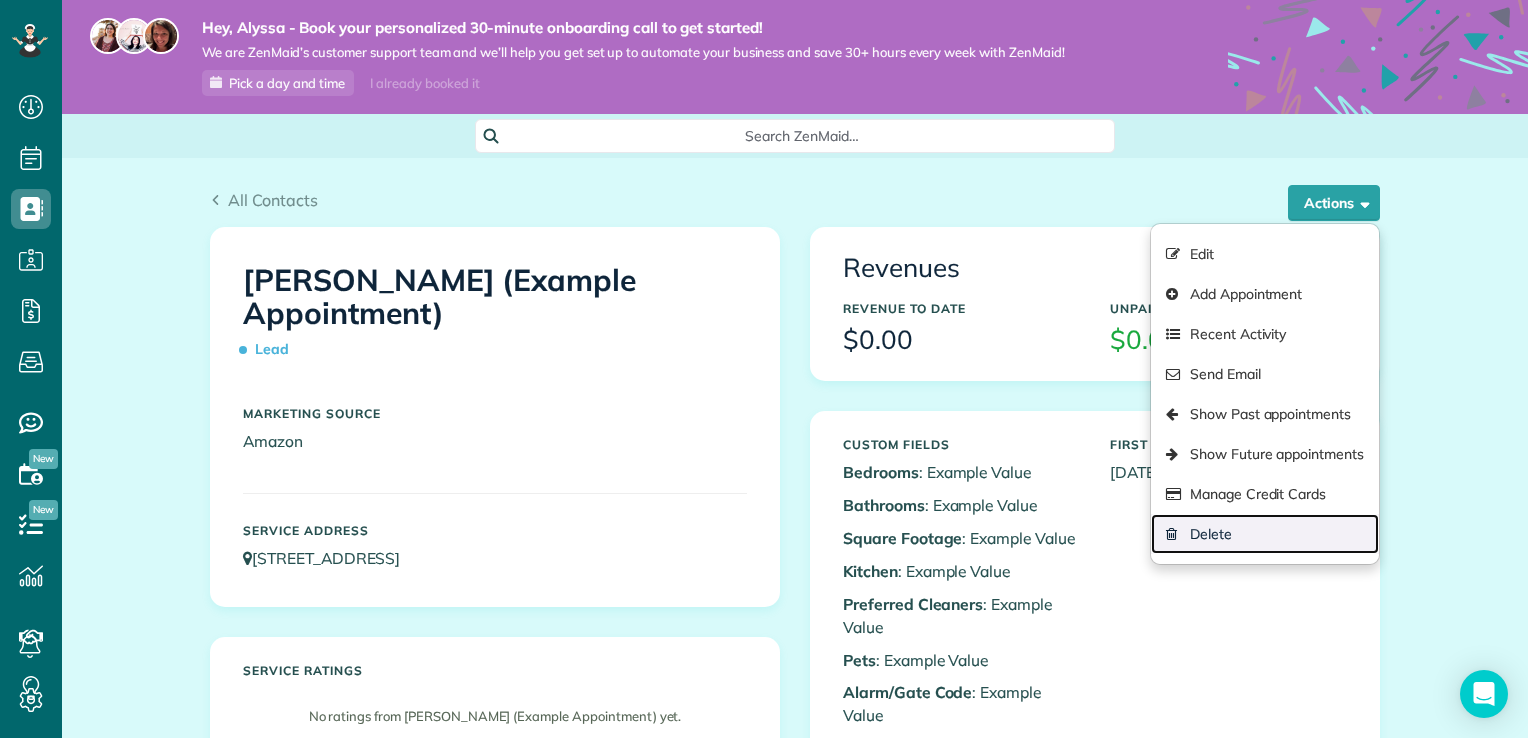 click on "Delete" at bounding box center (1265, 534) 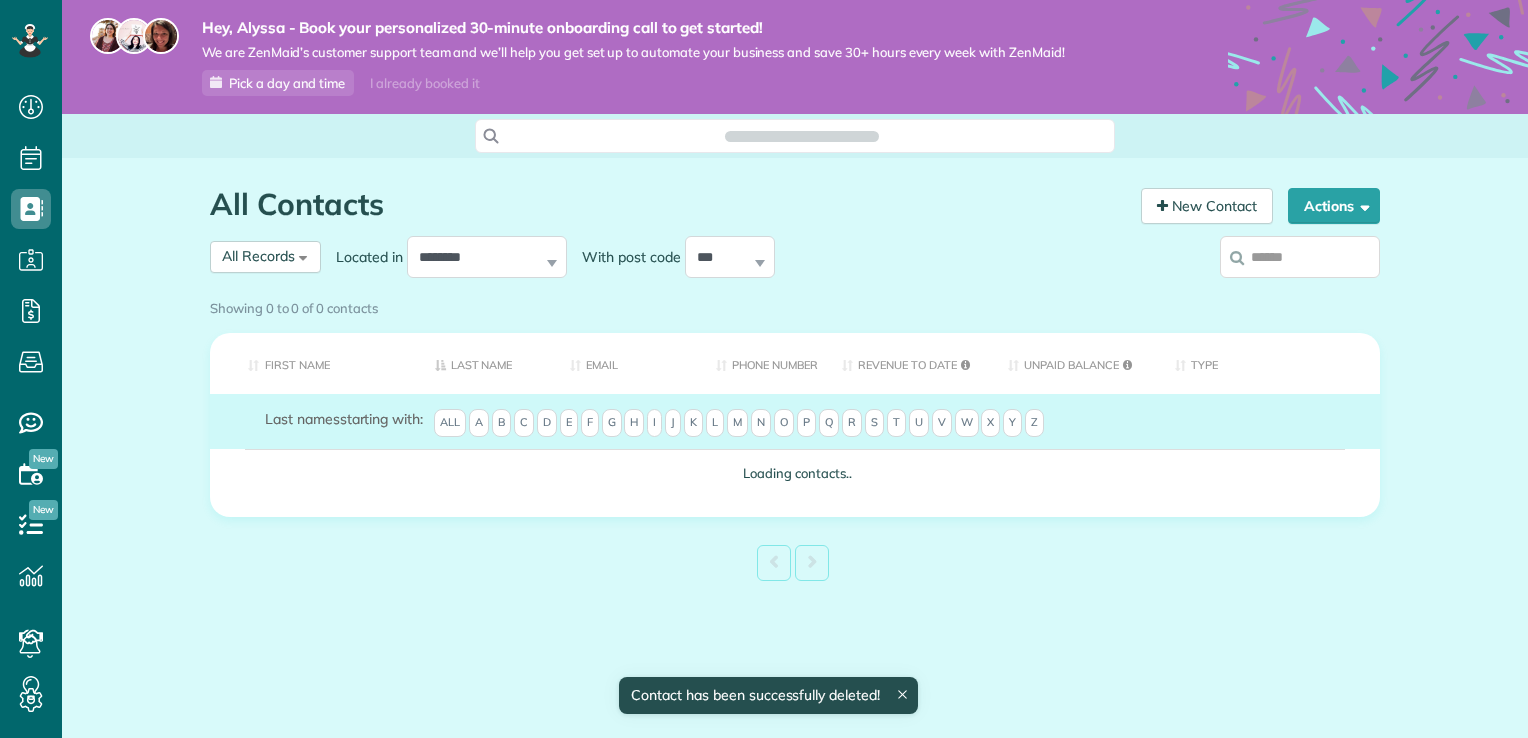 scroll, scrollTop: 0, scrollLeft: 0, axis: both 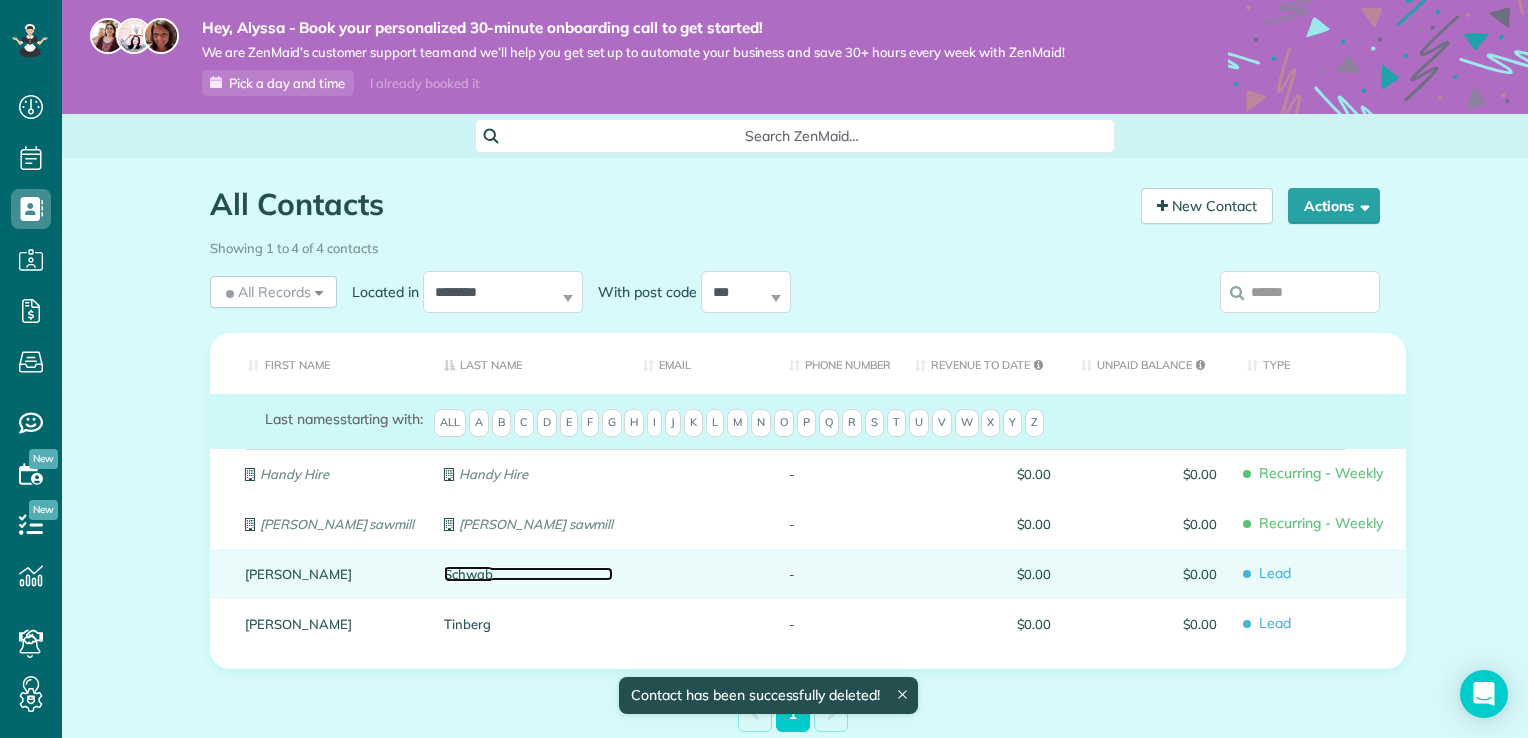 click on "Schwab" at bounding box center [528, 574] 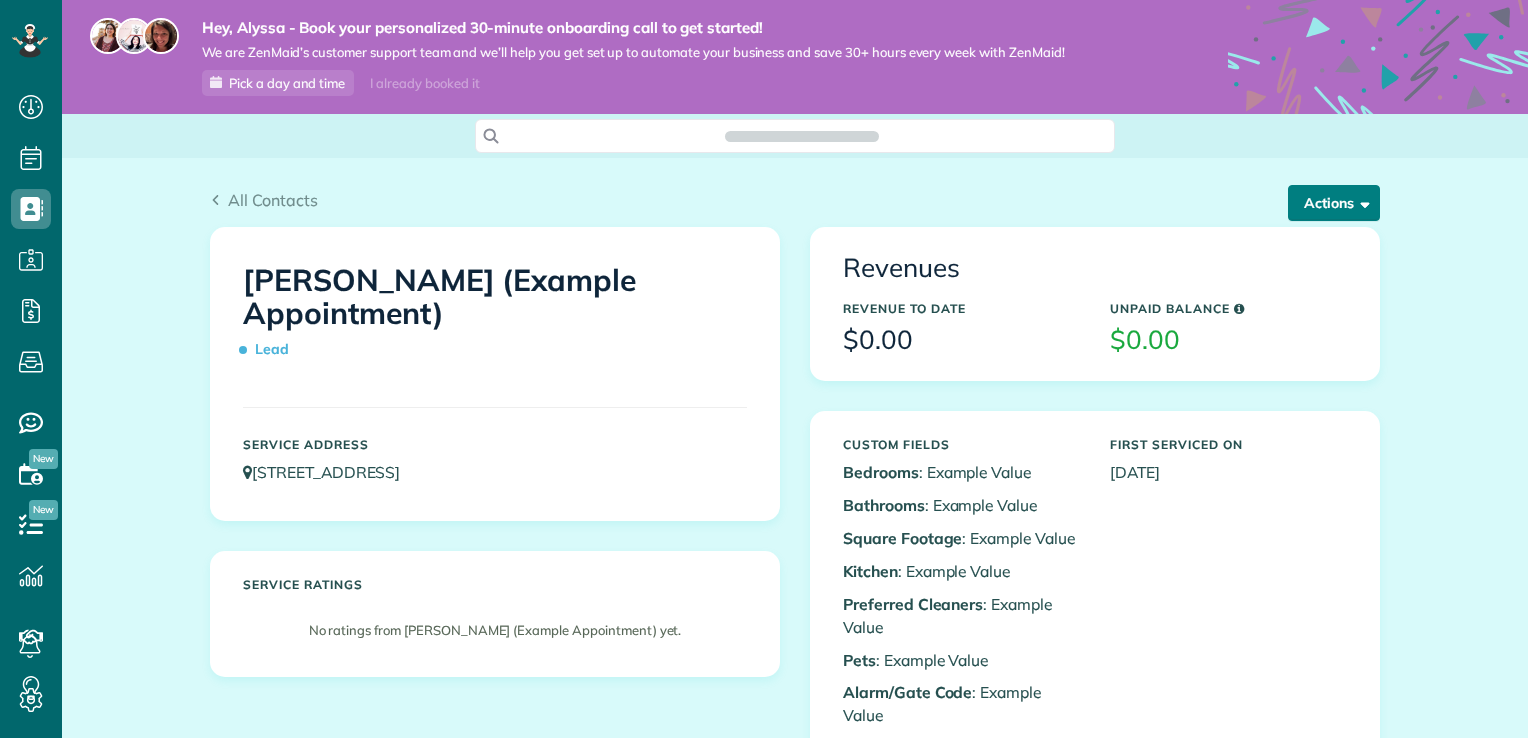 scroll, scrollTop: 0, scrollLeft: 0, axis: both 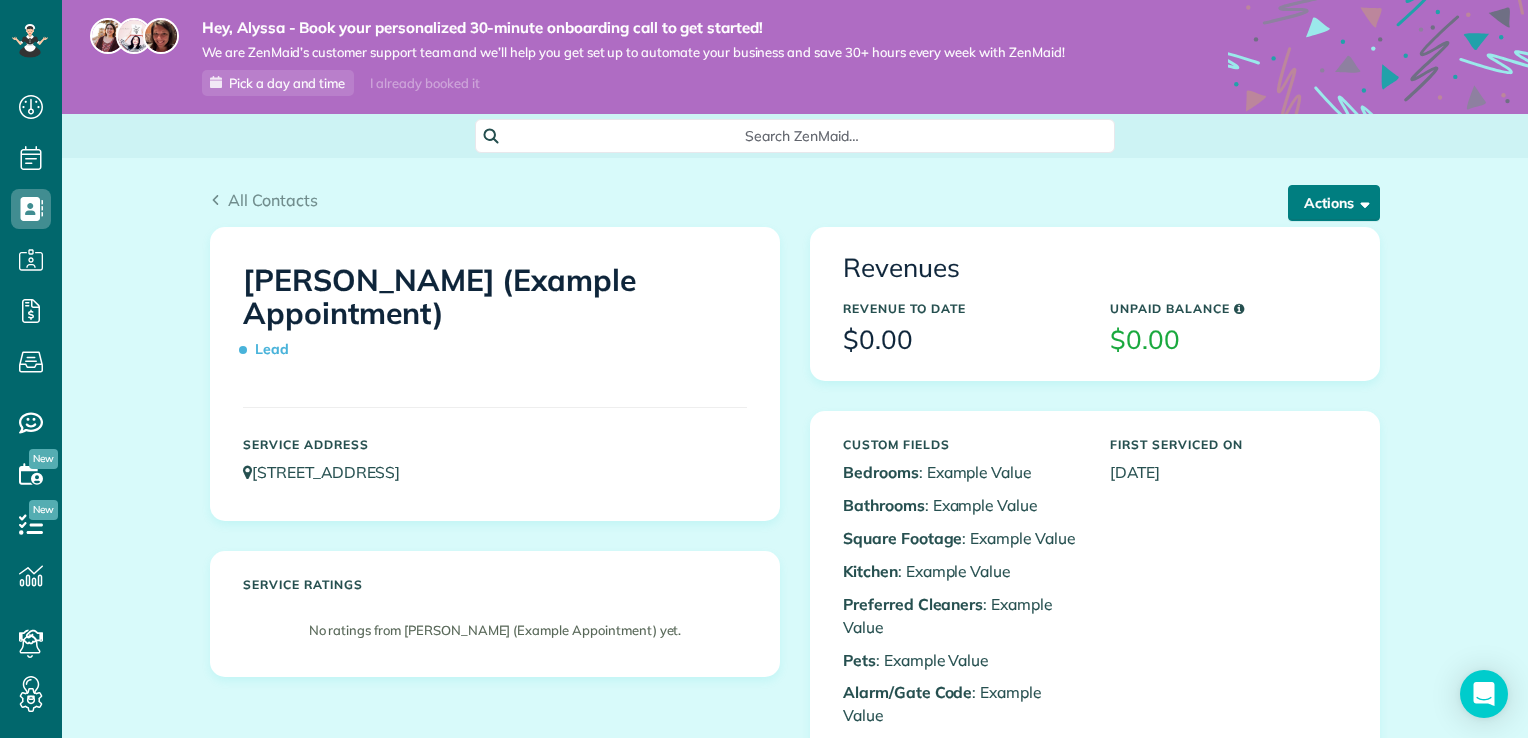 click on "Actions" at bounding box center (1334, 203) 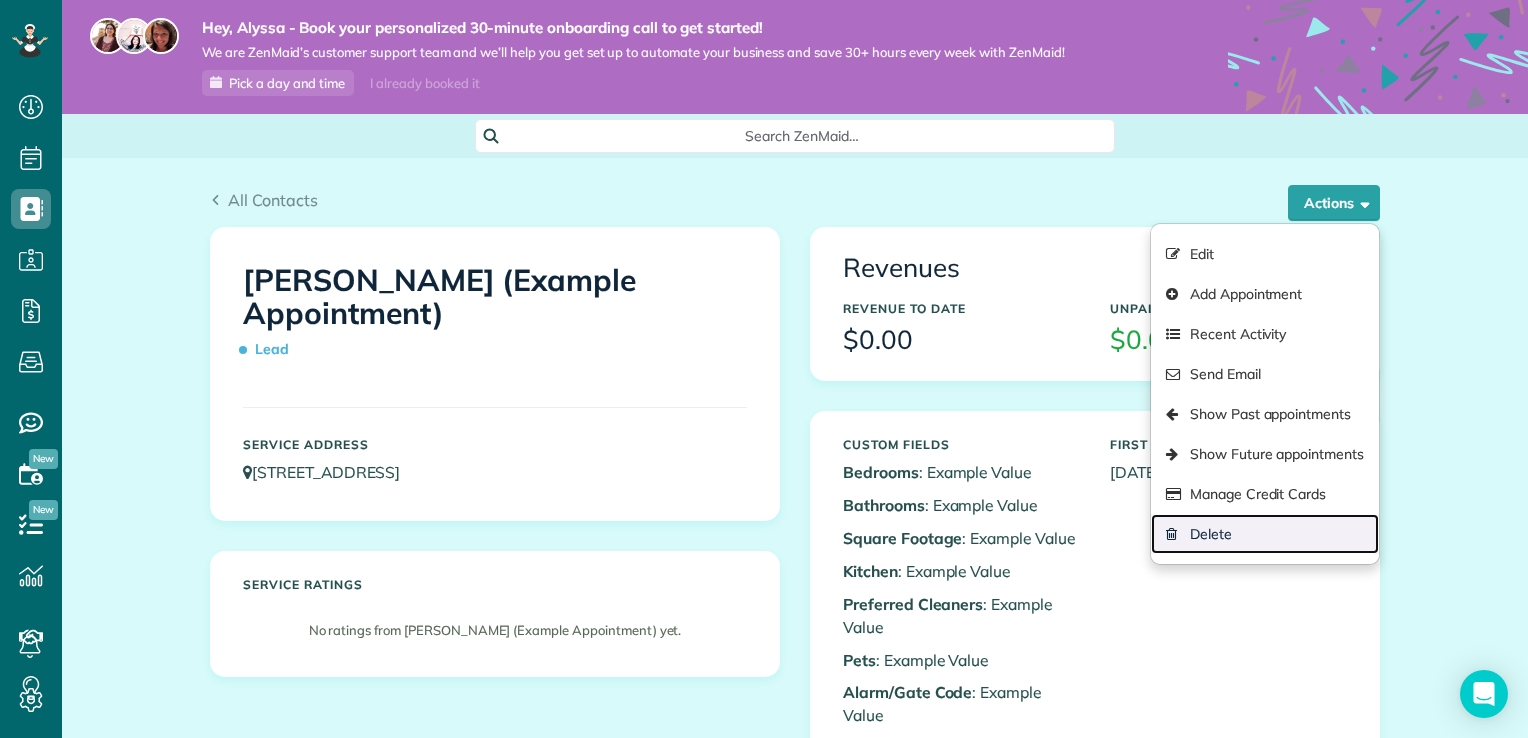 click on "Delete" at bounding box center (1265, 534) 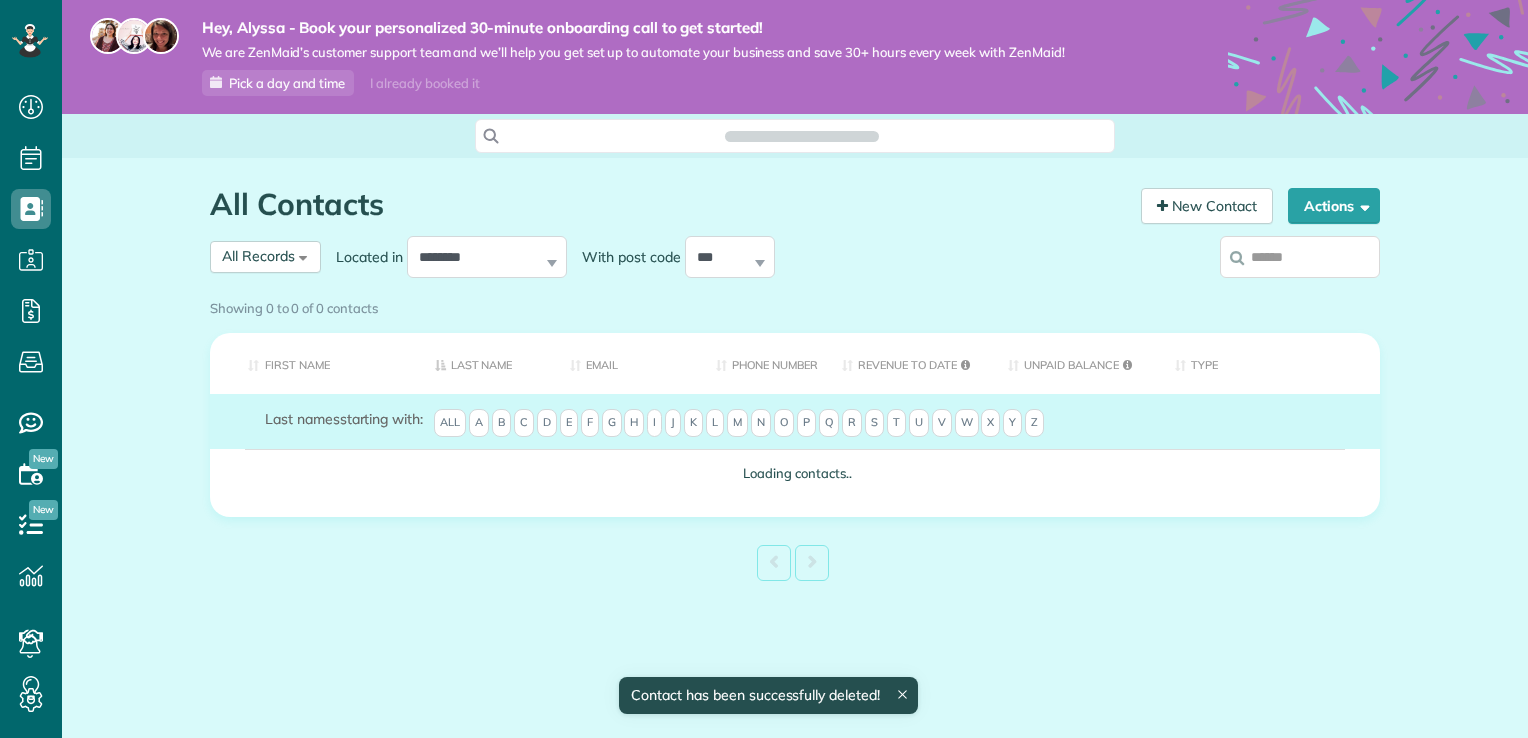 scroll, scrollTop: 0, scrollLeft: 0, axis: both 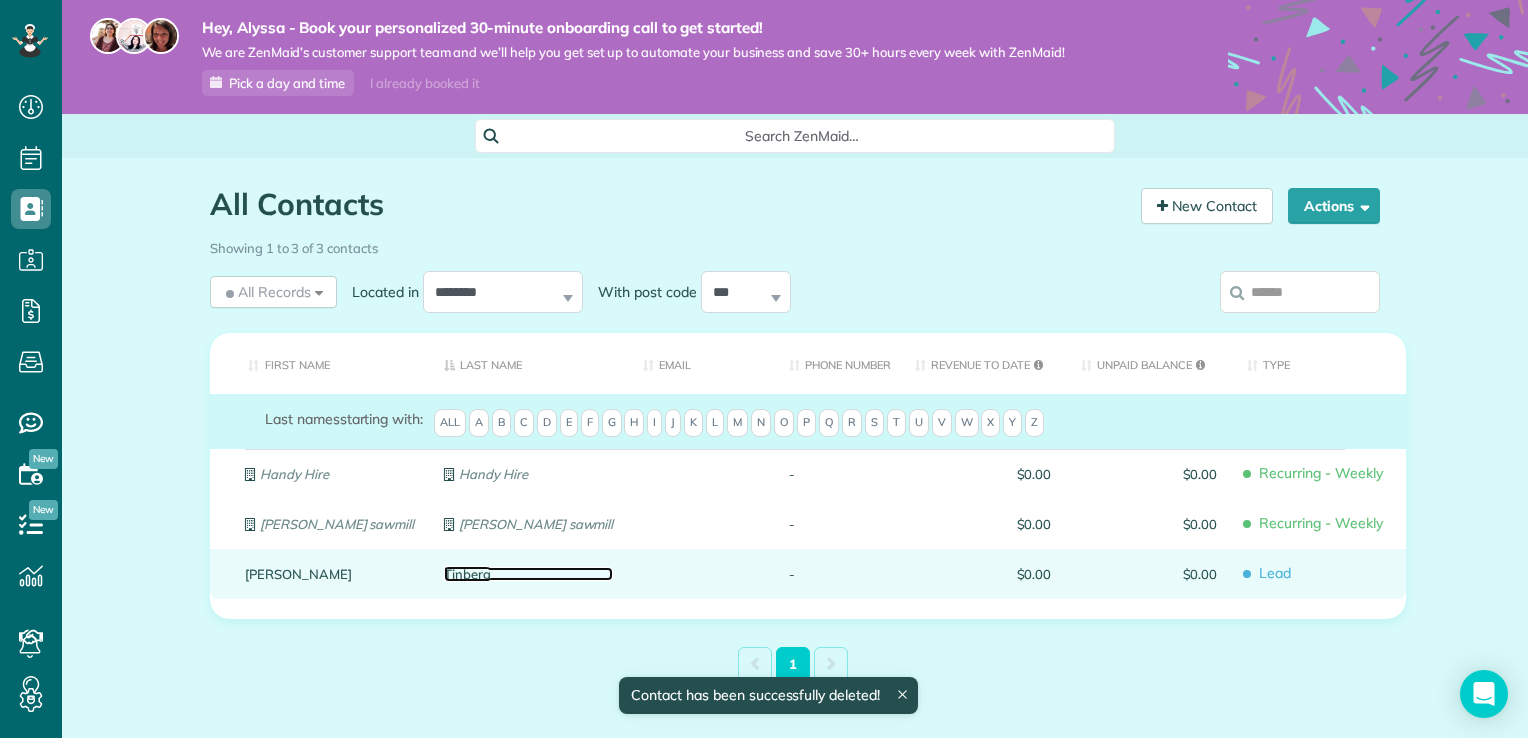 click on "Tinberg" at bounding box center [528, 574] 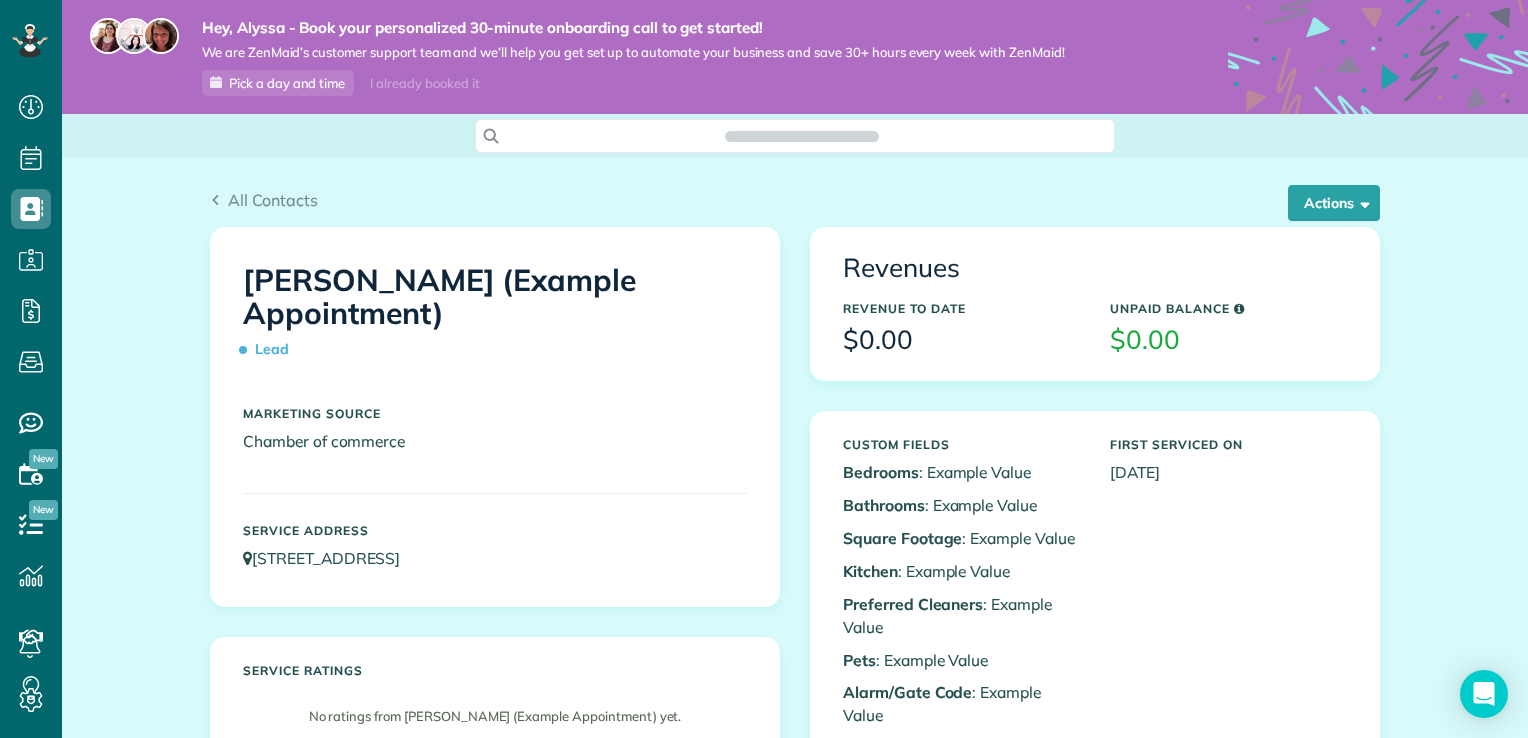 scroll, scrollTop: 0, scrollLeft: 0, axis: both 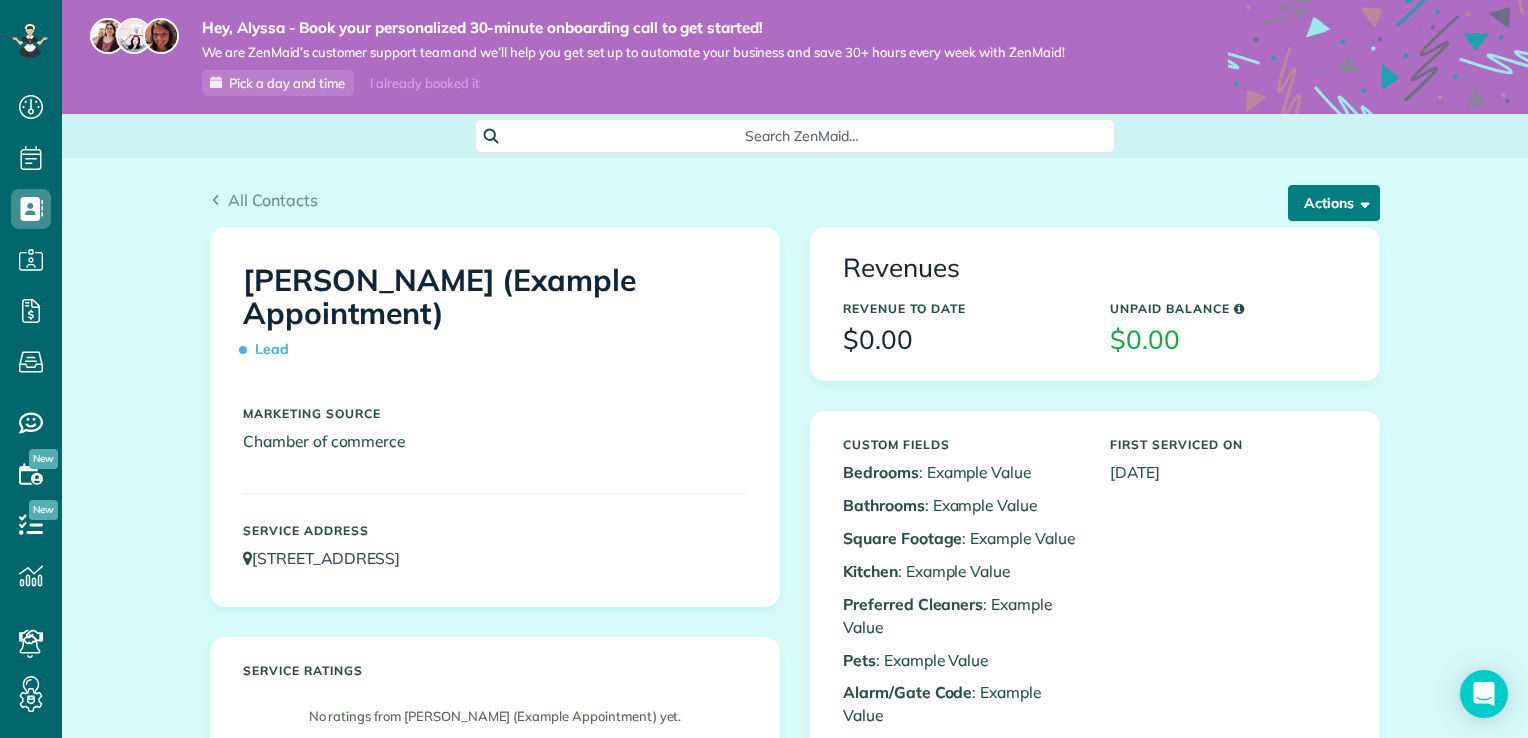 click on "Actions" at bounding box center (1334, 203) 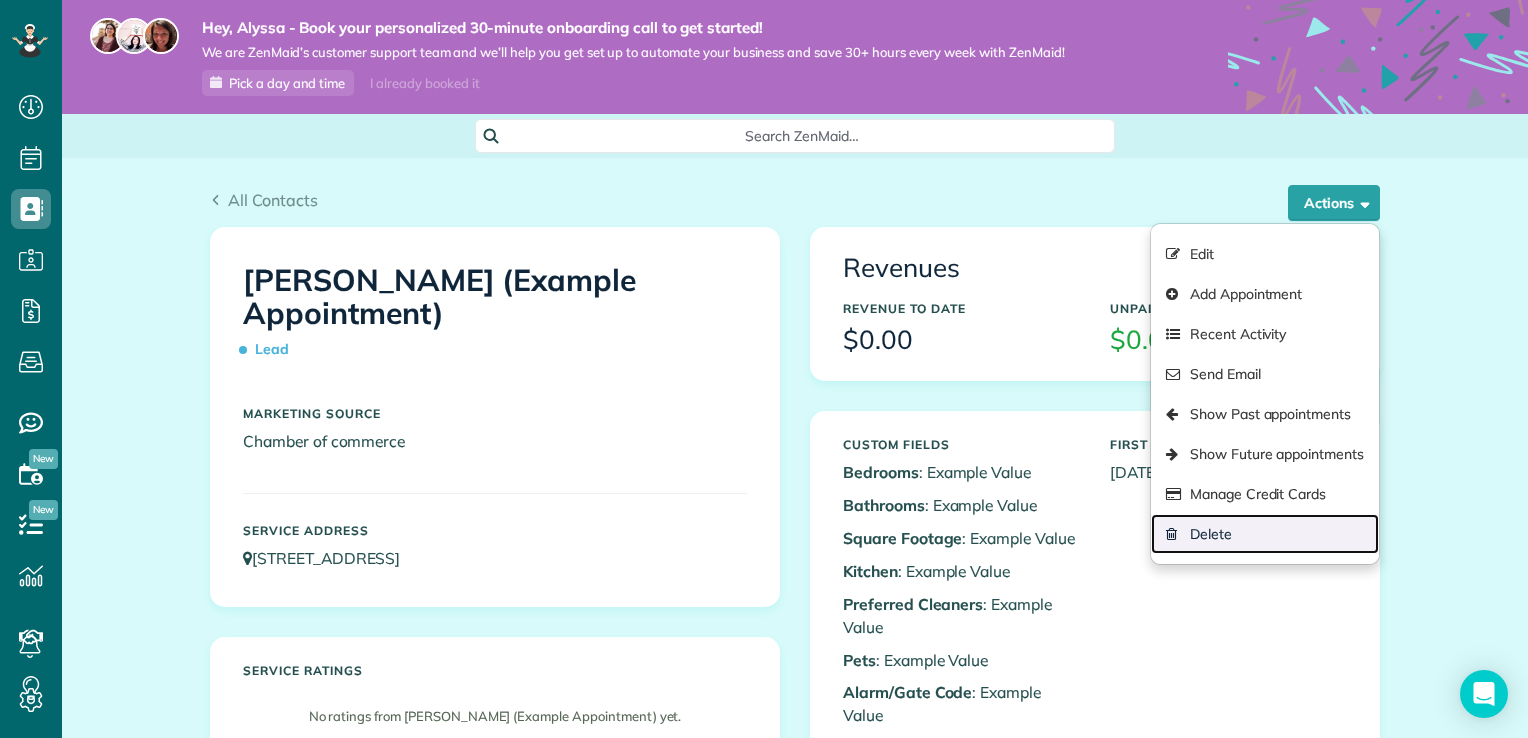 click on "Delete" at bounding box center [1265, 534] 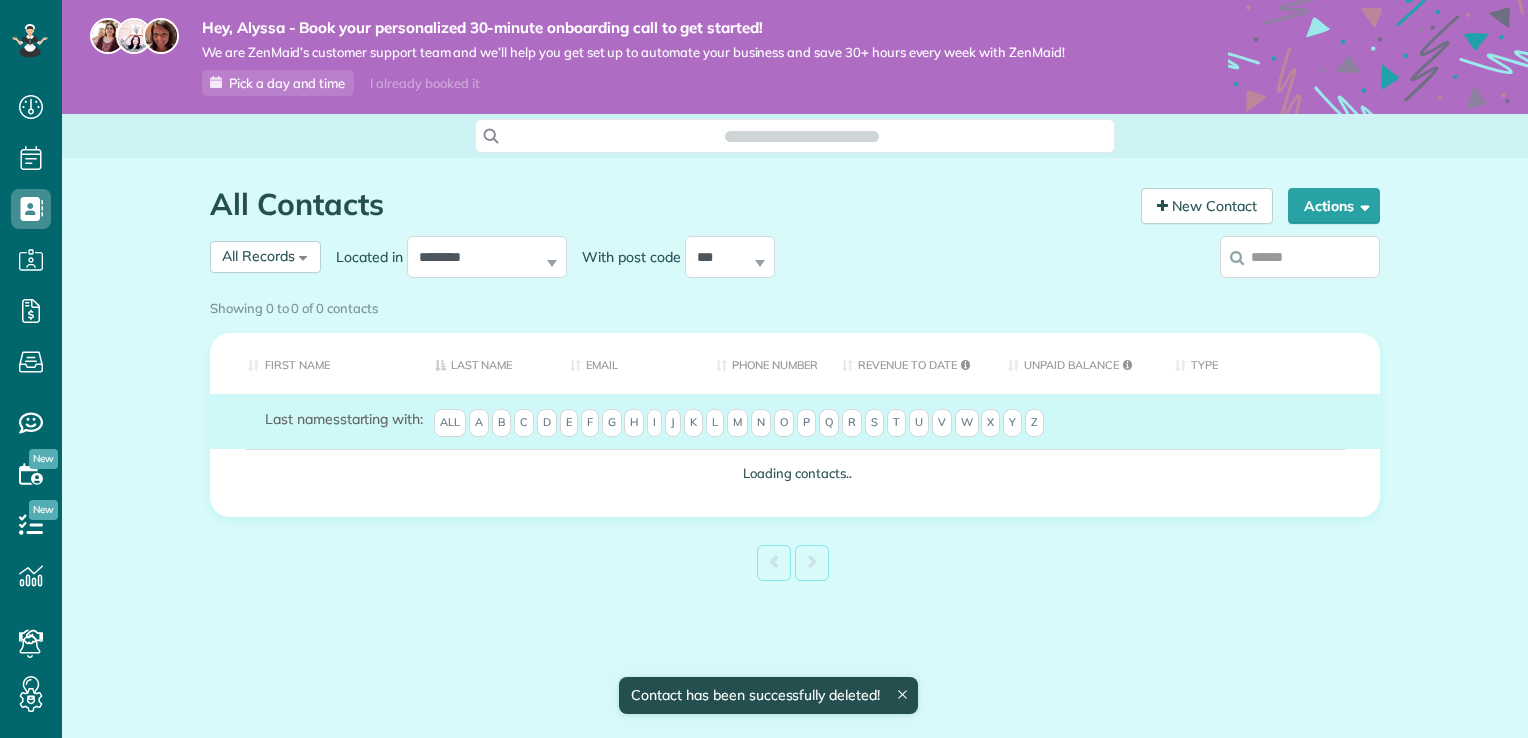 scroll, scrollTop: 0, scrollLeft: 0, axis: both 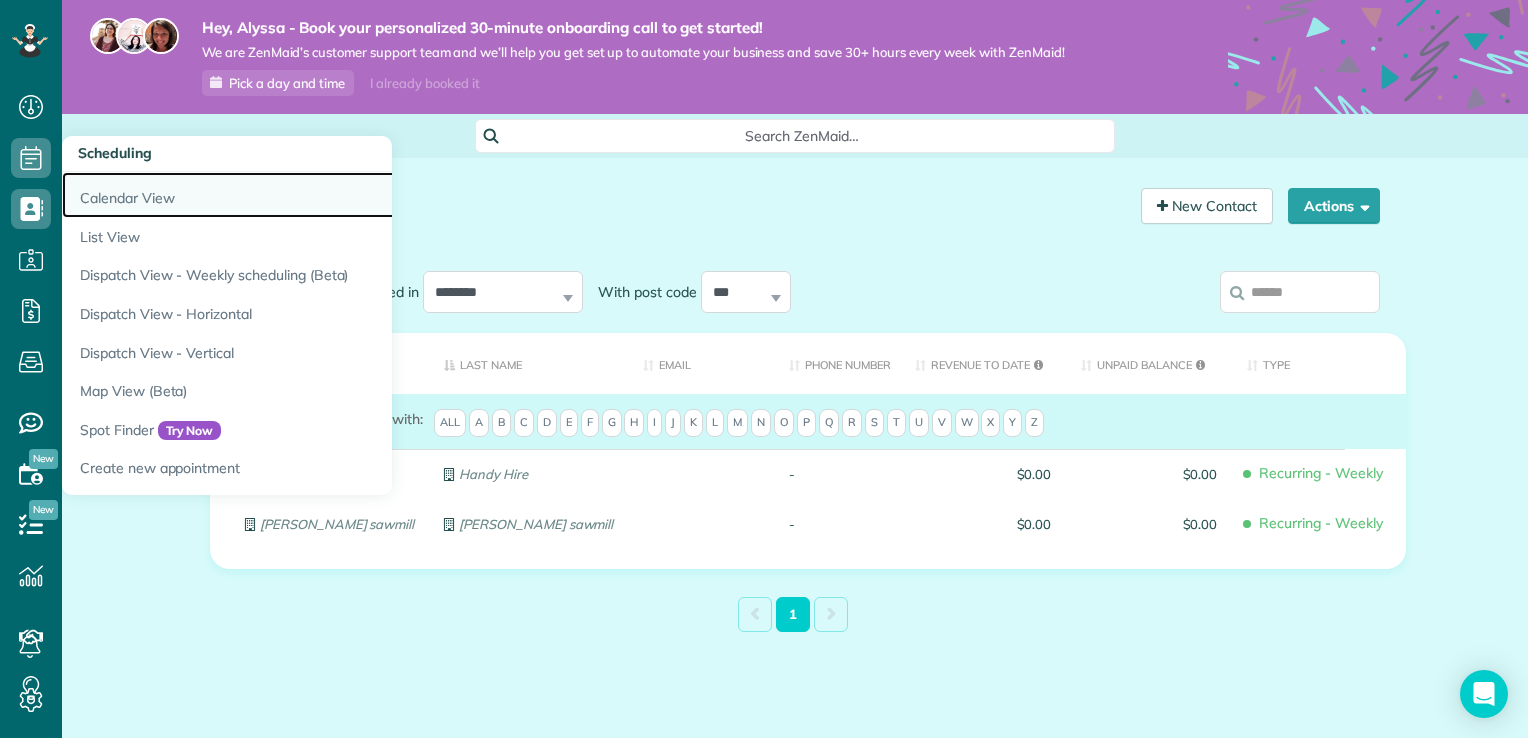 click on "Calendar View" at bounding box center [312, 195] 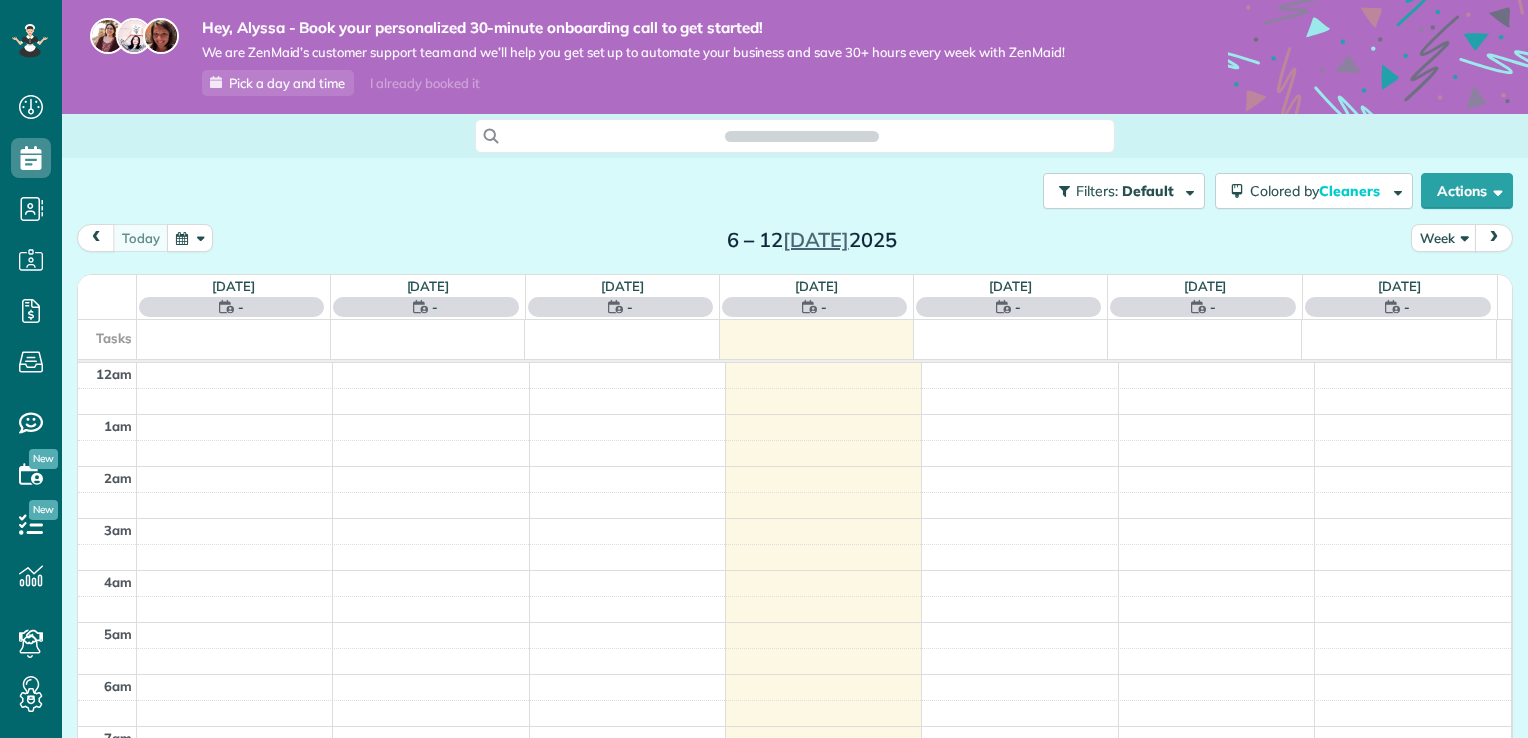 scroll, scrollTop: 0, scrollLeft: 0, axis: both 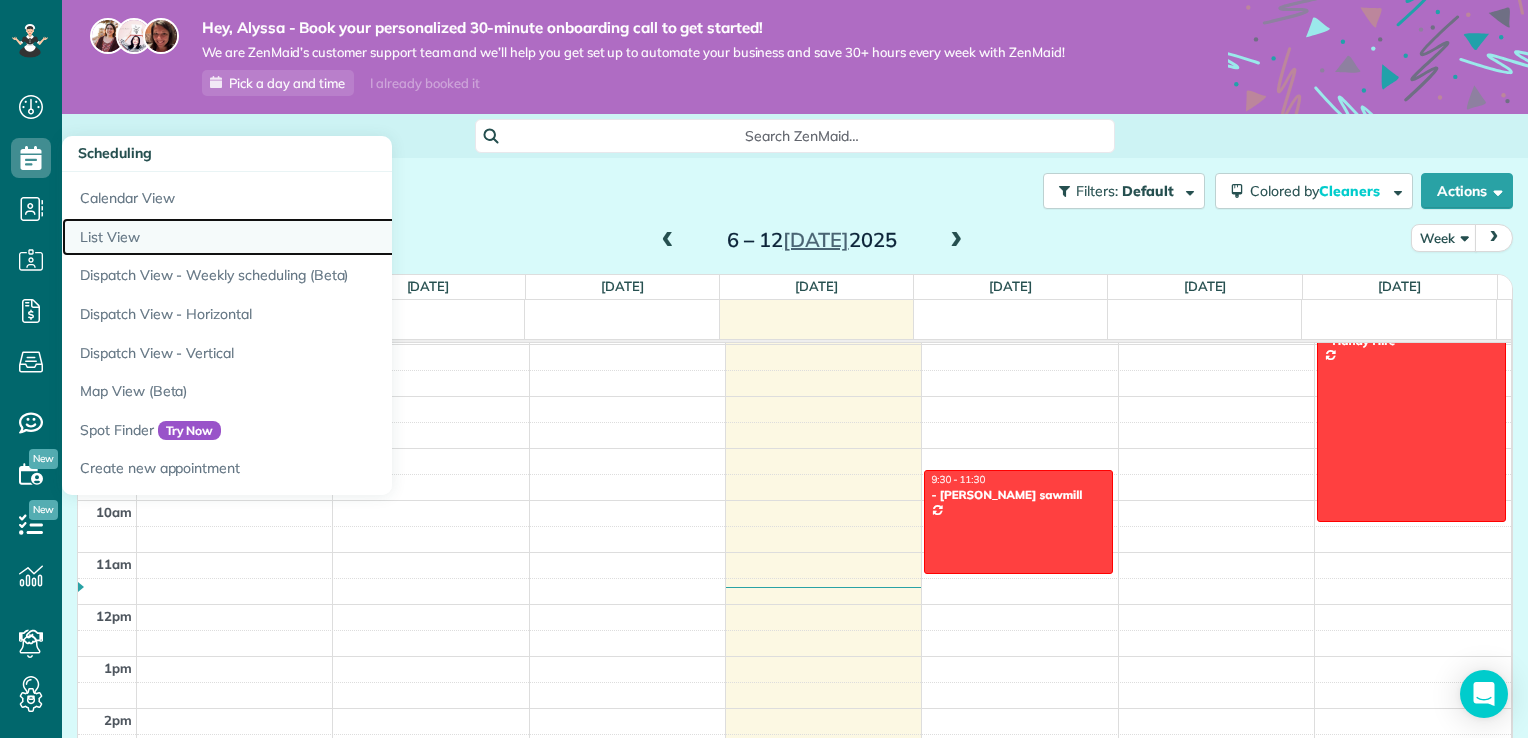 click on "List View" at bounding box center [312, 237] 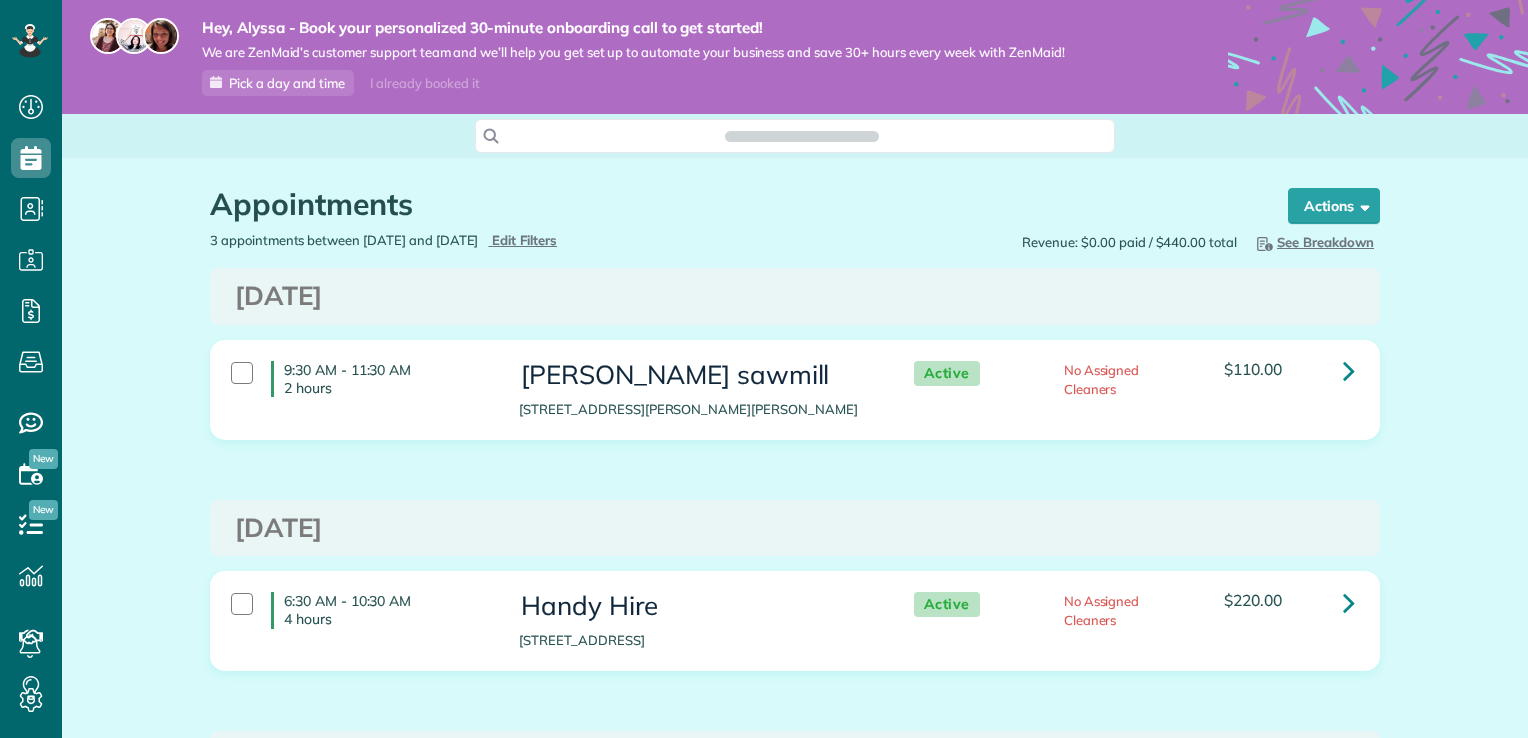 scroll, scrollTop: 0, scrollLeft: 0, axis: both 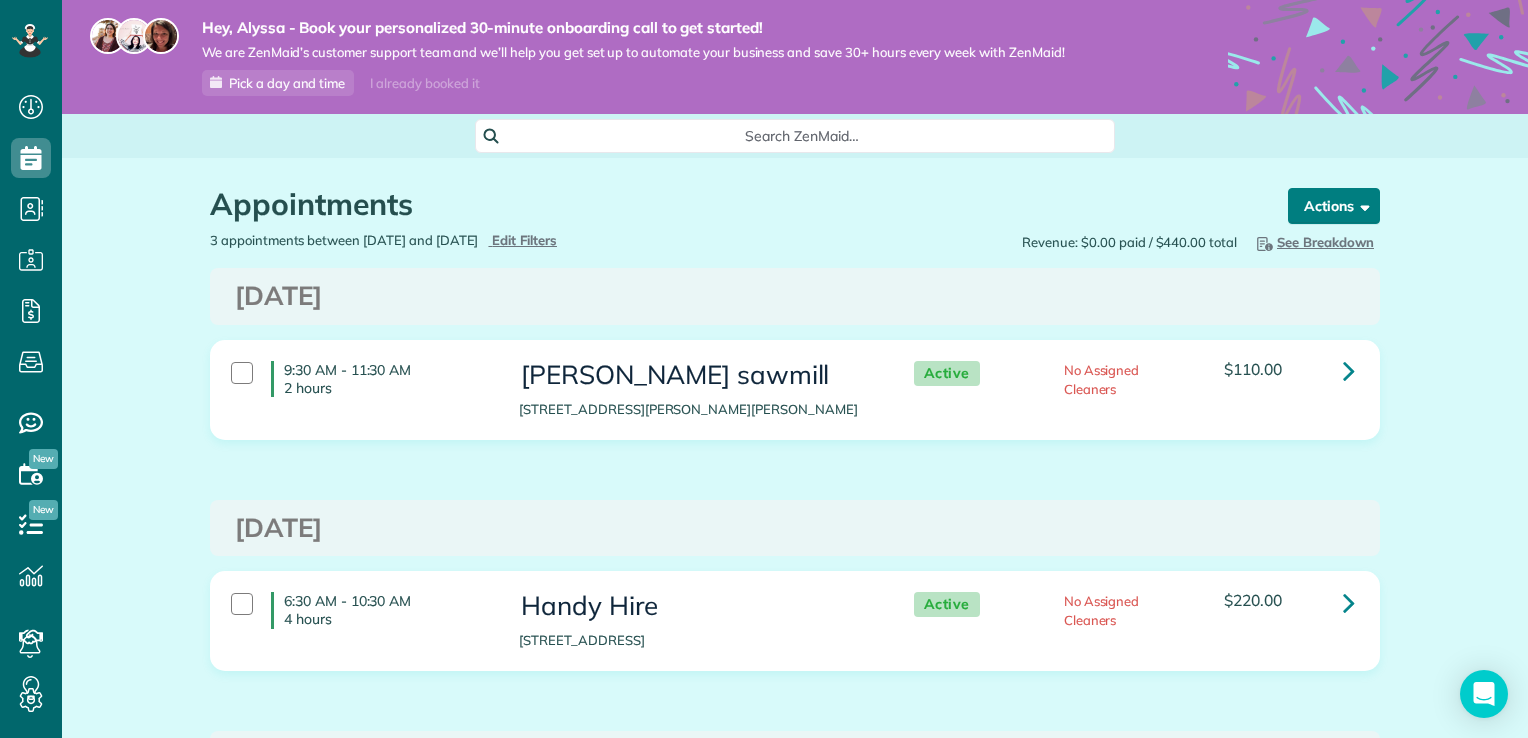 click at bounding box center (1361, 205) 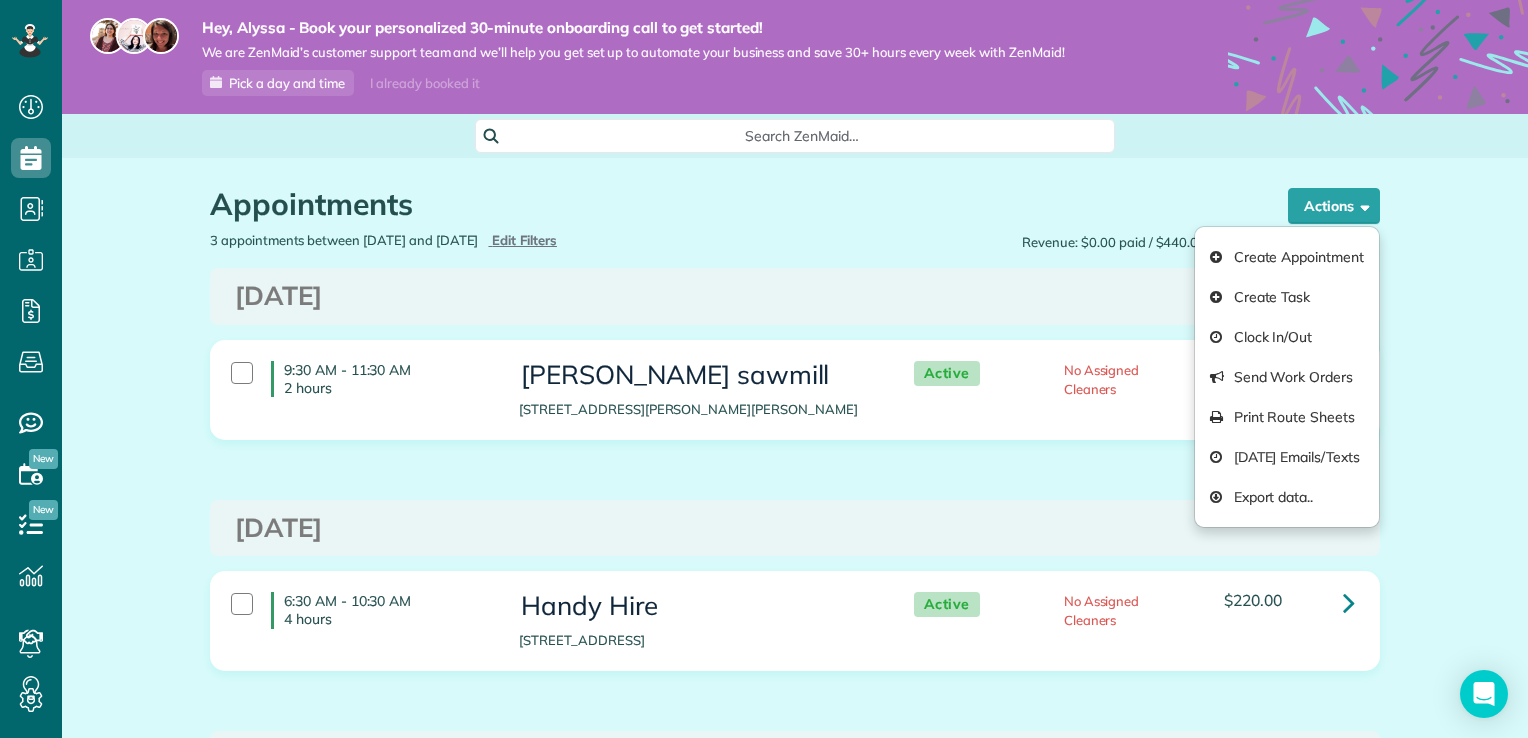 click on "Appointments
the List View [2 min]
Schedule Changes
Actions
Create Appointment
Create Task
Clock In/Out
Send Work Orders
Print Route Sheets
Today's Emails/Texts
Export data..
Bulk Actions
Set status to: Active
Set status to: Estimate" at bounding box center [795, 605] 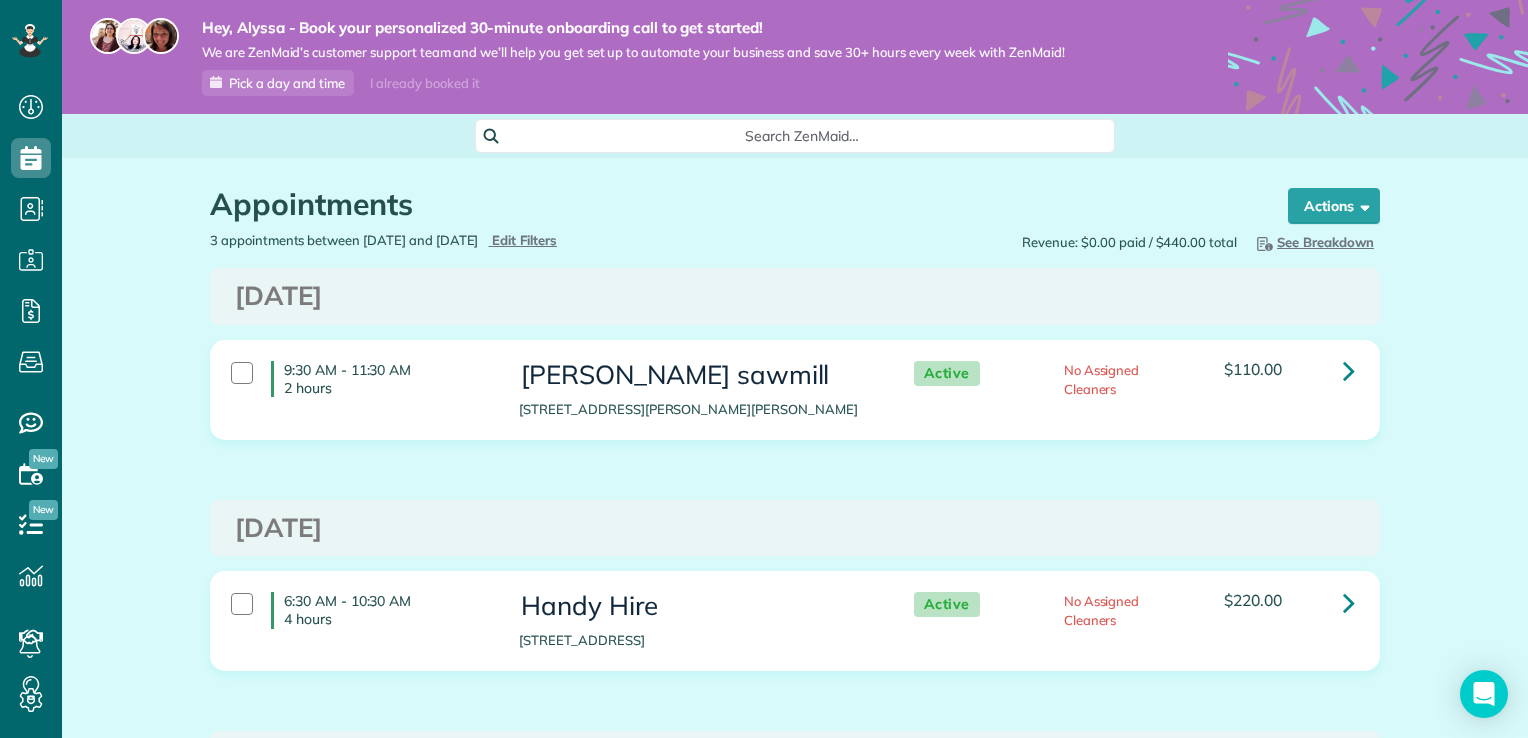 click on "No Assigned Cleaners" at bounding box center [1102, 379] 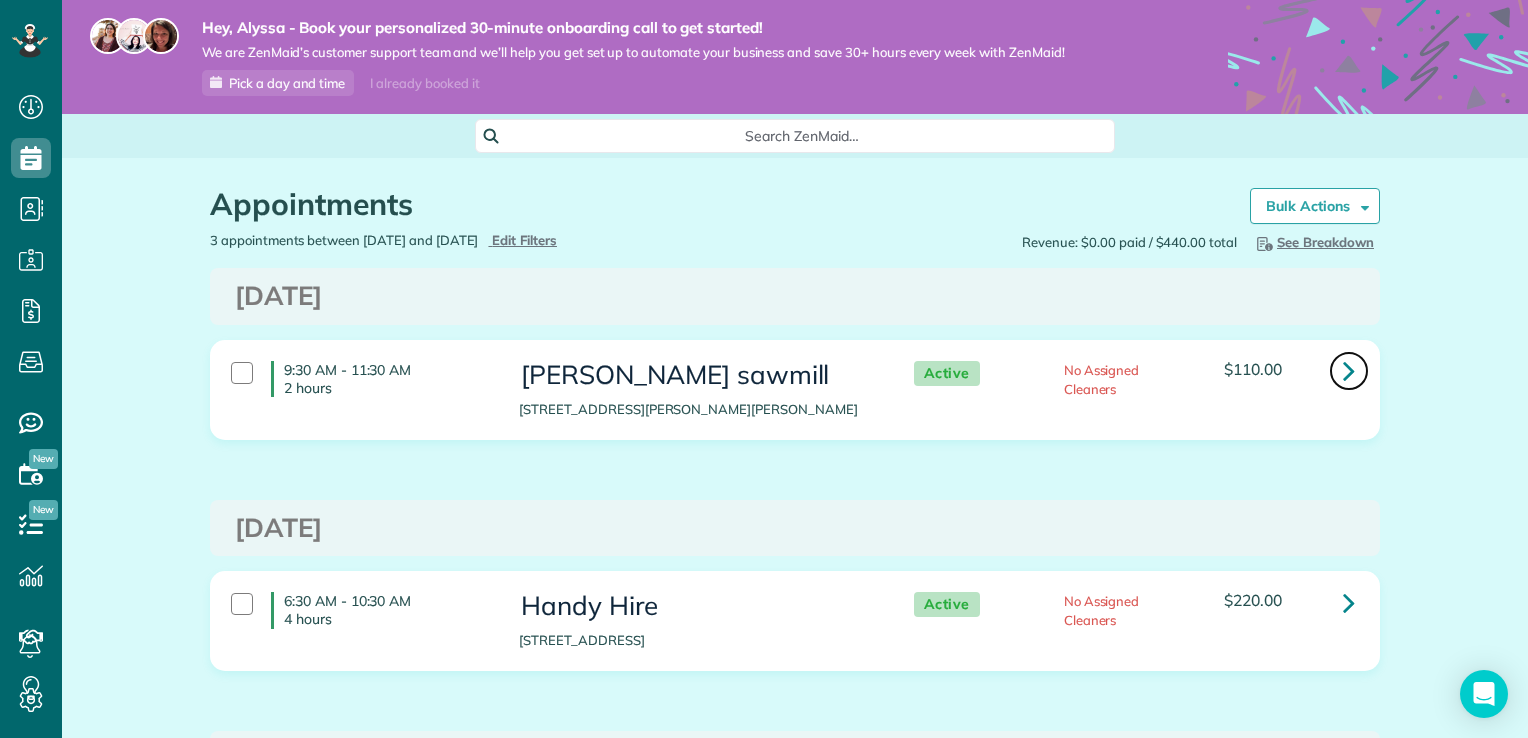 click at bounding box center (1349, 370) 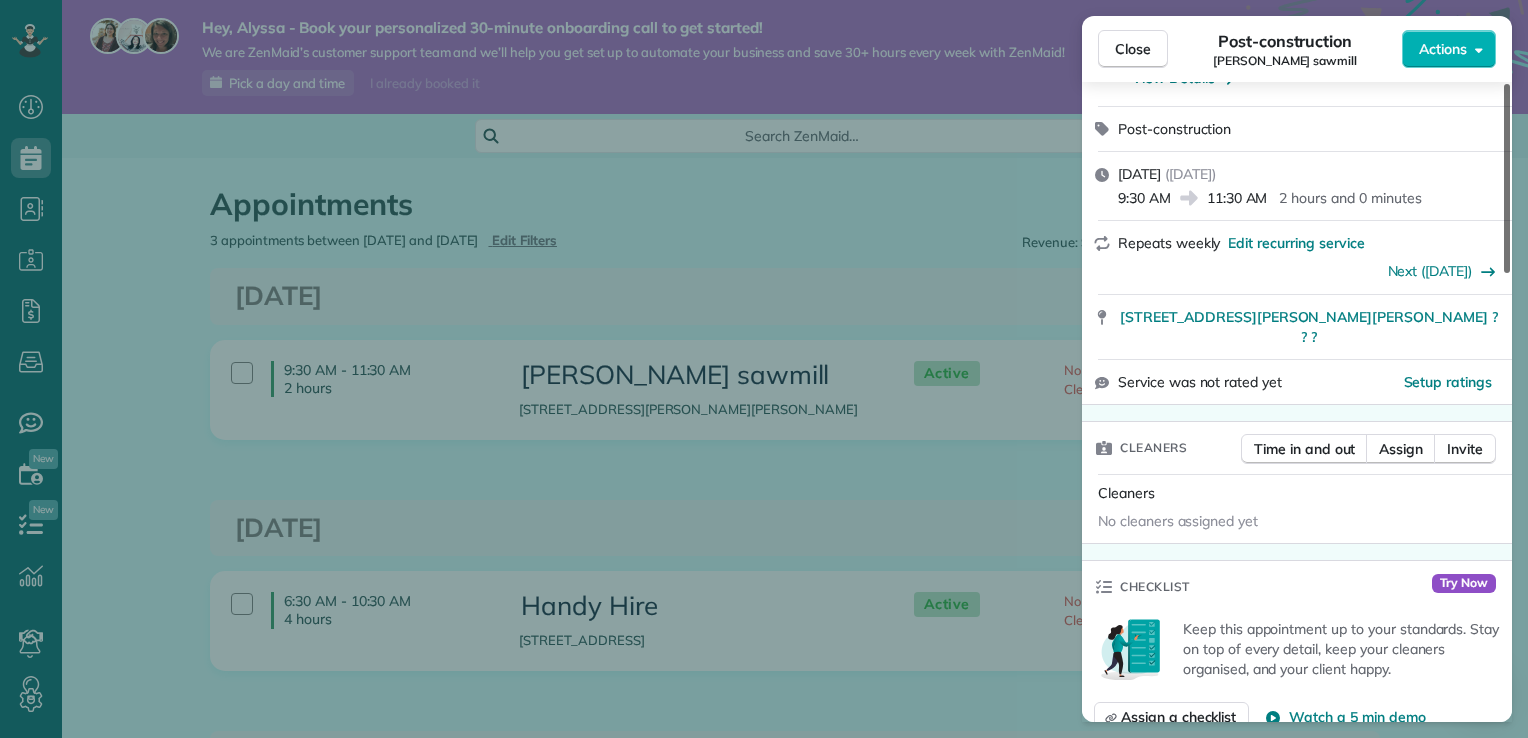 scroll, scrollTop: 206, scrollLeft: 0, axis: vertical 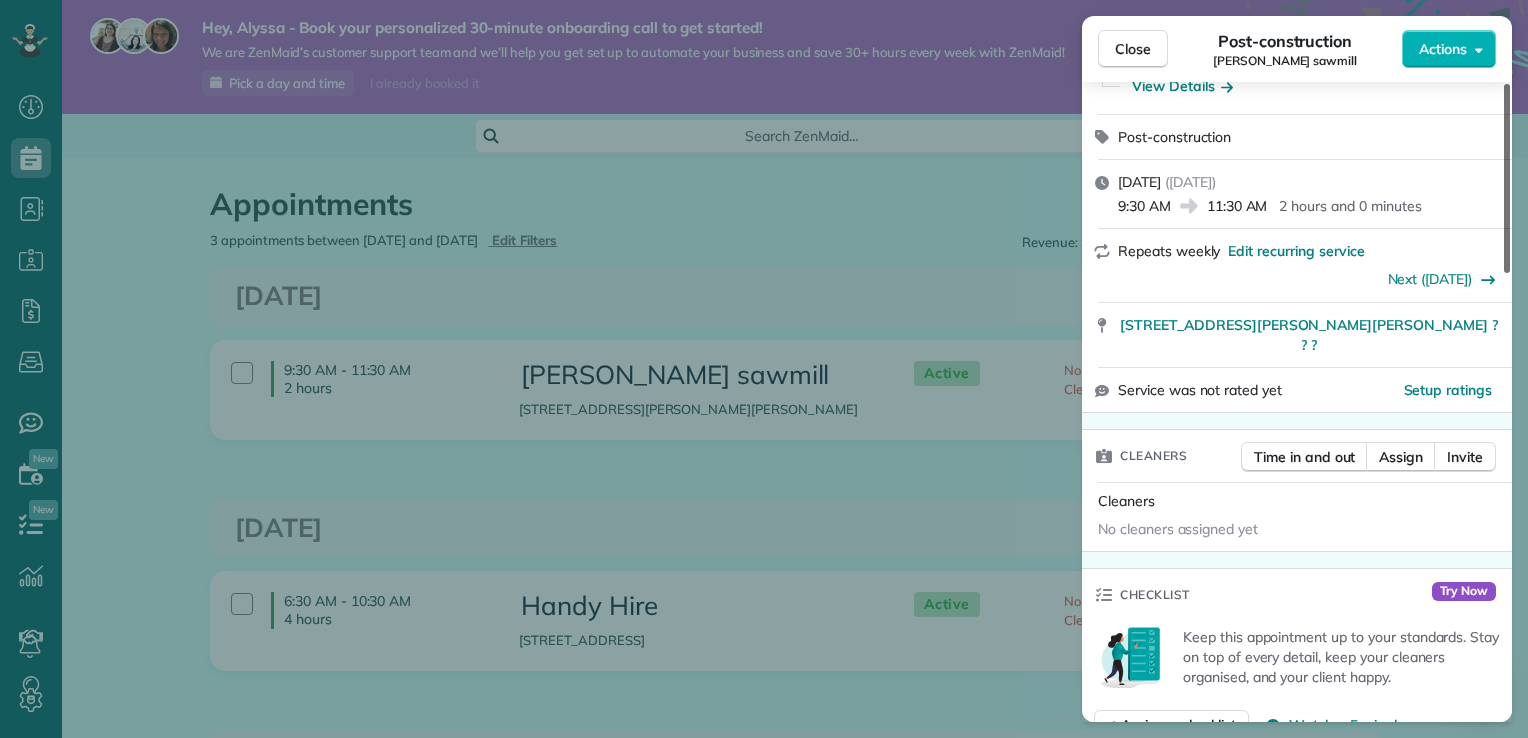 drag, startPoint x: 1508, startPoint y: 239, endPoint x: 1503, endPoint y: 300, distance: 61.204575 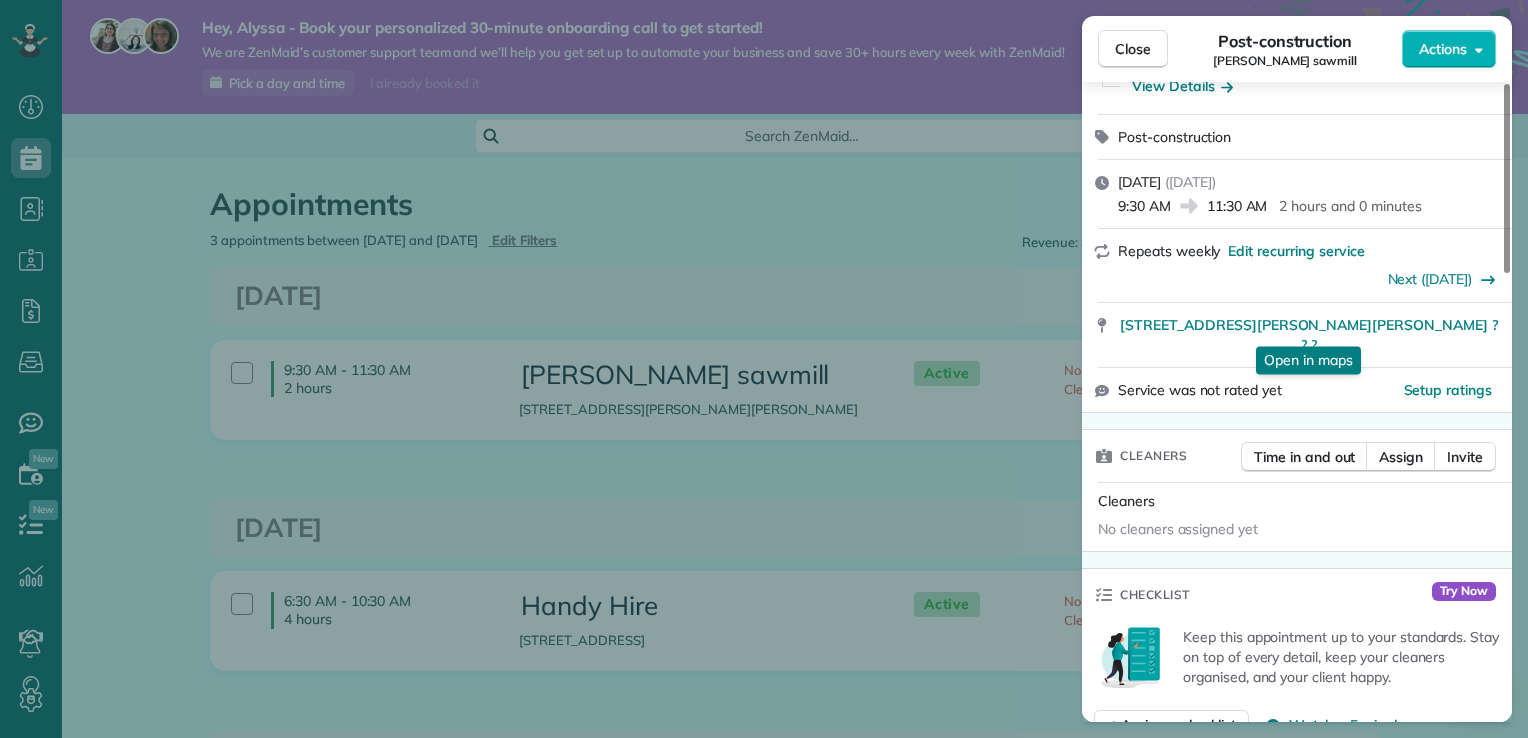 click on "No cleaners assigned yet" at bounding box center [1297, 531] 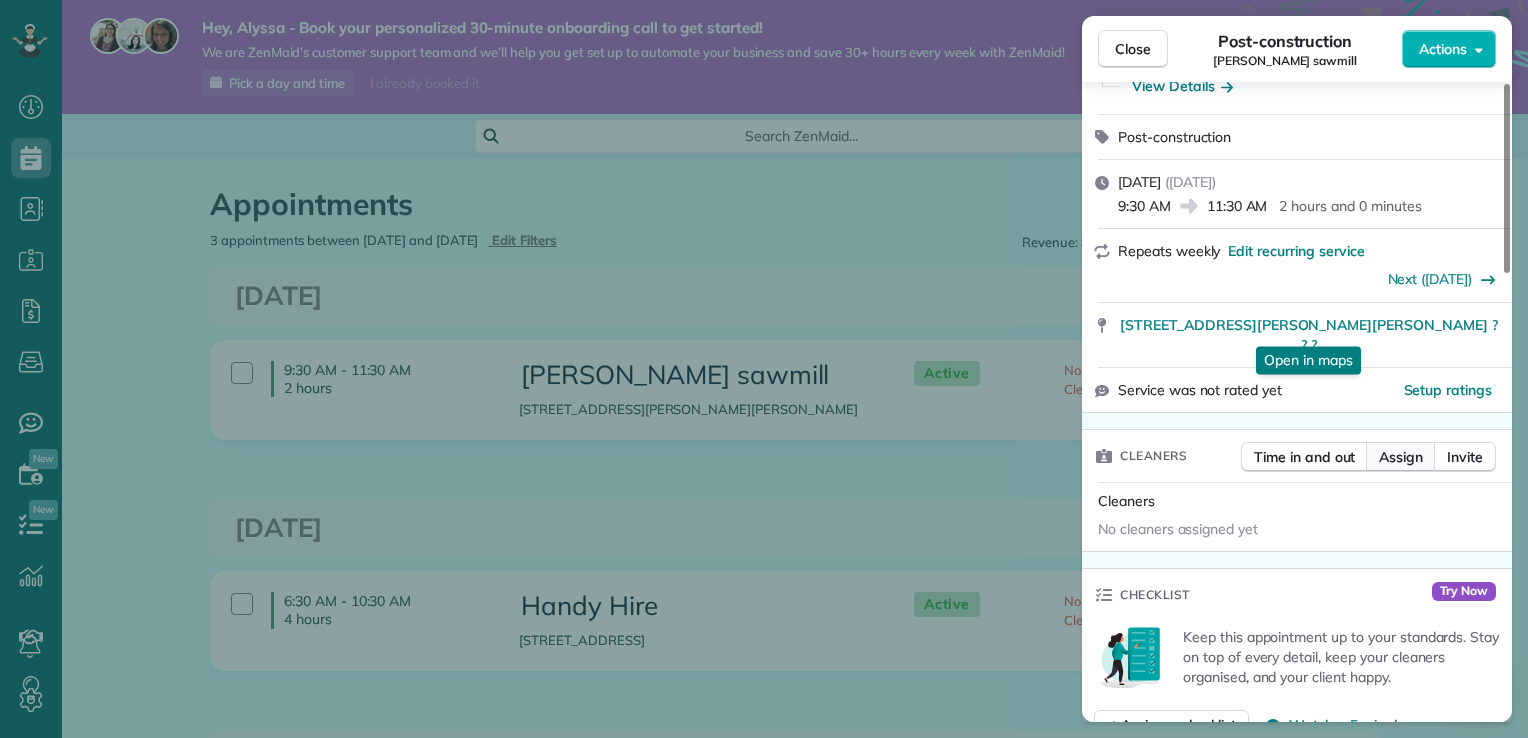 click on "Assign" at bounding box center (1401, 457) 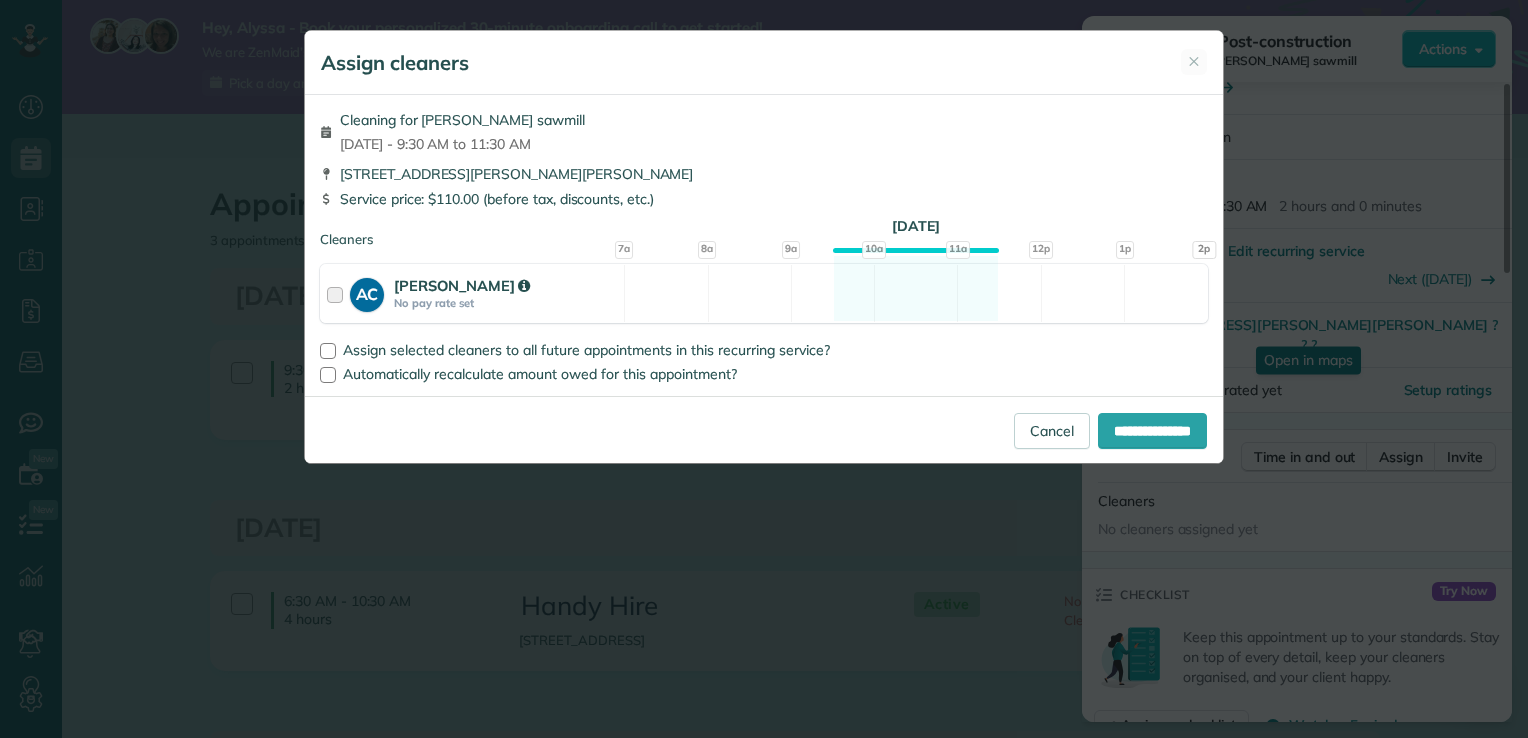 click at bounding box center (338, 293) 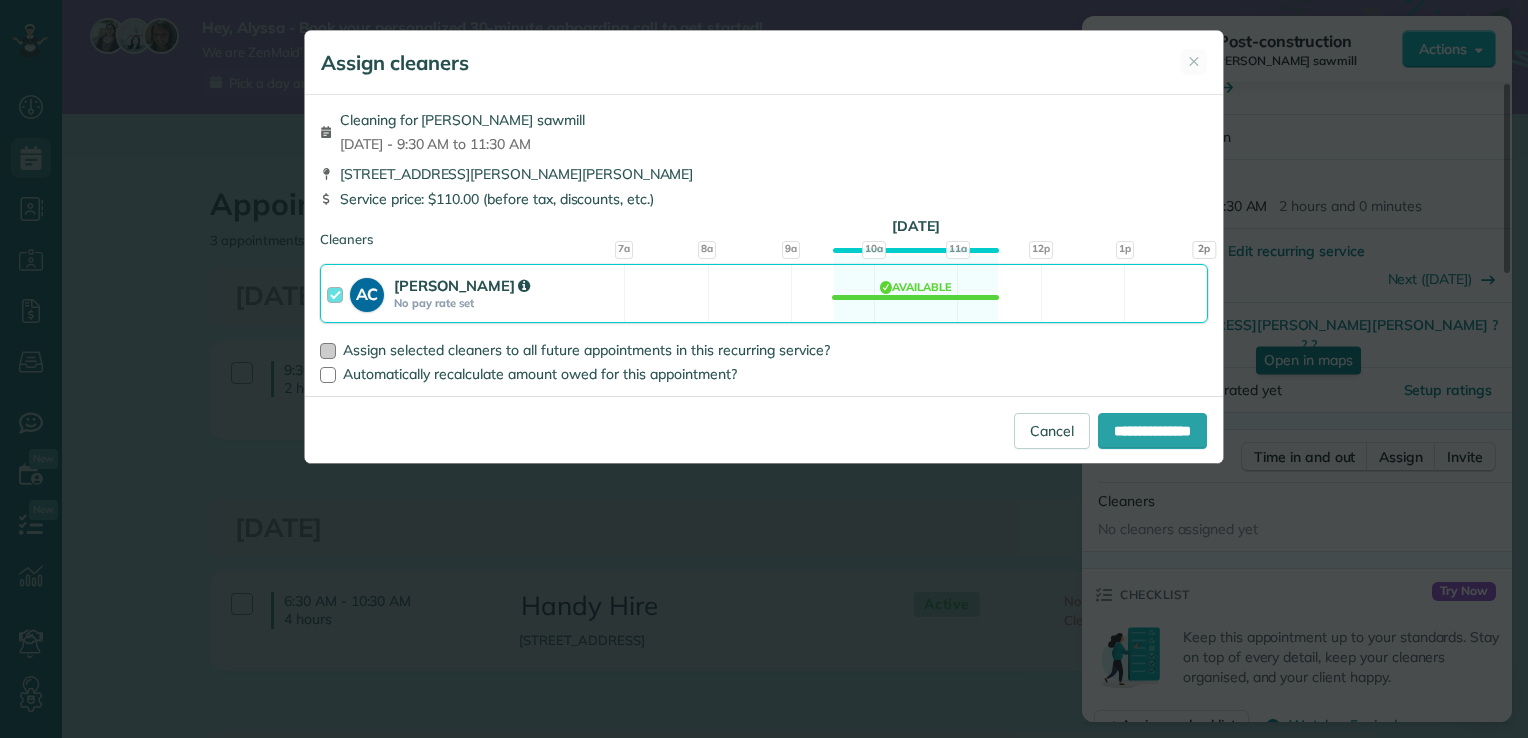 click on "Assign selected cleaners to all future appointments in this recurring service?" at bounding box center [764, 350] 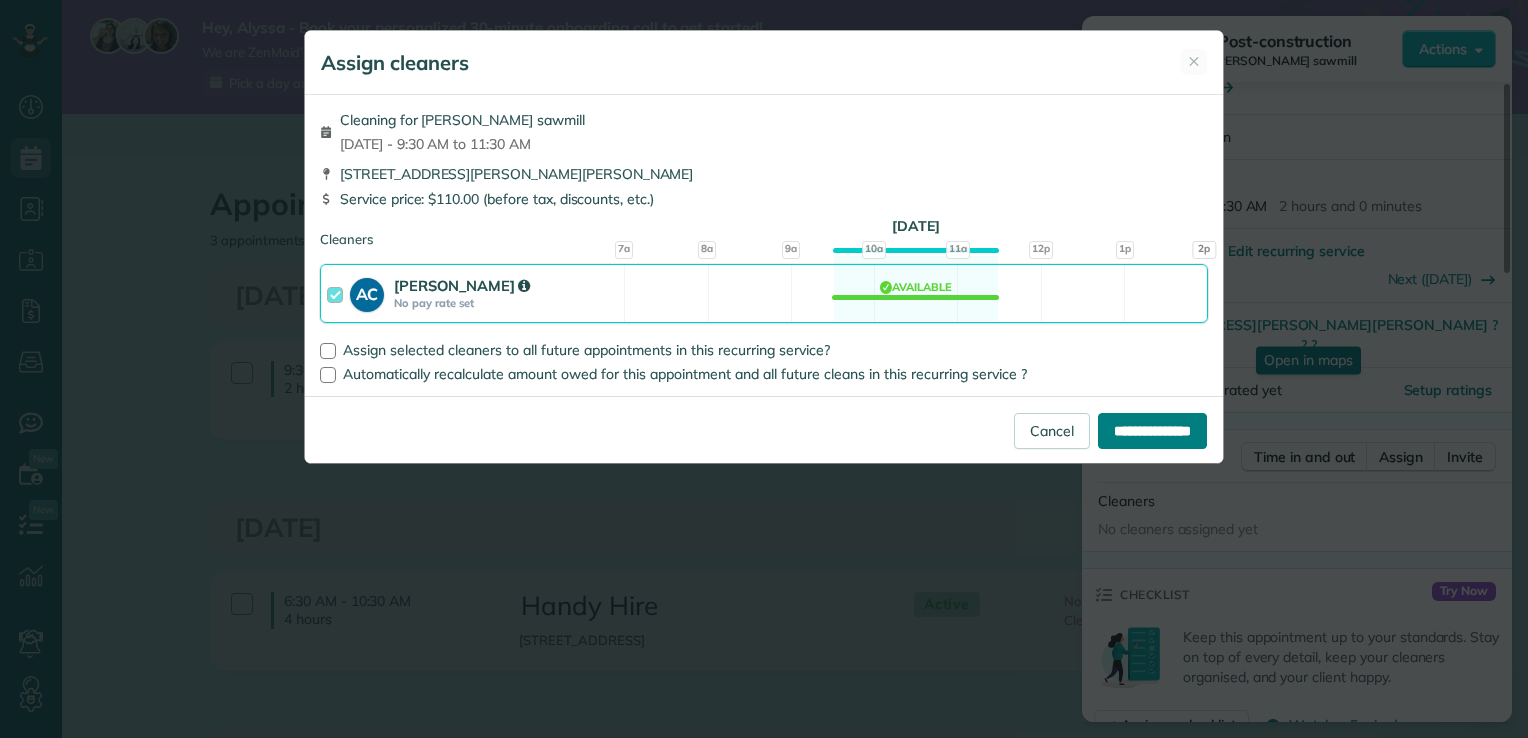 click on "**********" at bounding box center [1152, 431] 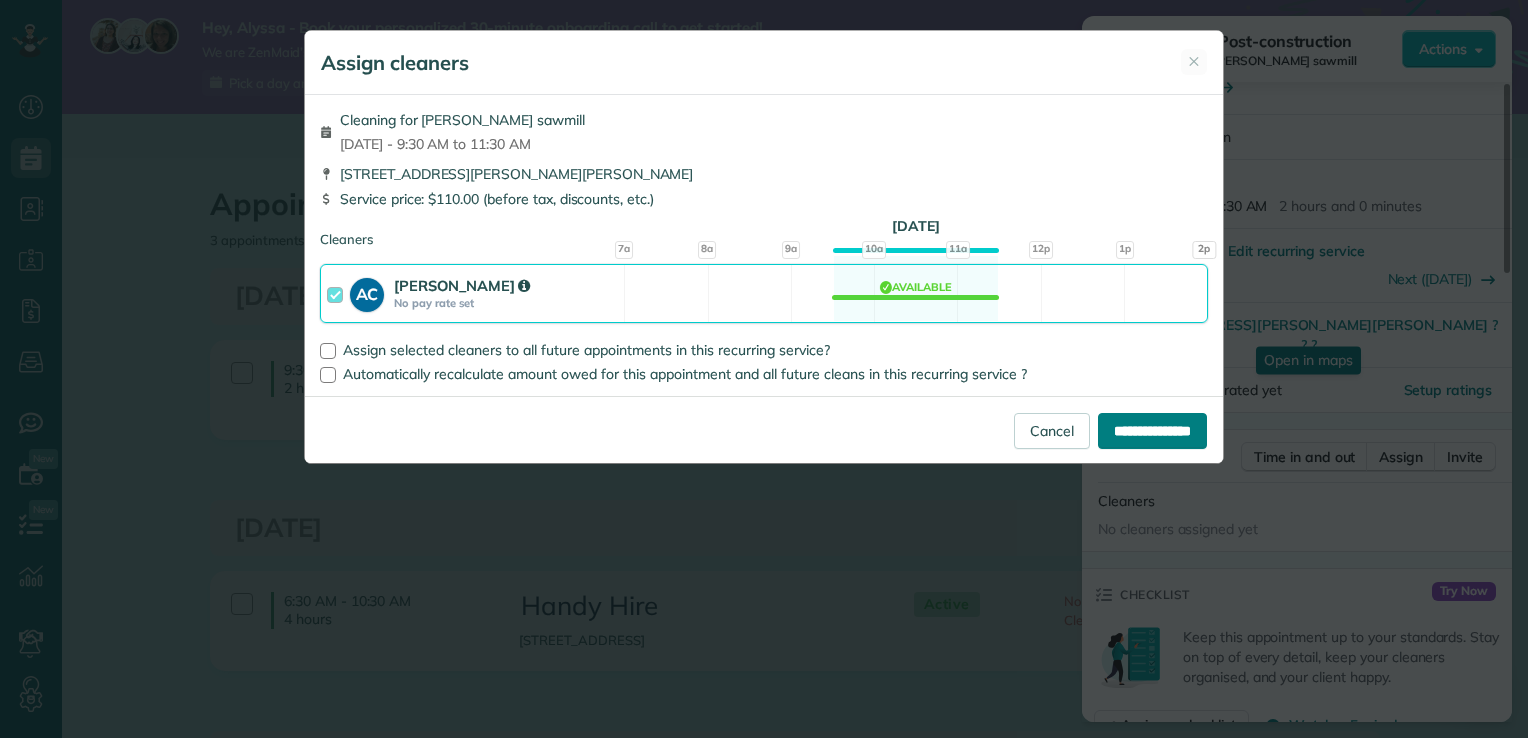 type on "**********" 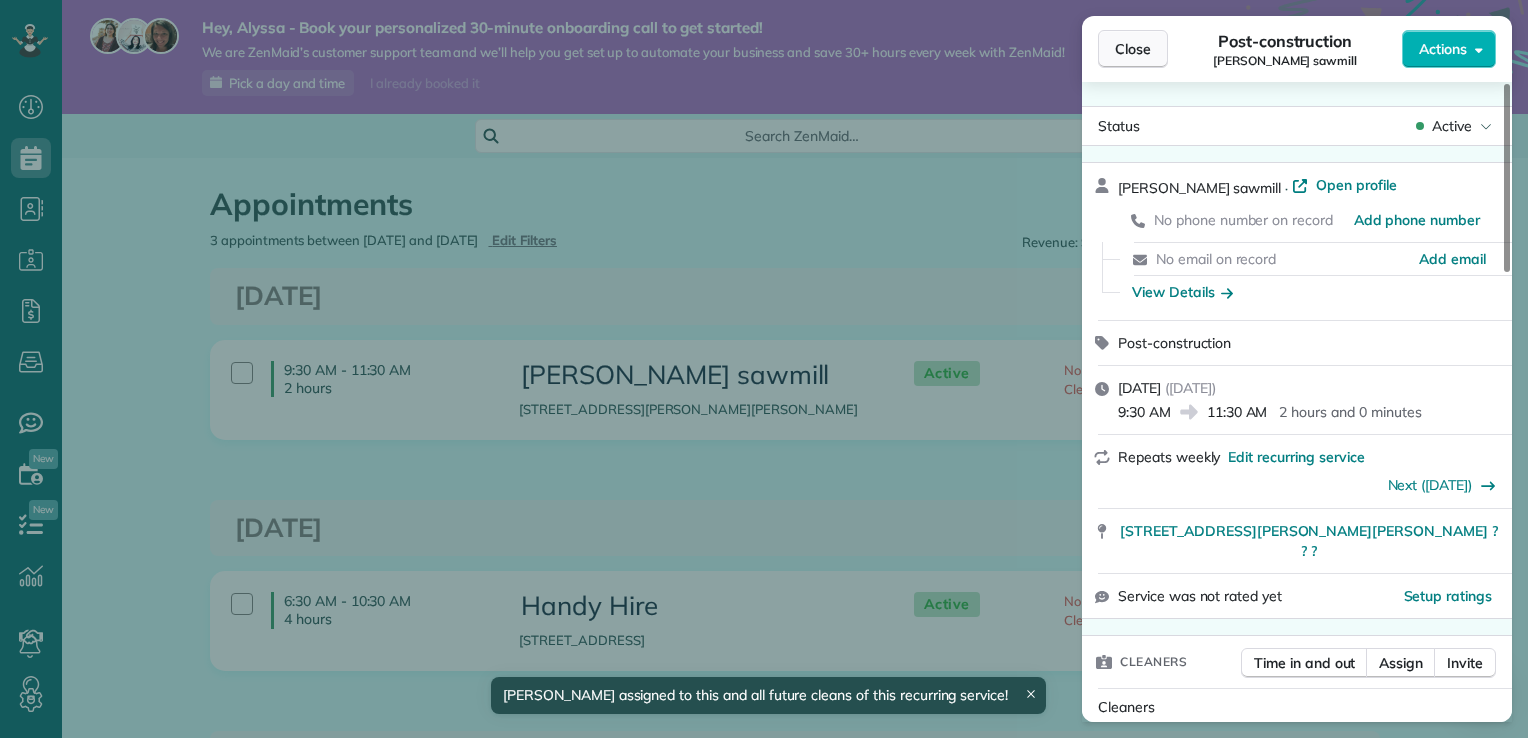 click on "Close" at bounding box center [1133, 49] 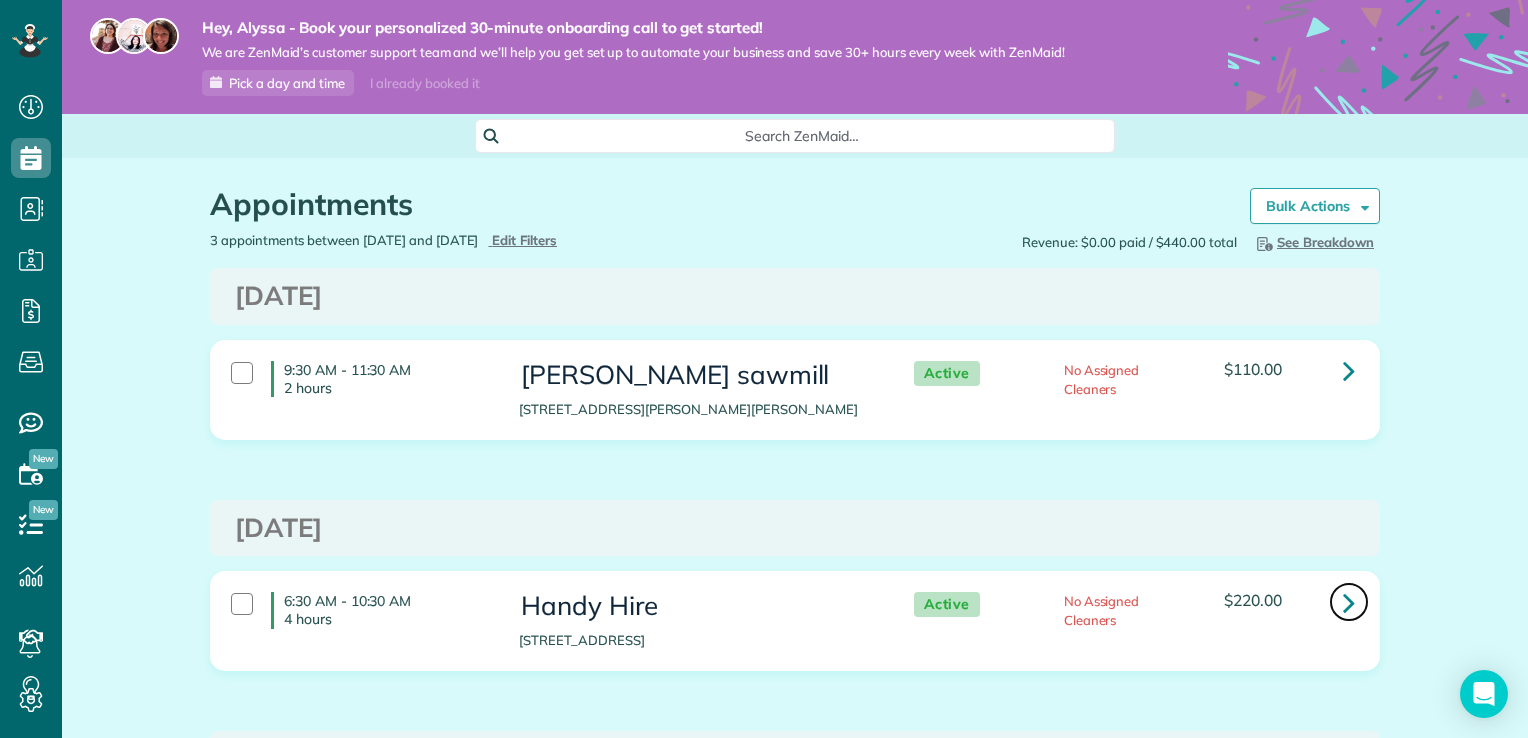 click at bounding box center [1349, 602] 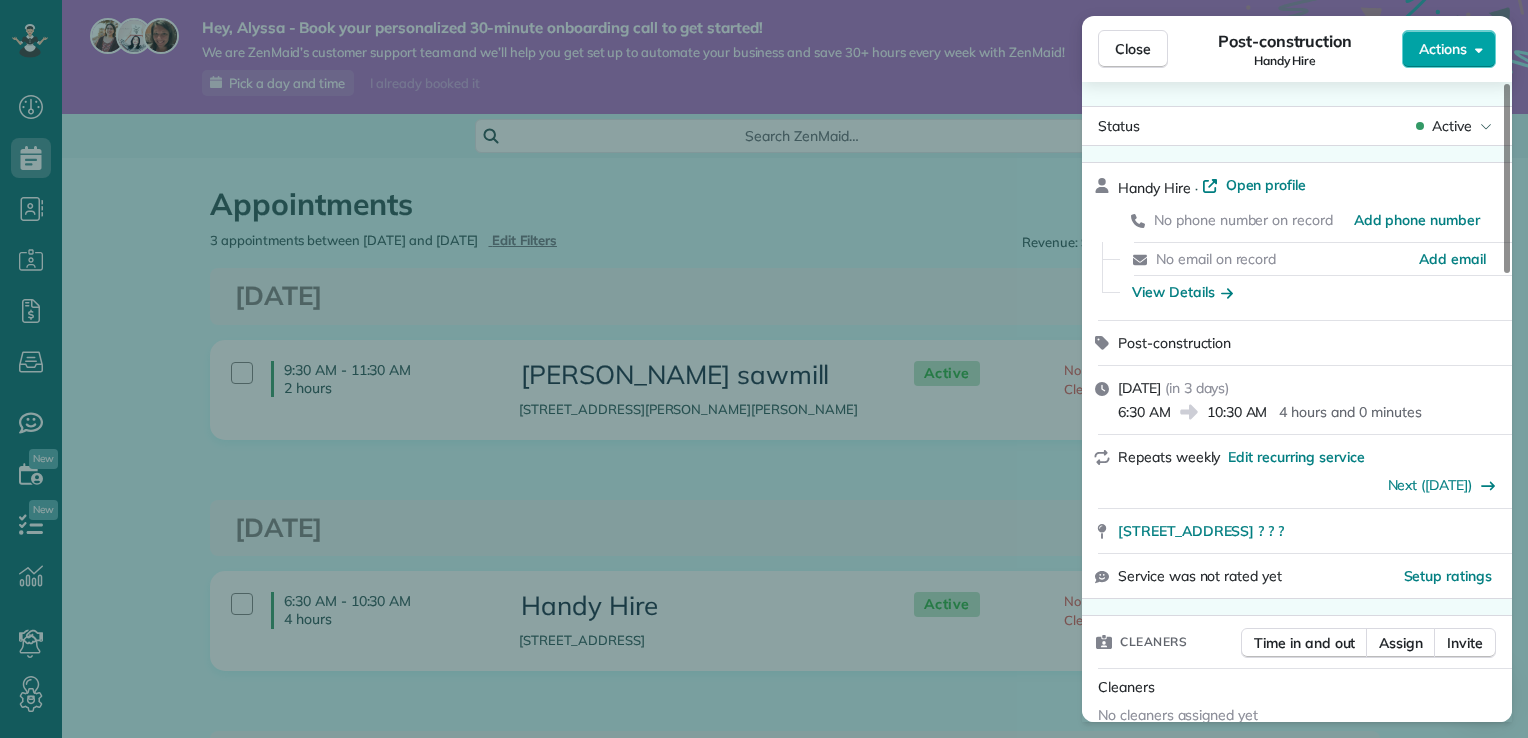 click 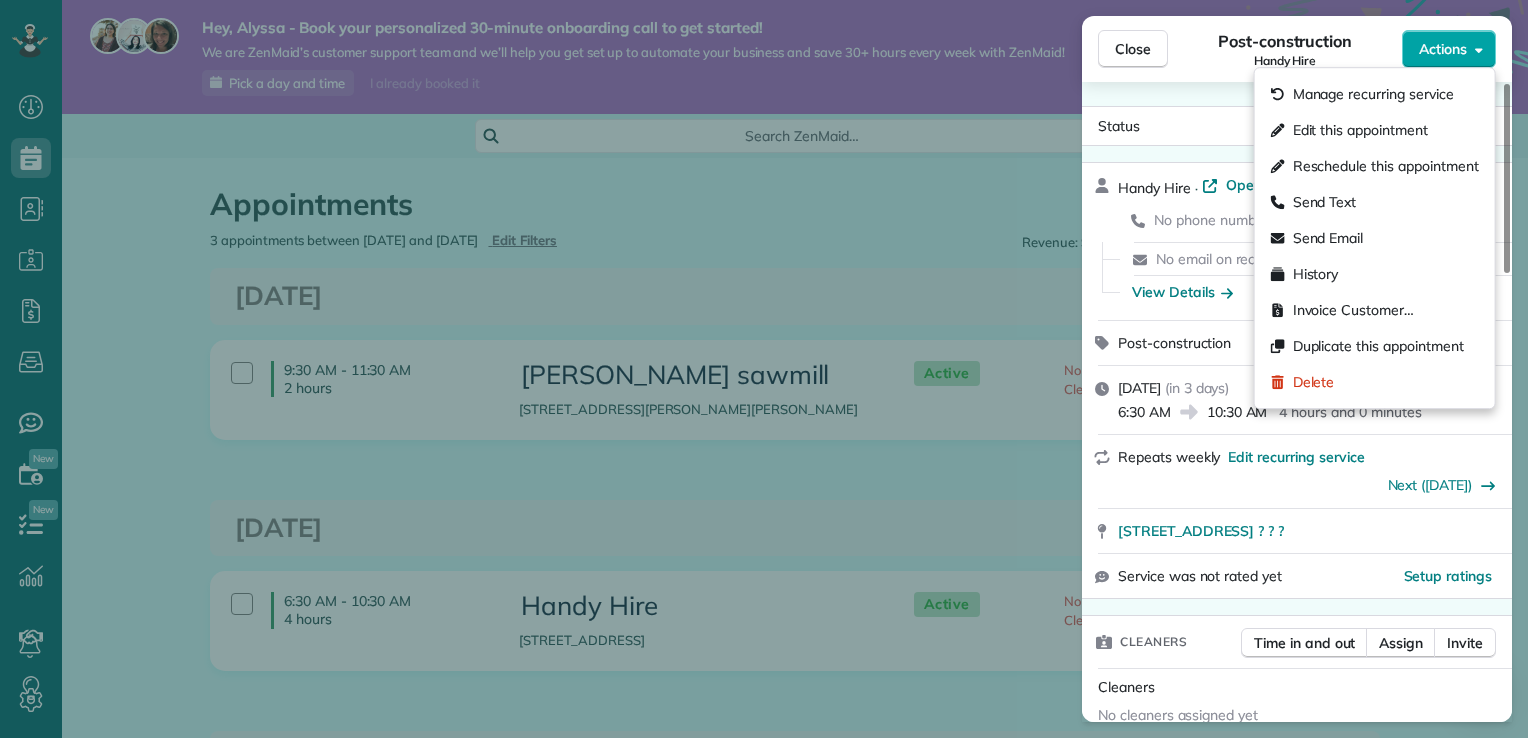 click 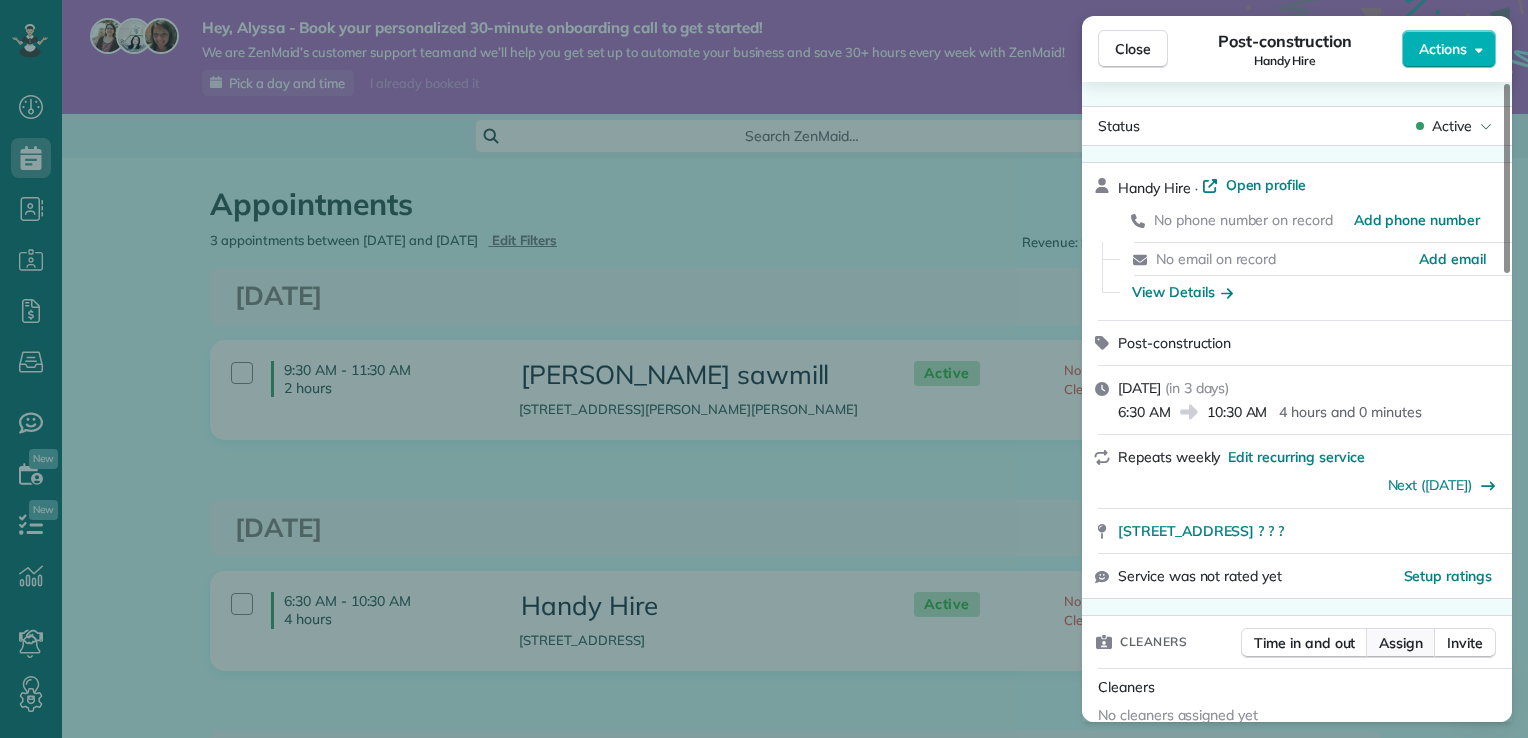 click on "Assign" at bounding box center [1401, 643] 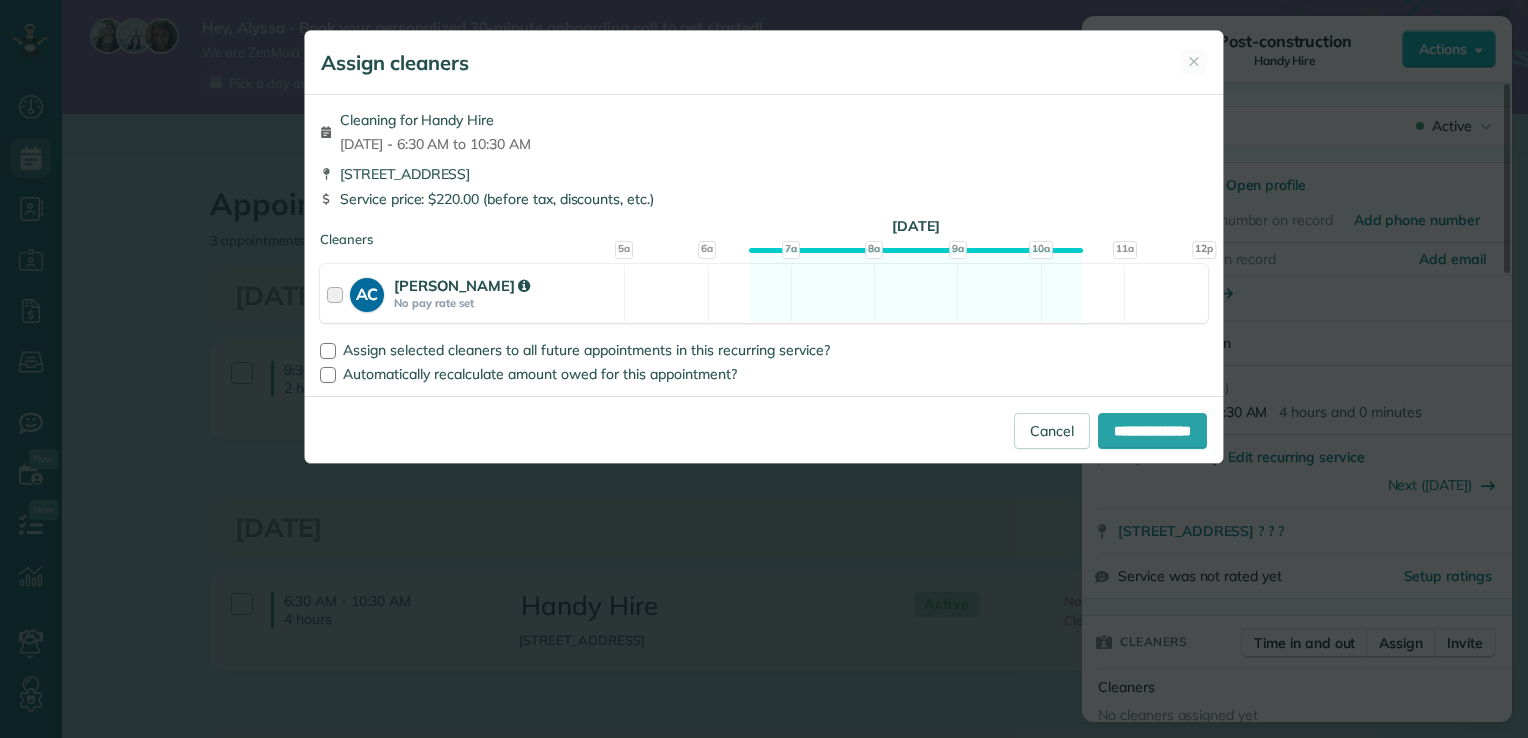 click at bounding box center (338, 293) 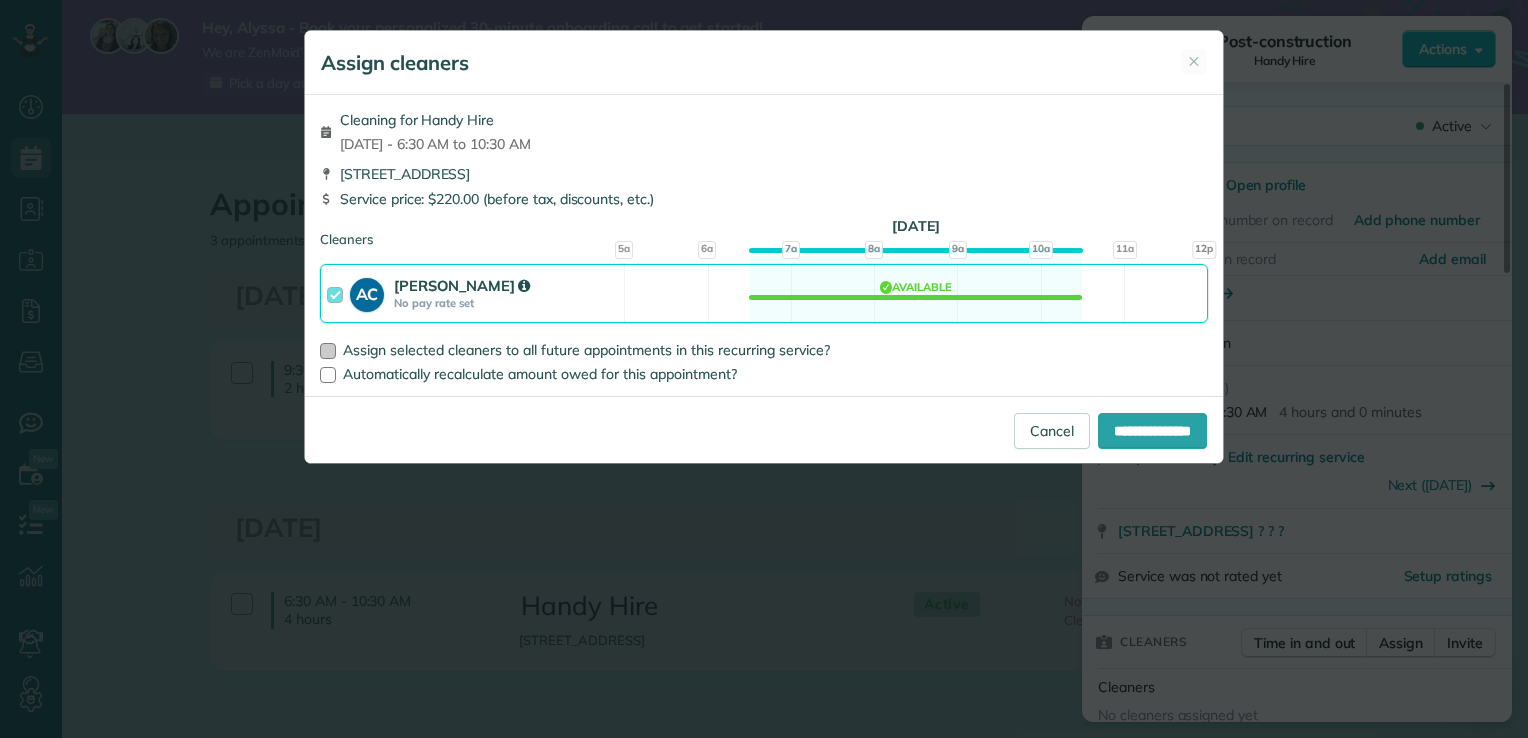 click at bounding box center (328, 351) 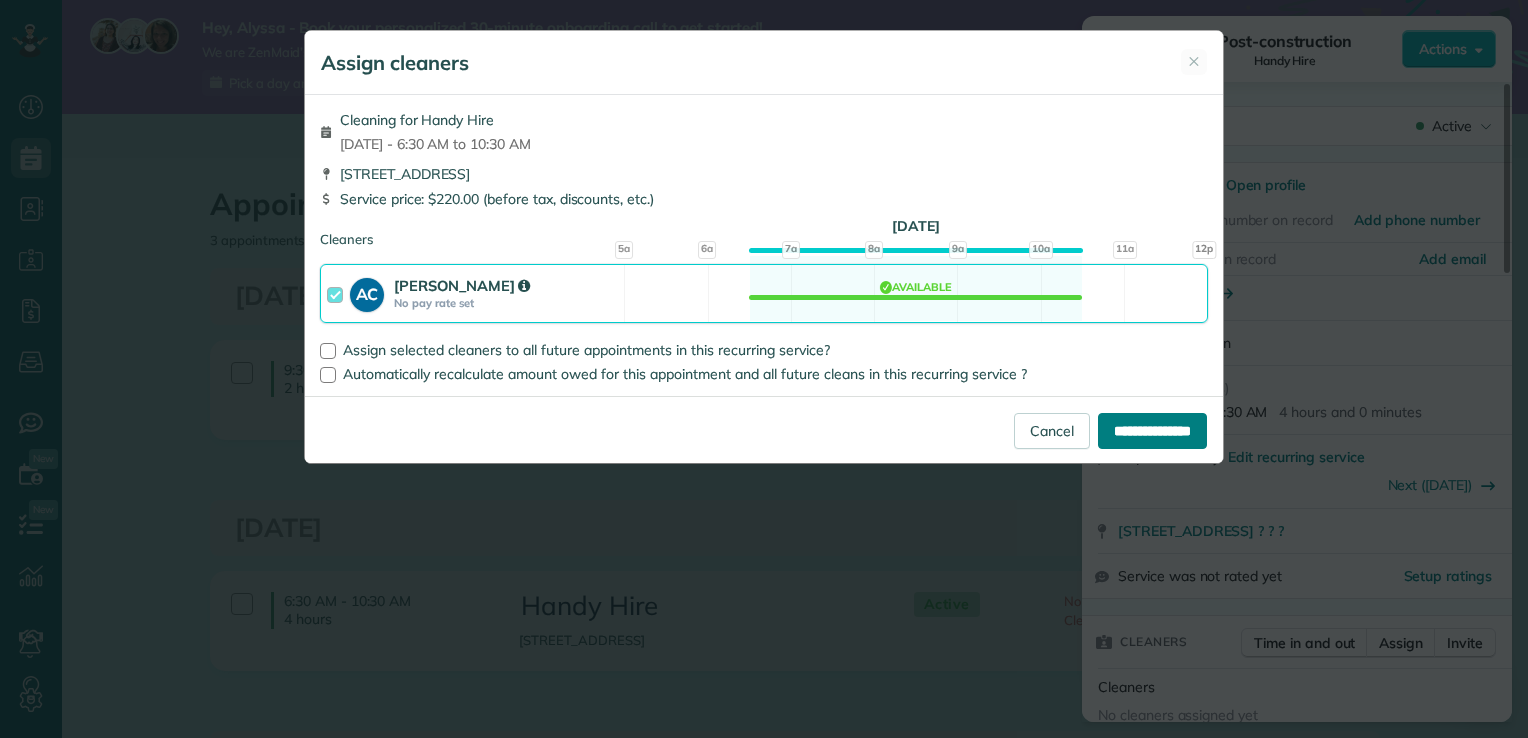 click on "**********" at bounding box center (1152, 431) 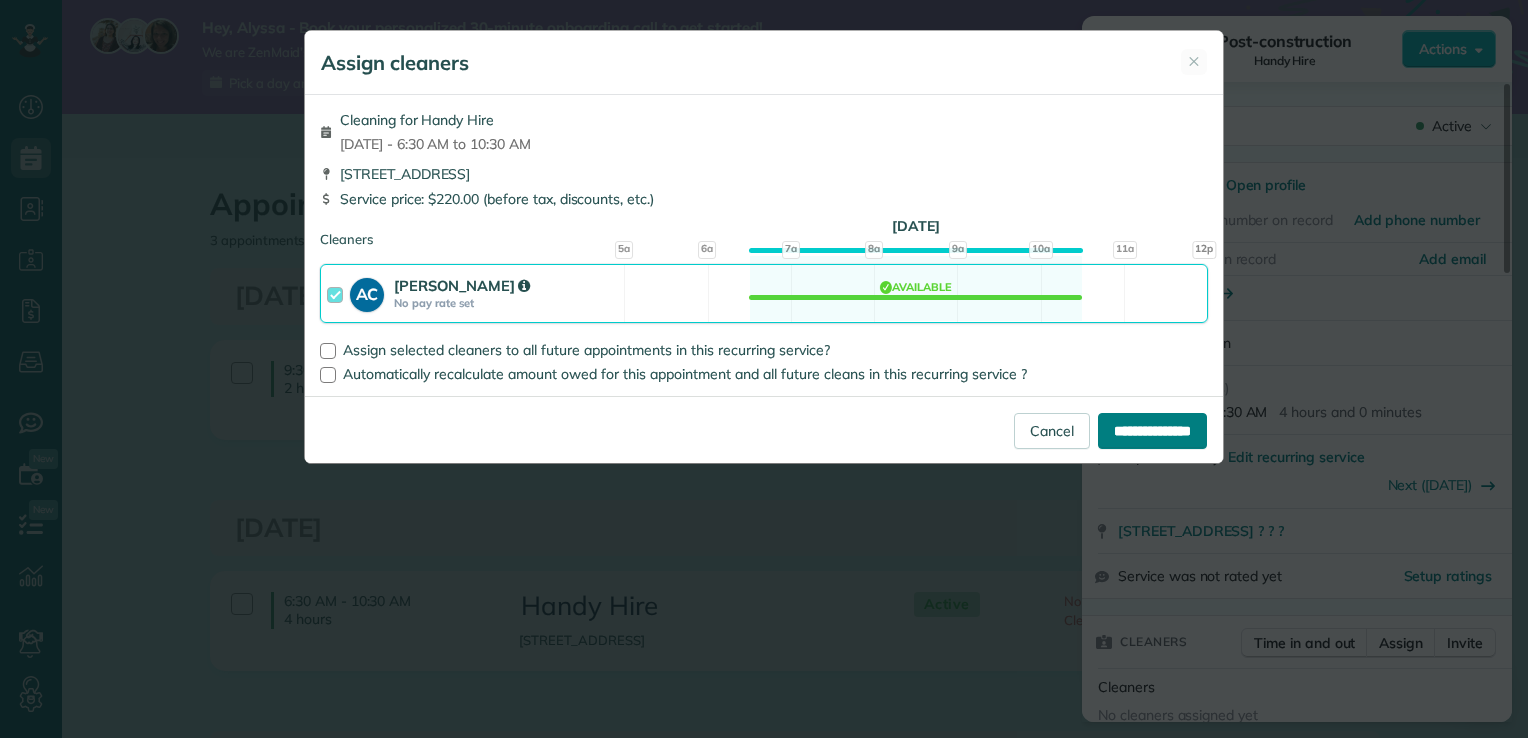 type on "**********" 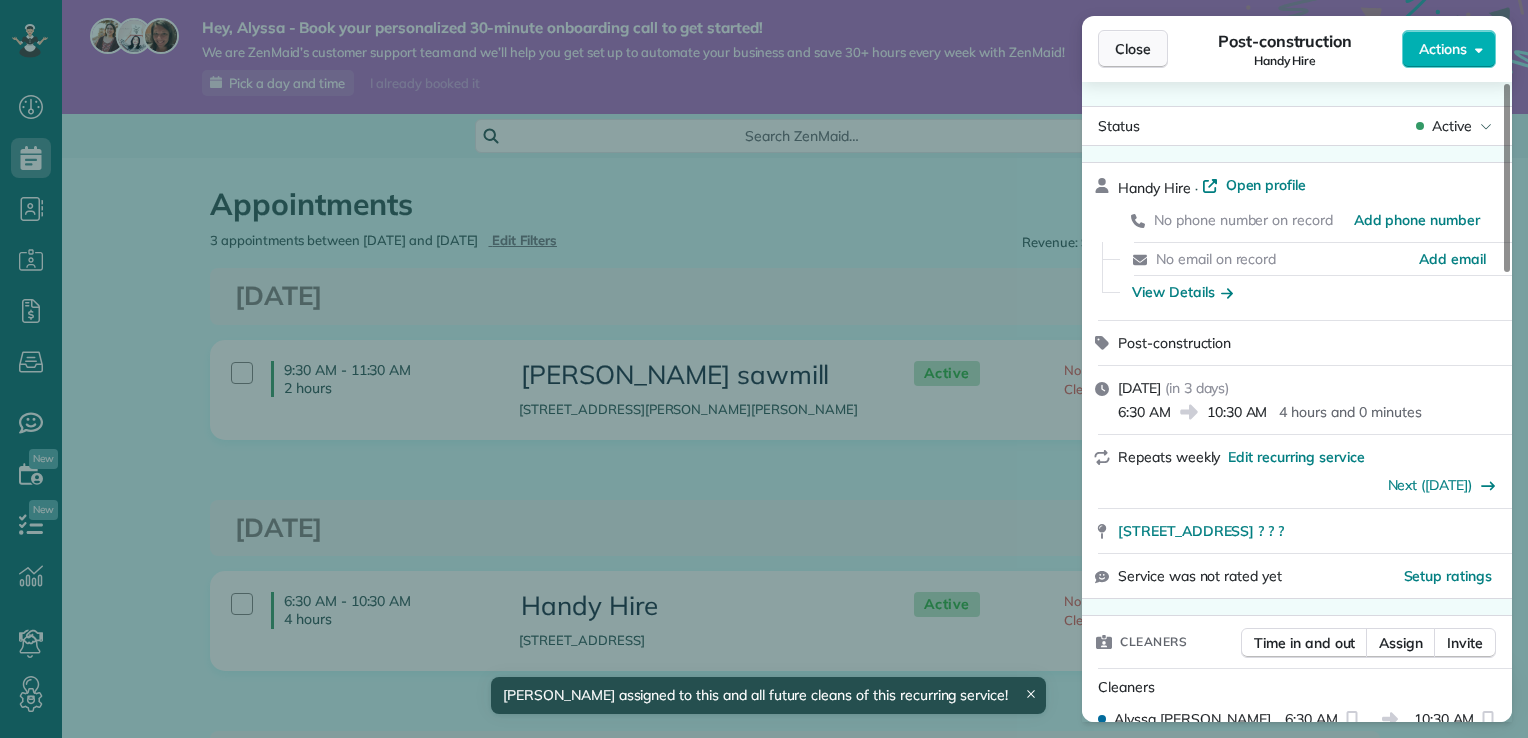 click on "Close" at bounding box center (1133, 49) 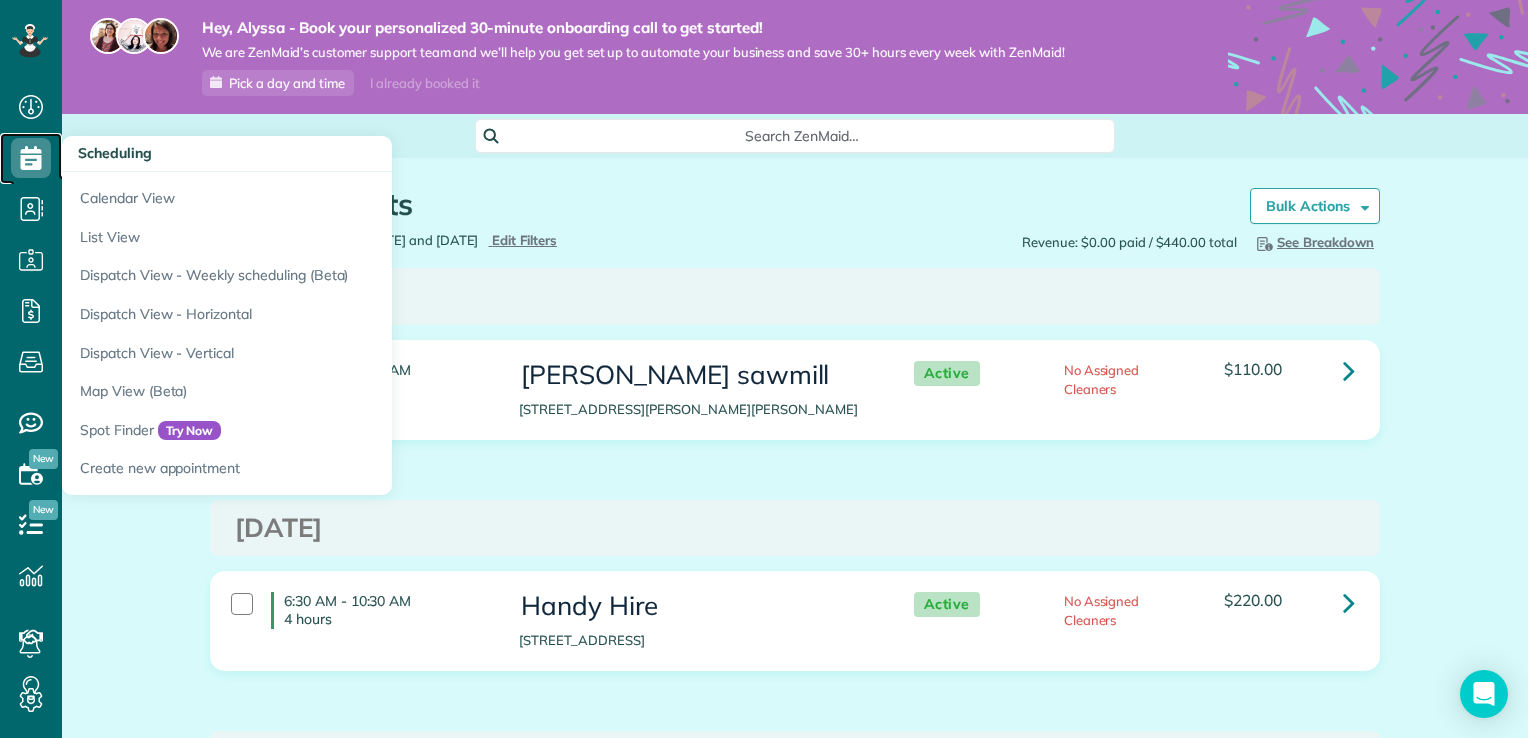 click 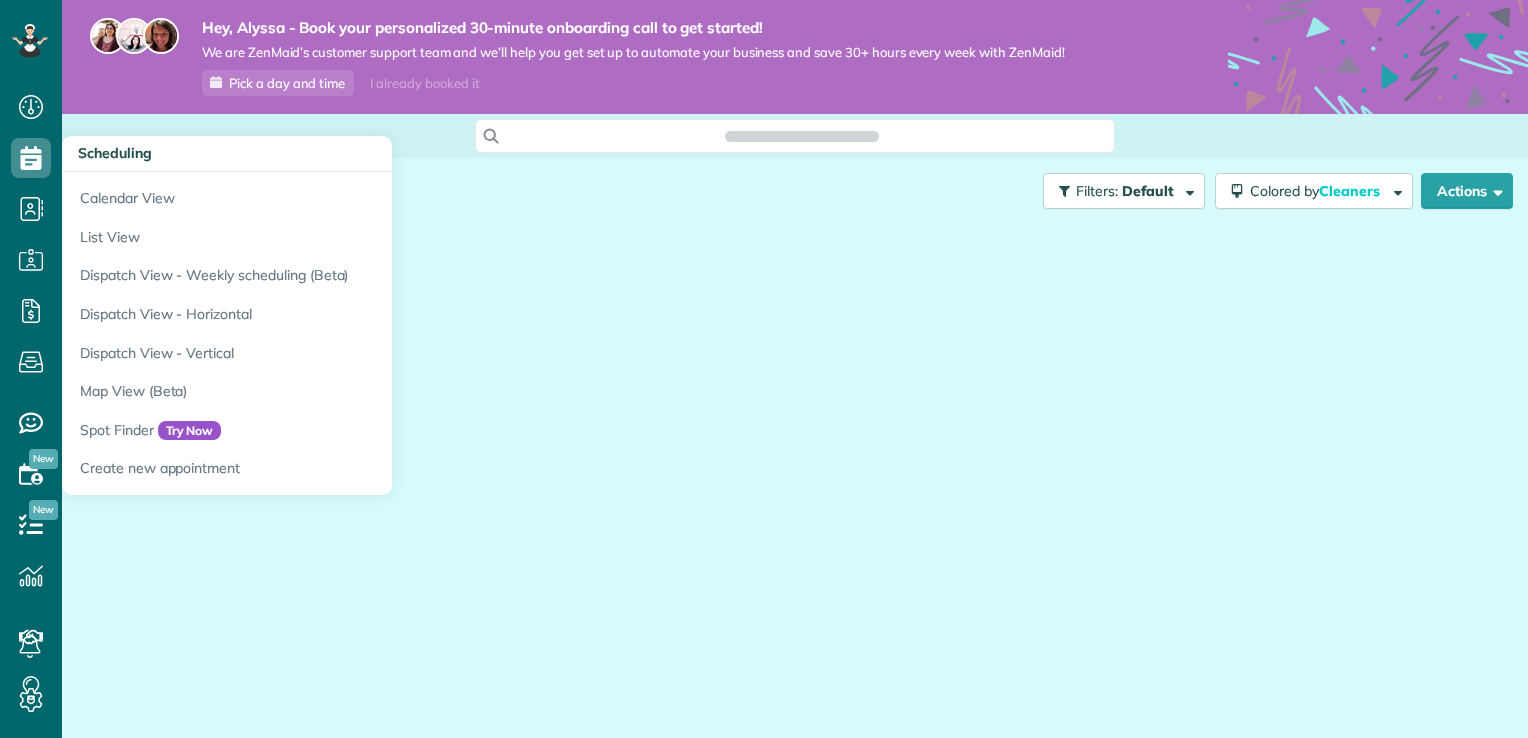 scroll, scrollTop: 0, scrollLeft: 0, axis: both 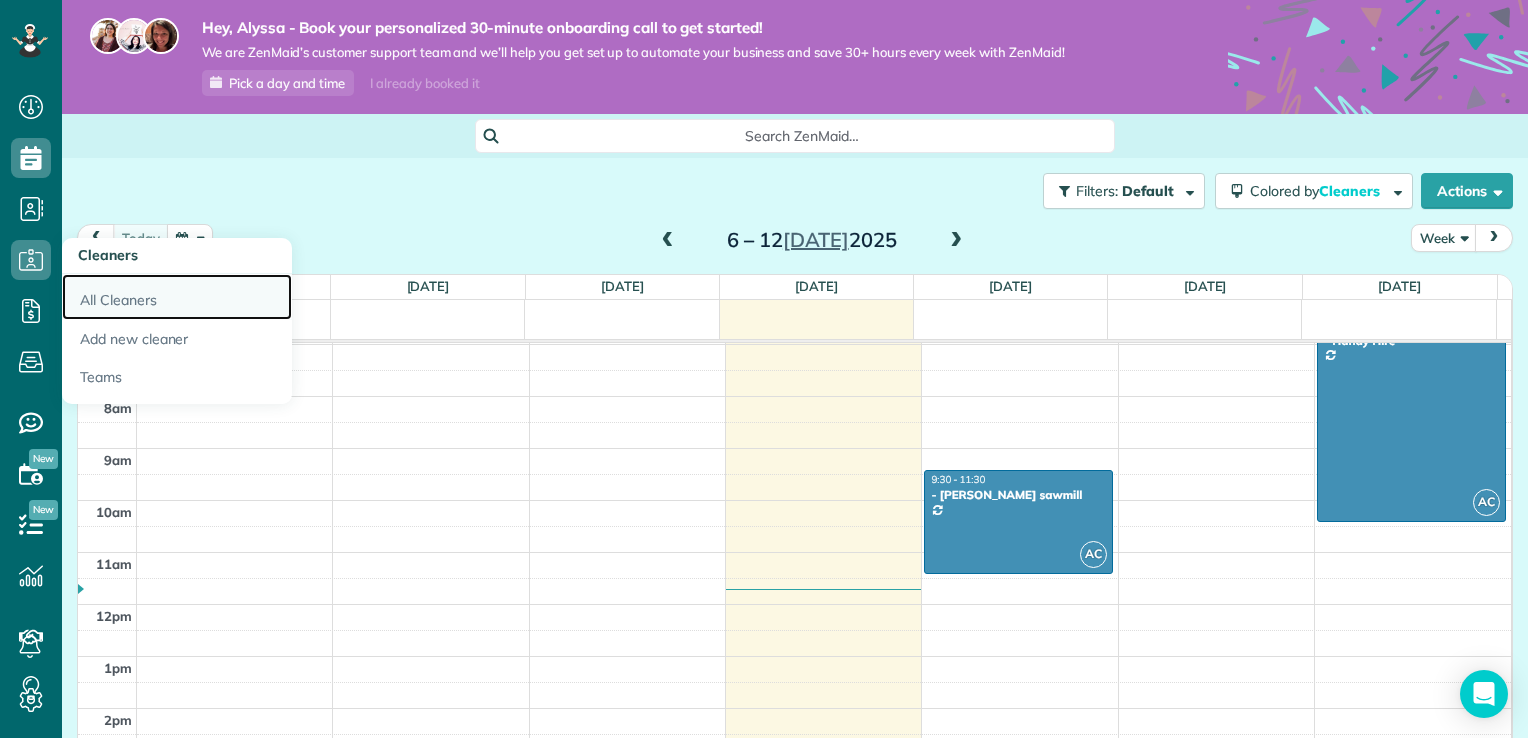 click on "All Cleaners" at bounding box center (177, 297) 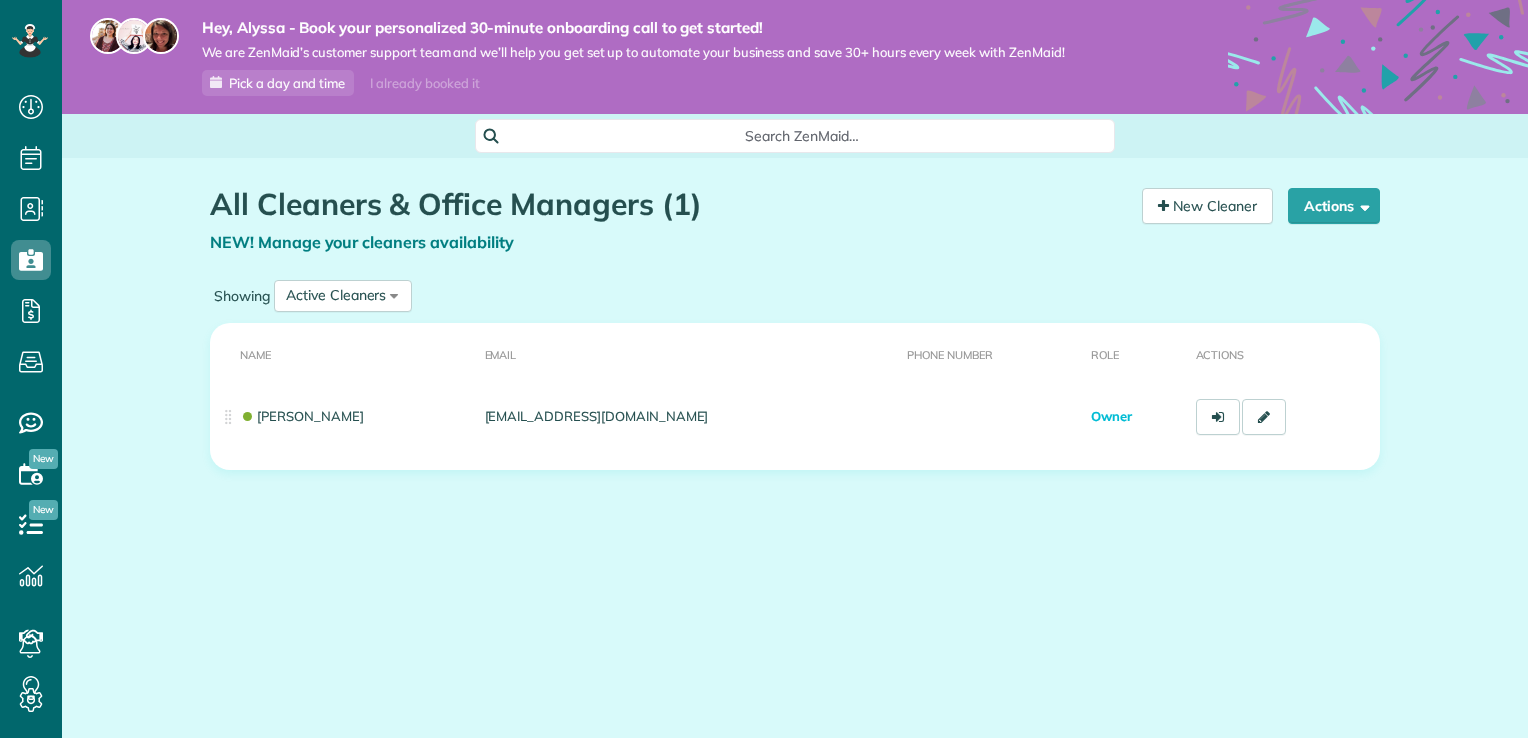 scroll, scrollTop: 0, scrollLeft: 0, axis: both 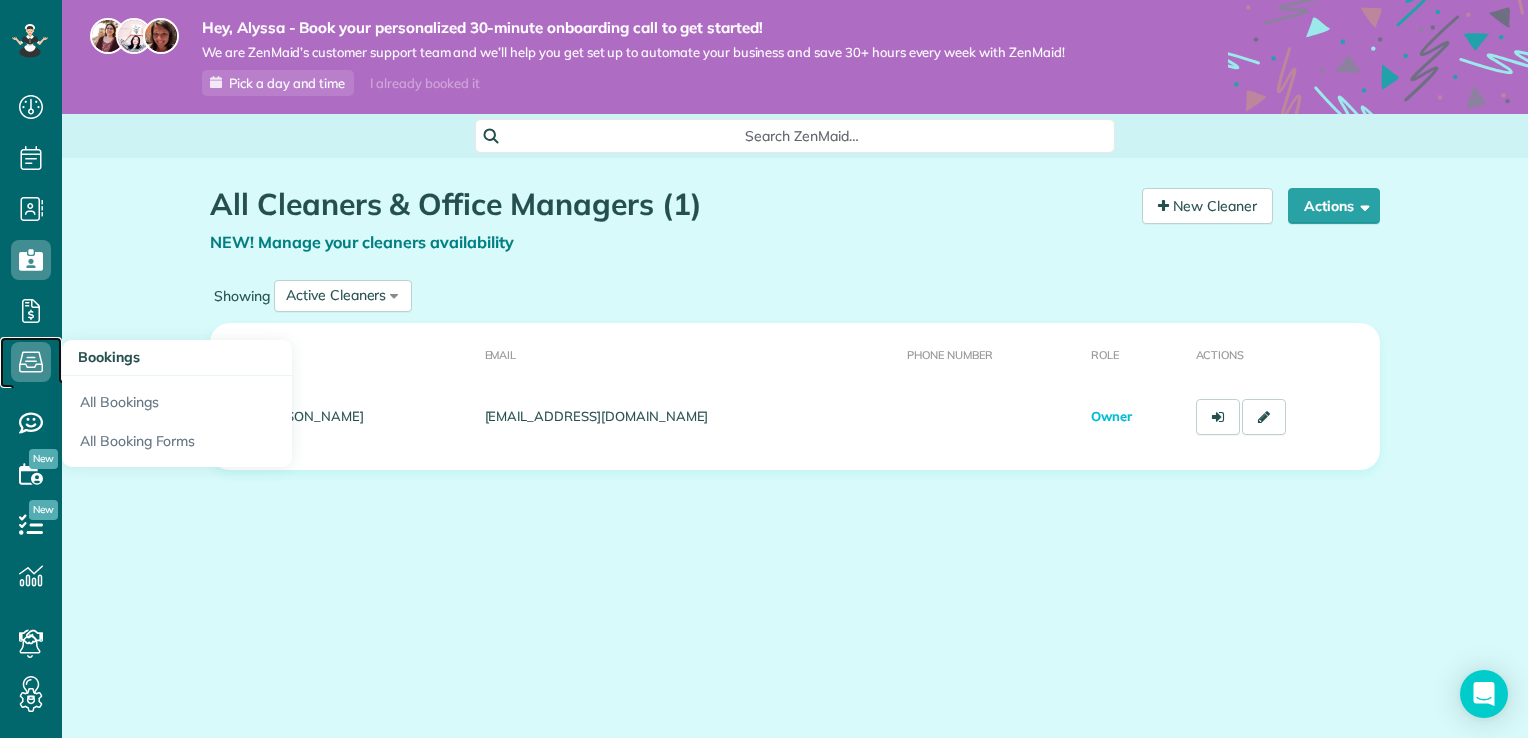 click 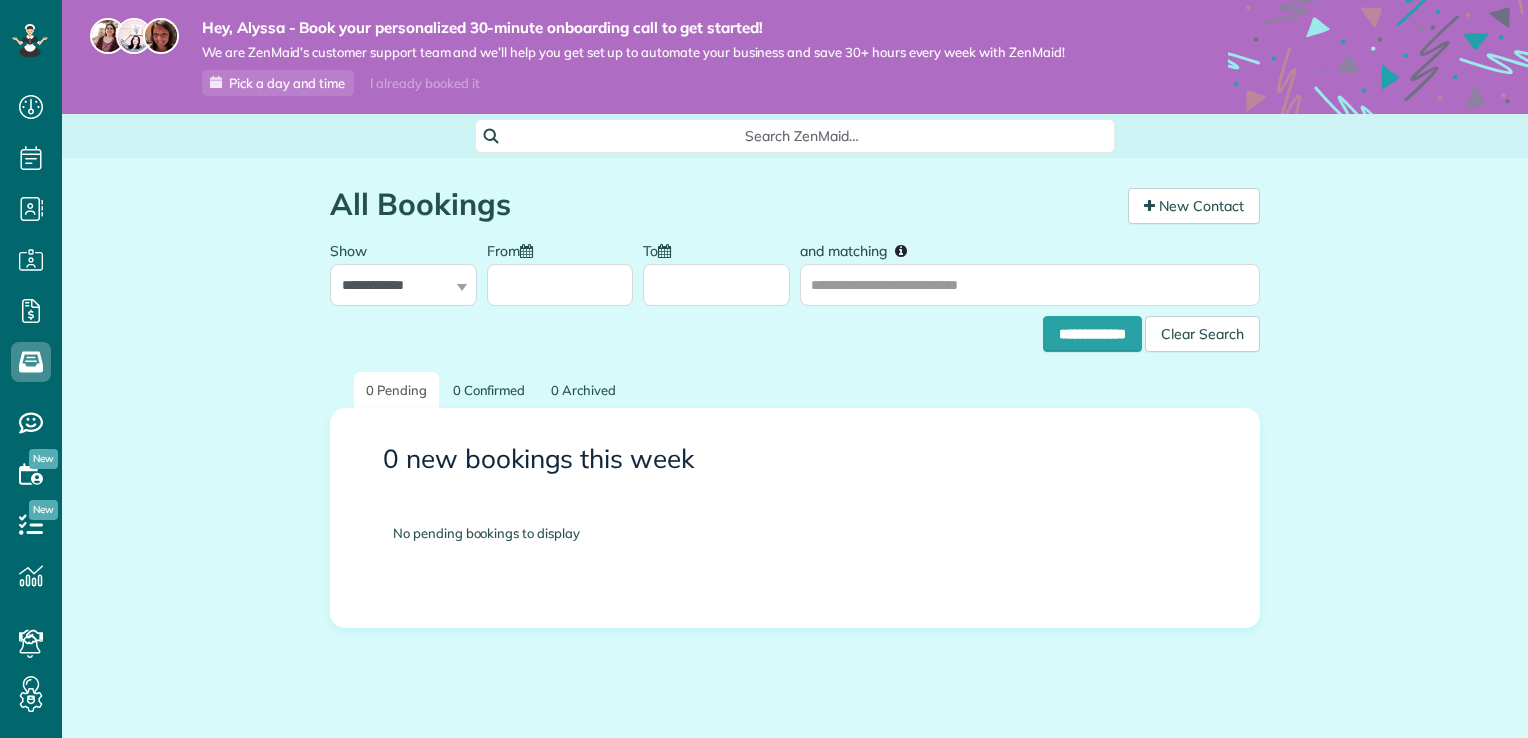 scroll, scrollTop: 0, scrollLeft: 0, axis: both 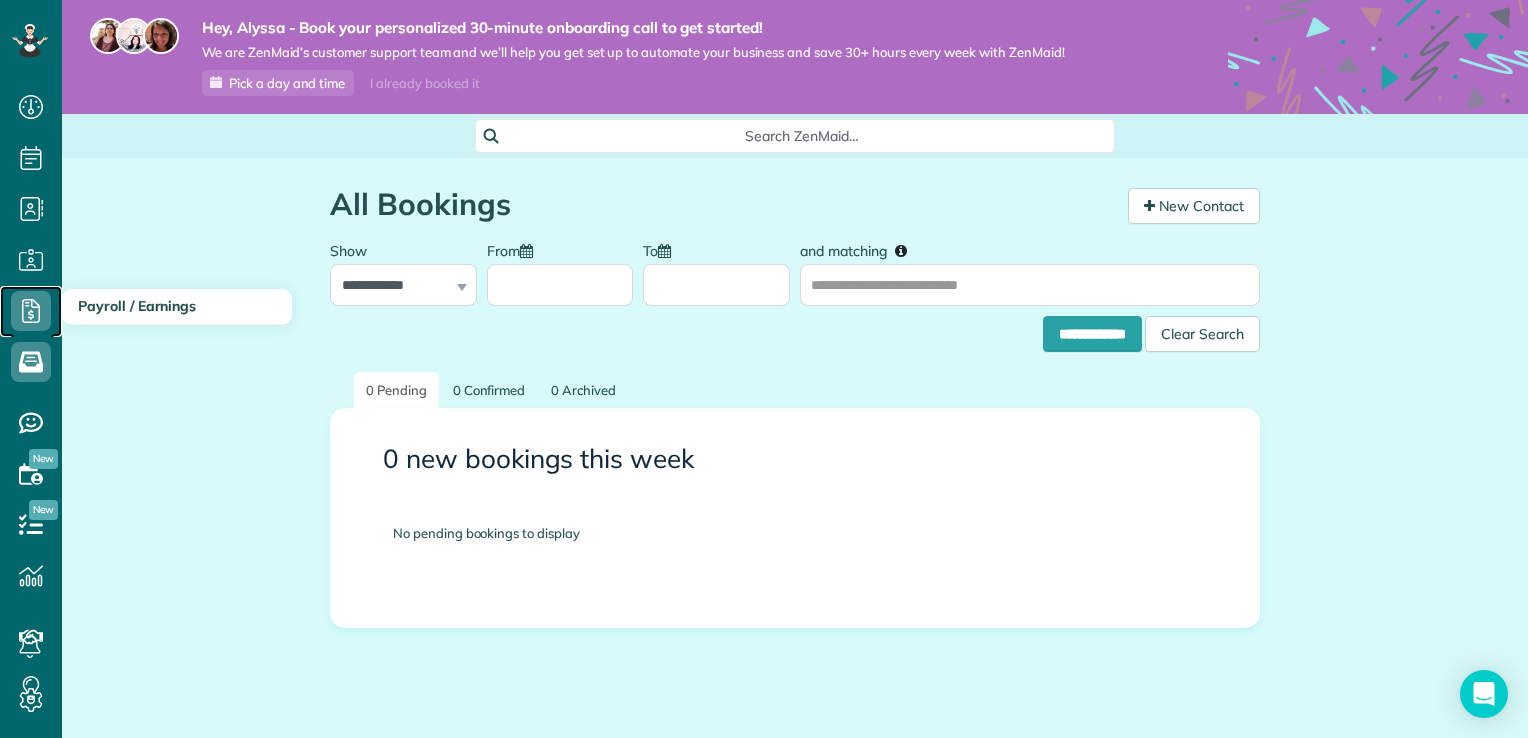 click 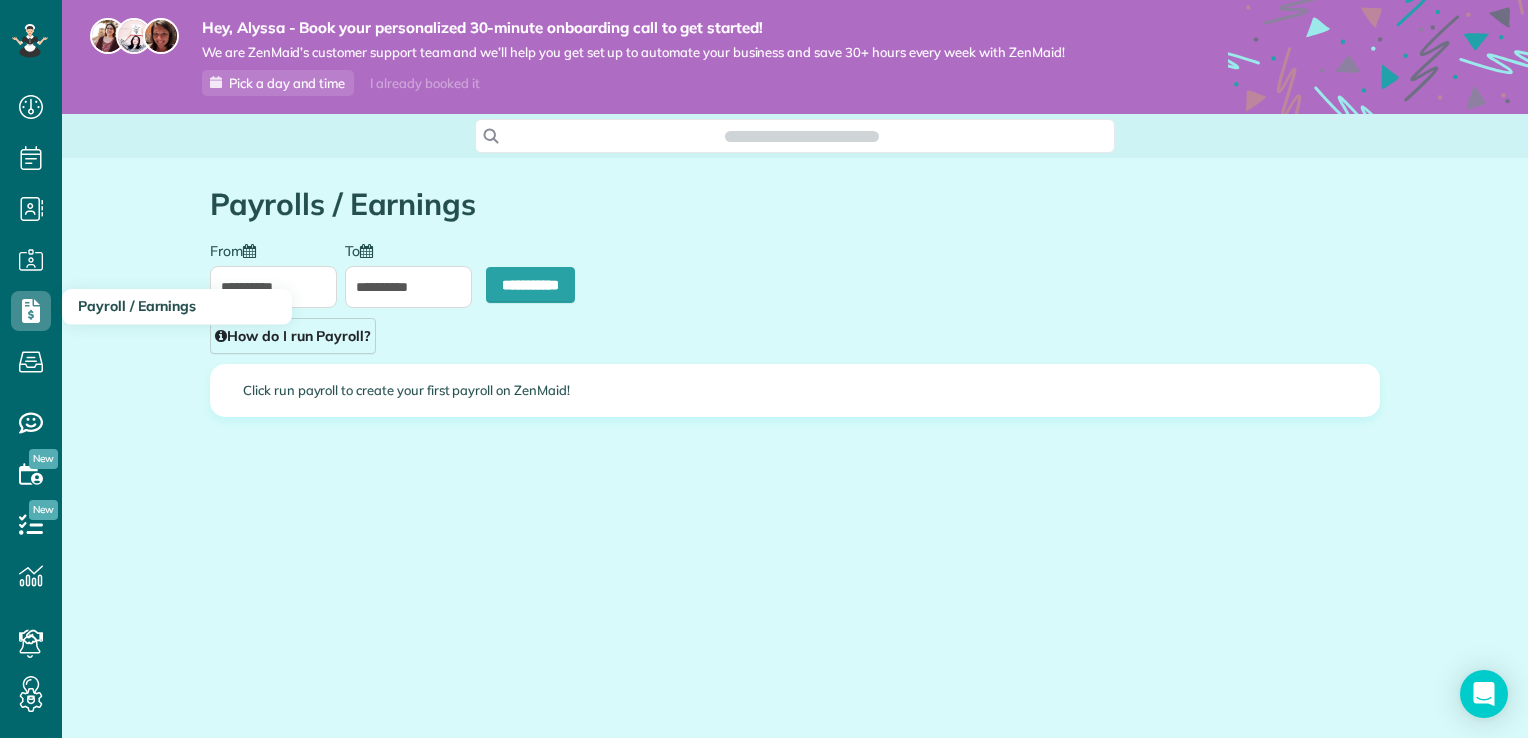 scroll, scrollTop: 0, scrollLeft: 0, axis: both 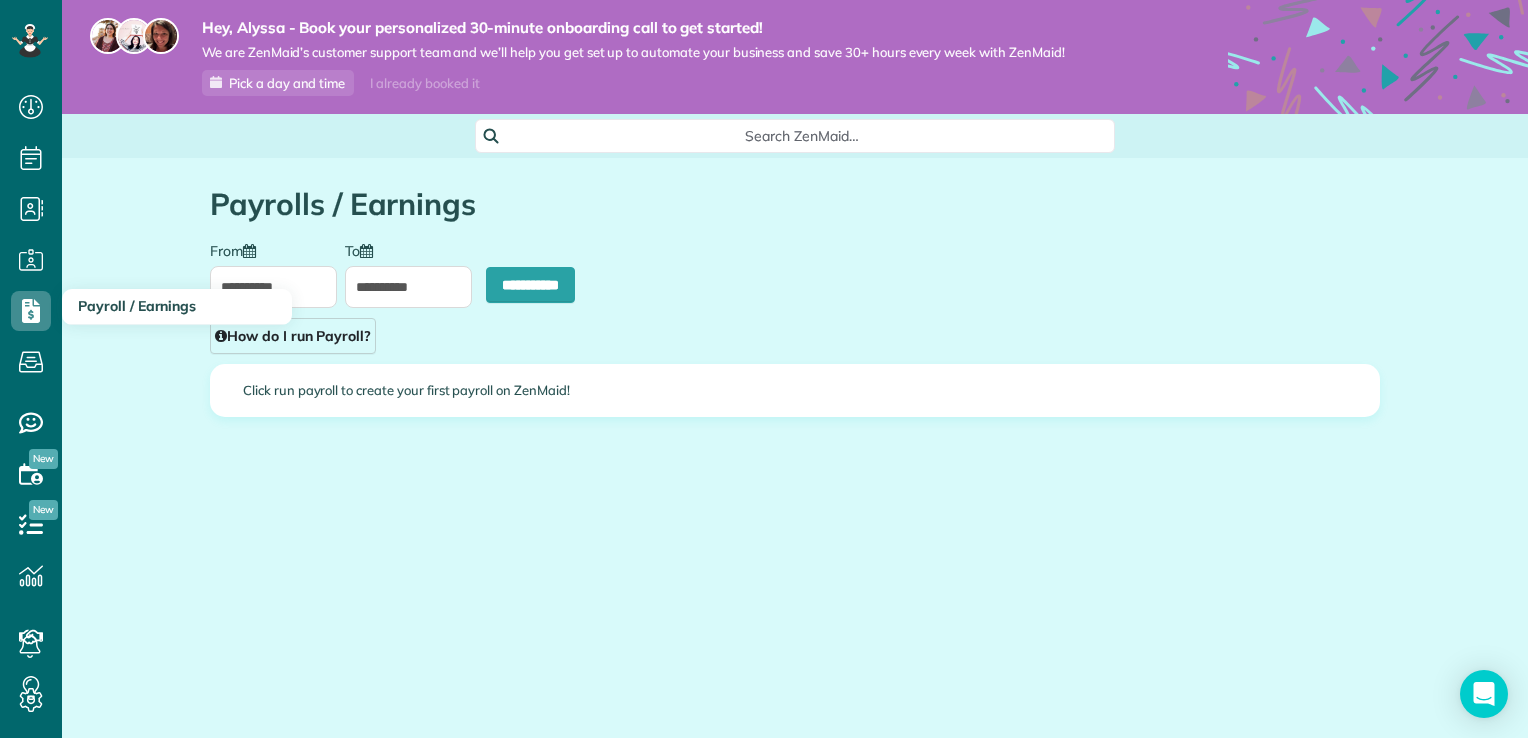 type on "**********" 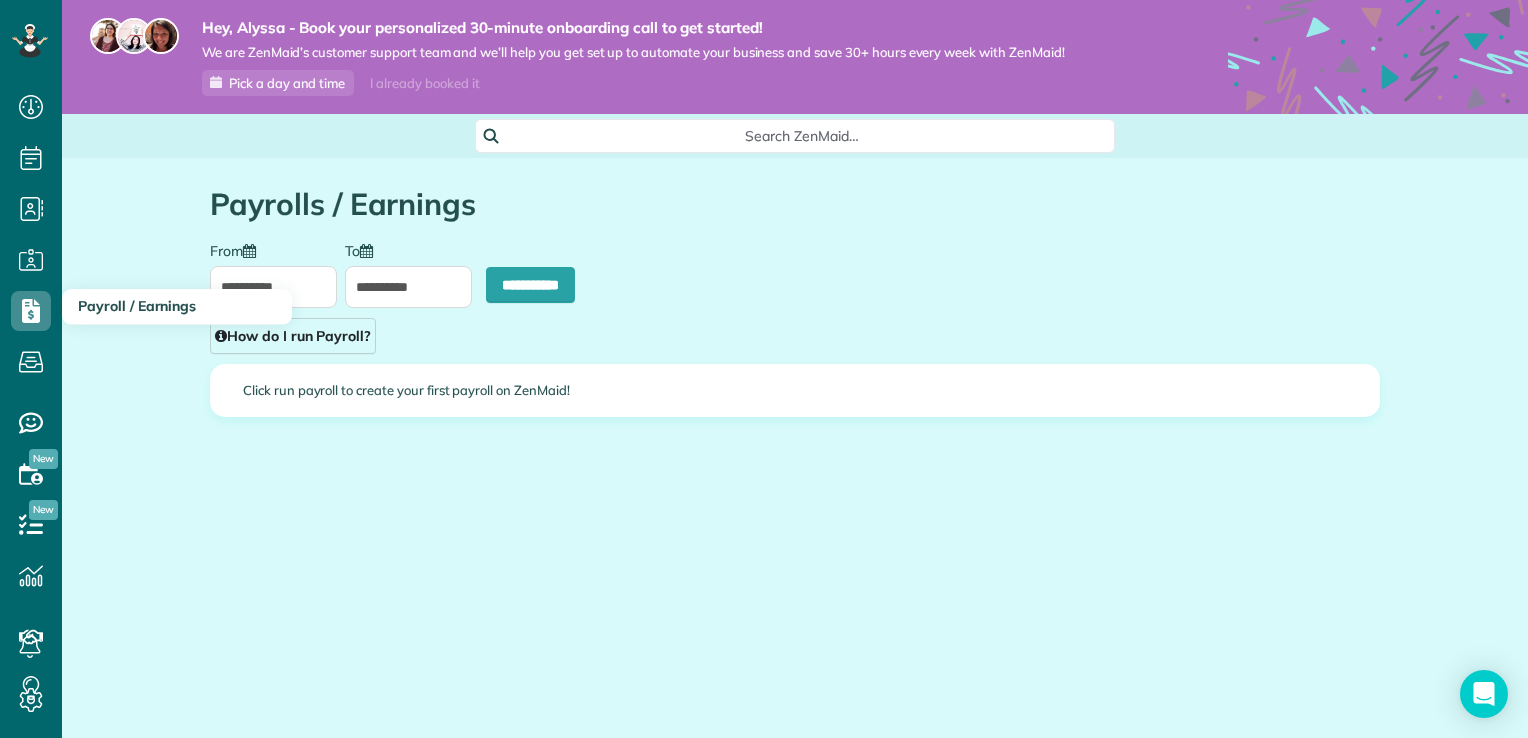 type on "**********" 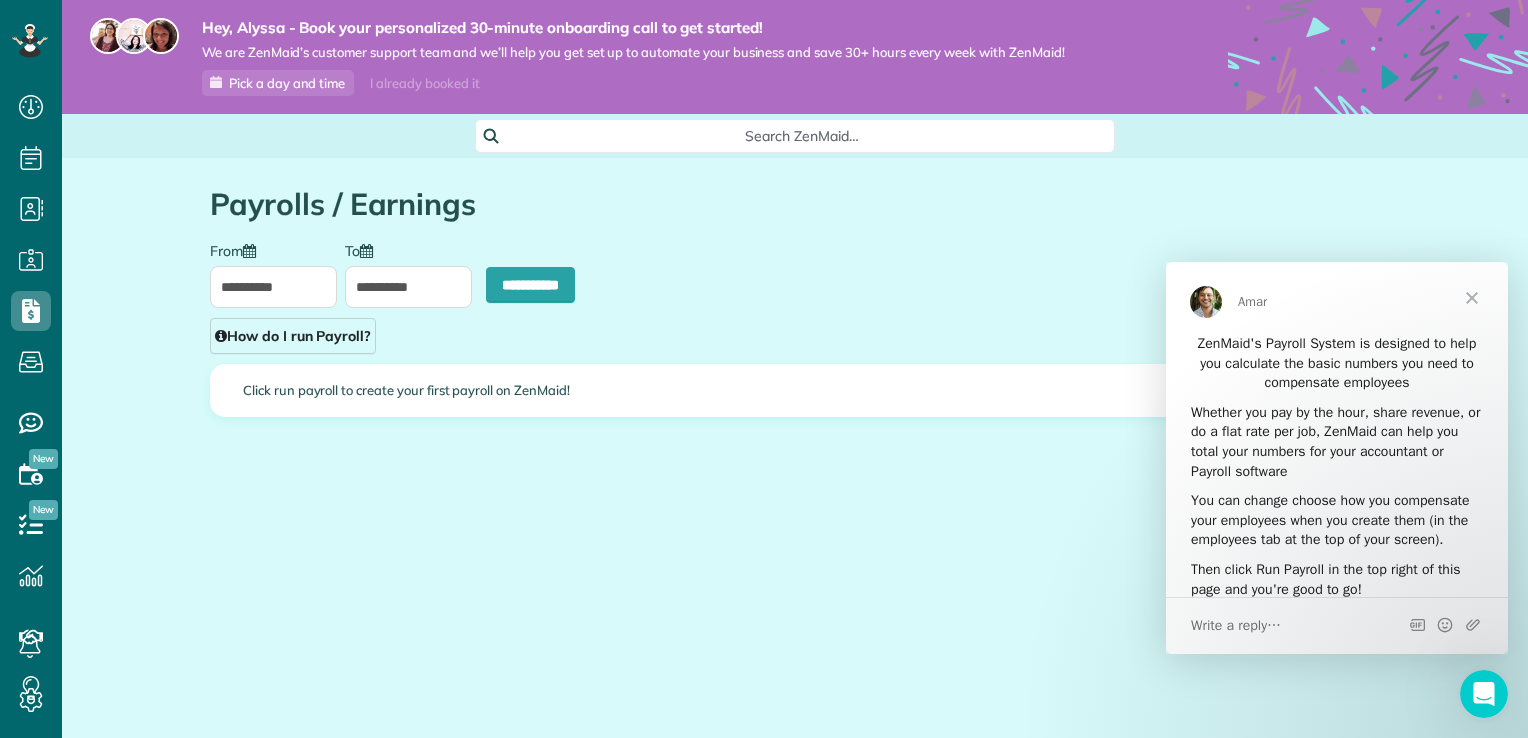 scroll, scrollTop: 0, scrollLeft: 0, axis: both 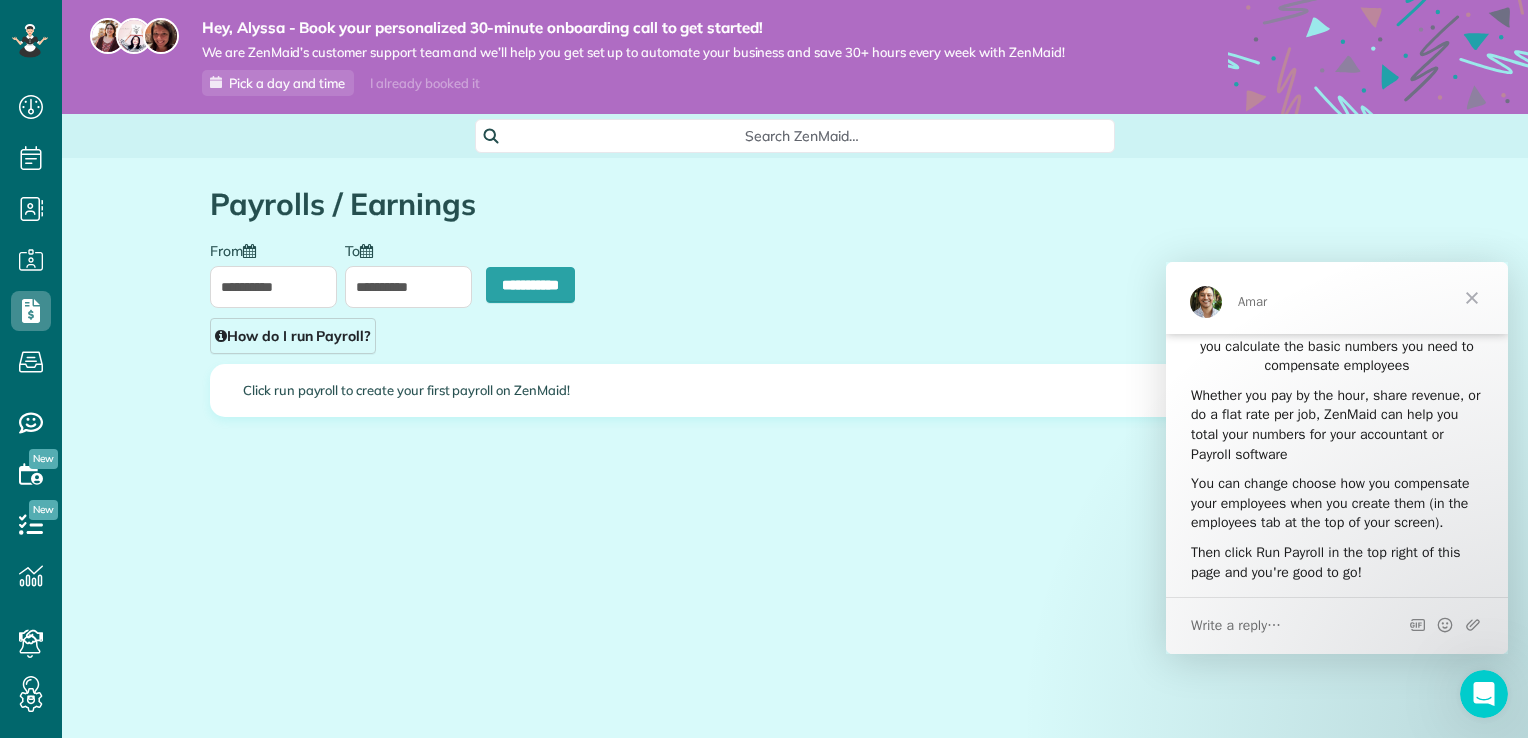 click at bounding box center [1472, 298] 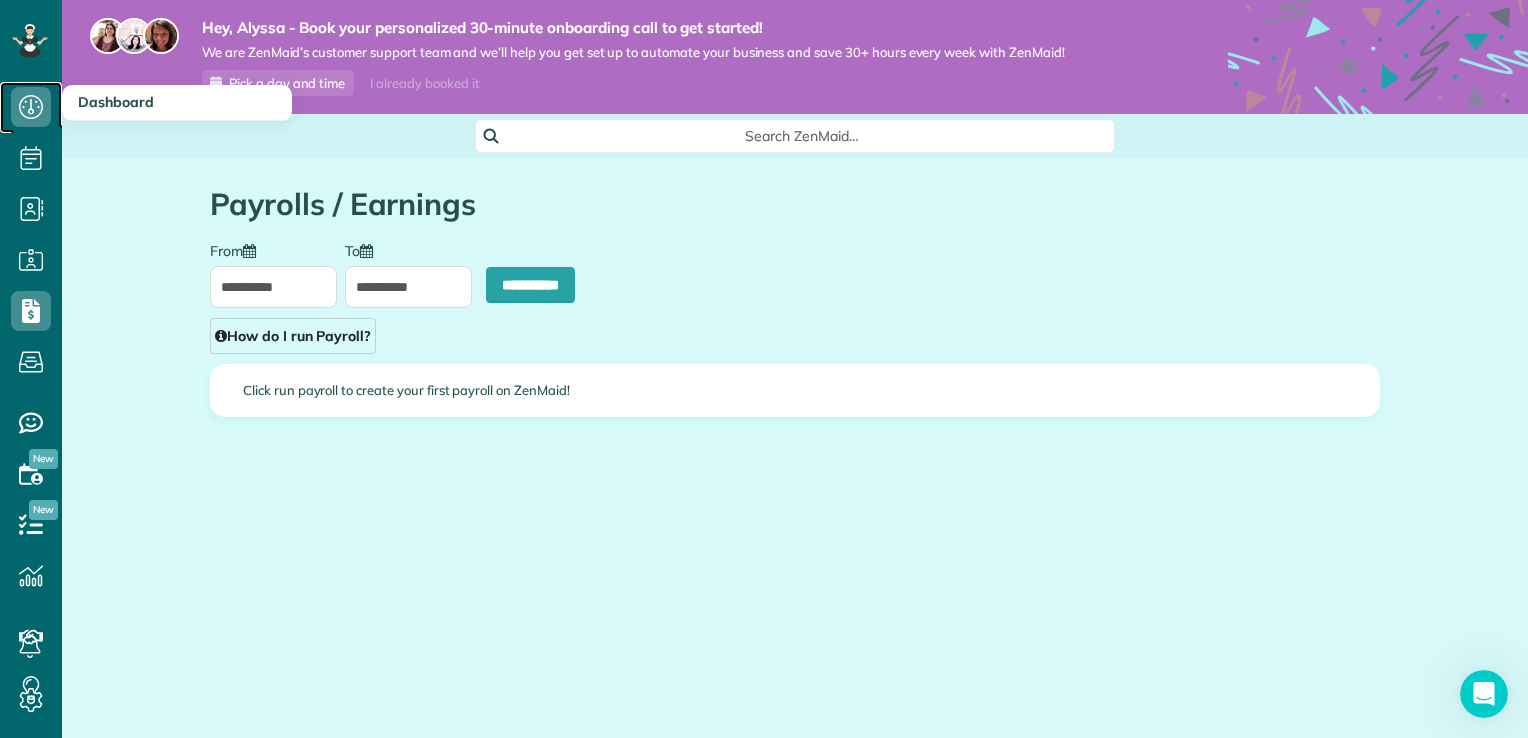 click 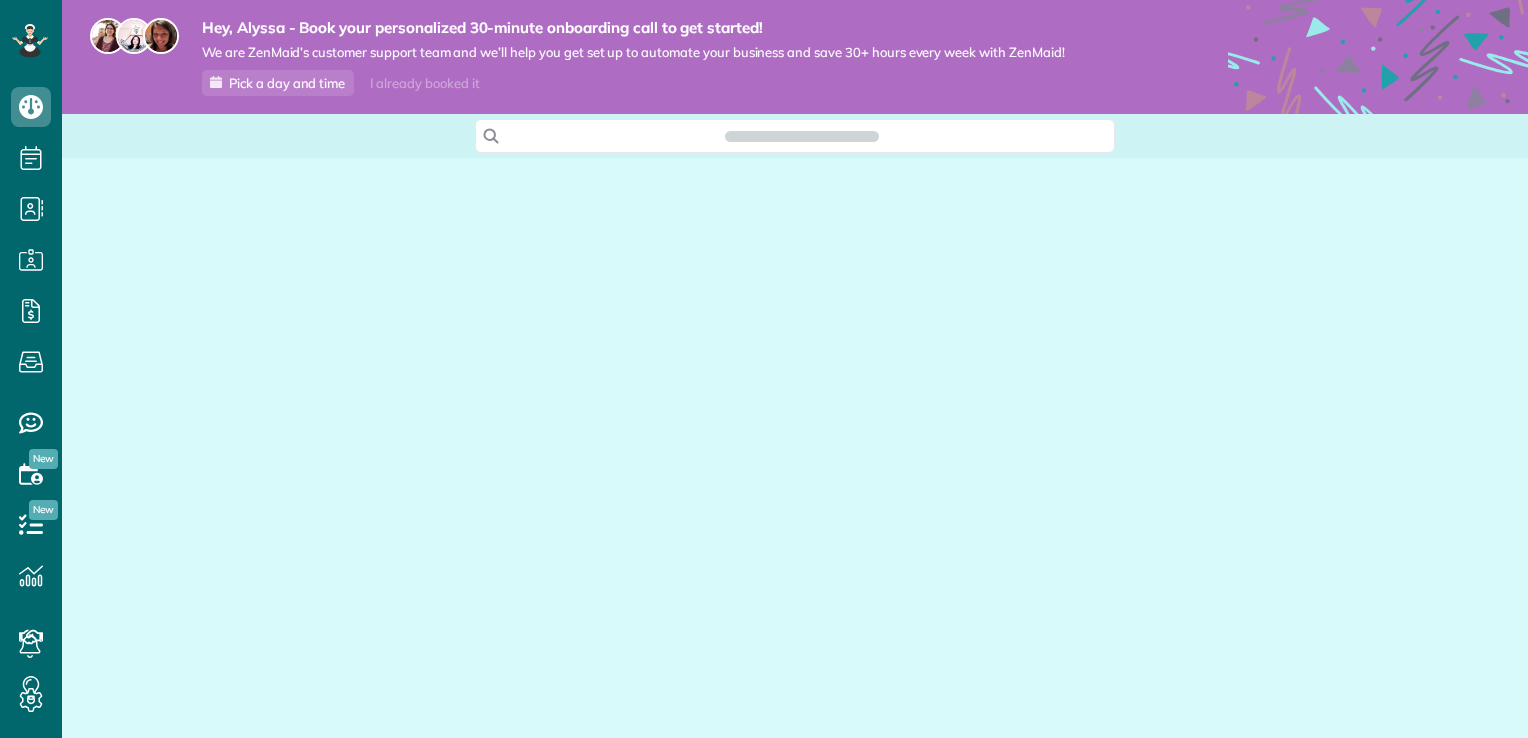 scroll, scrollTop: 0, scrollLeft: 0, axis: both 